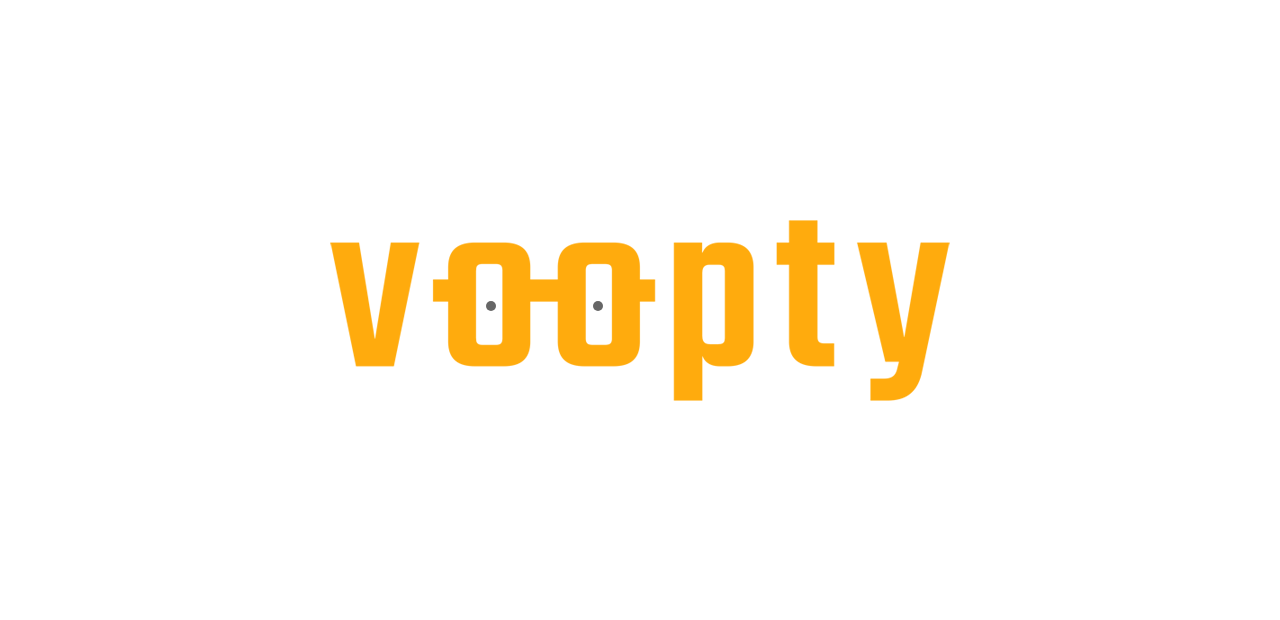 scroll, scrollTop: 0, scrollLeft: 0, axis: both 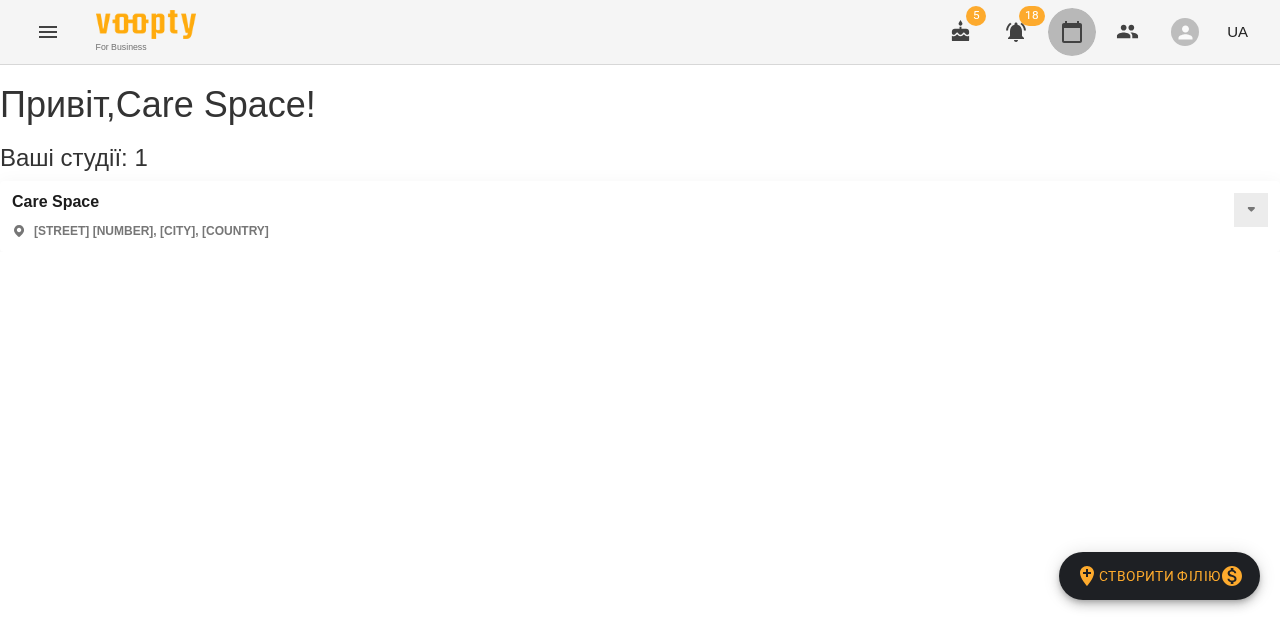 click at bounding box center (1072, 32) 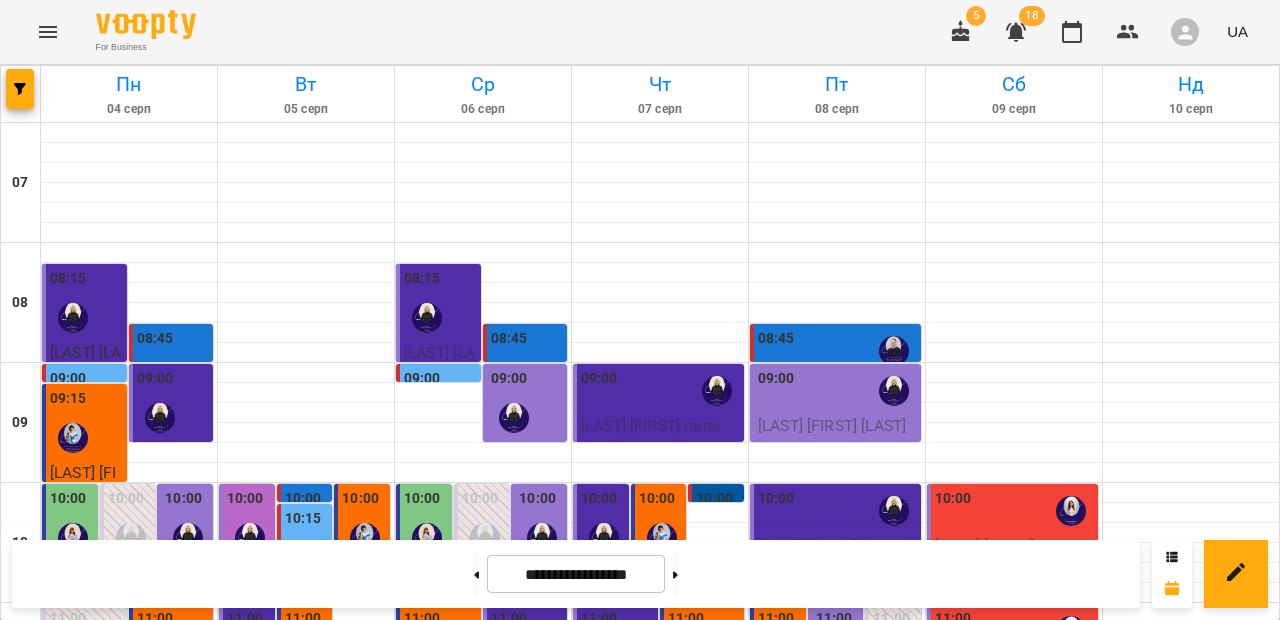 scroll, scrollTop: 0, scrollLeft: 0, axis: both 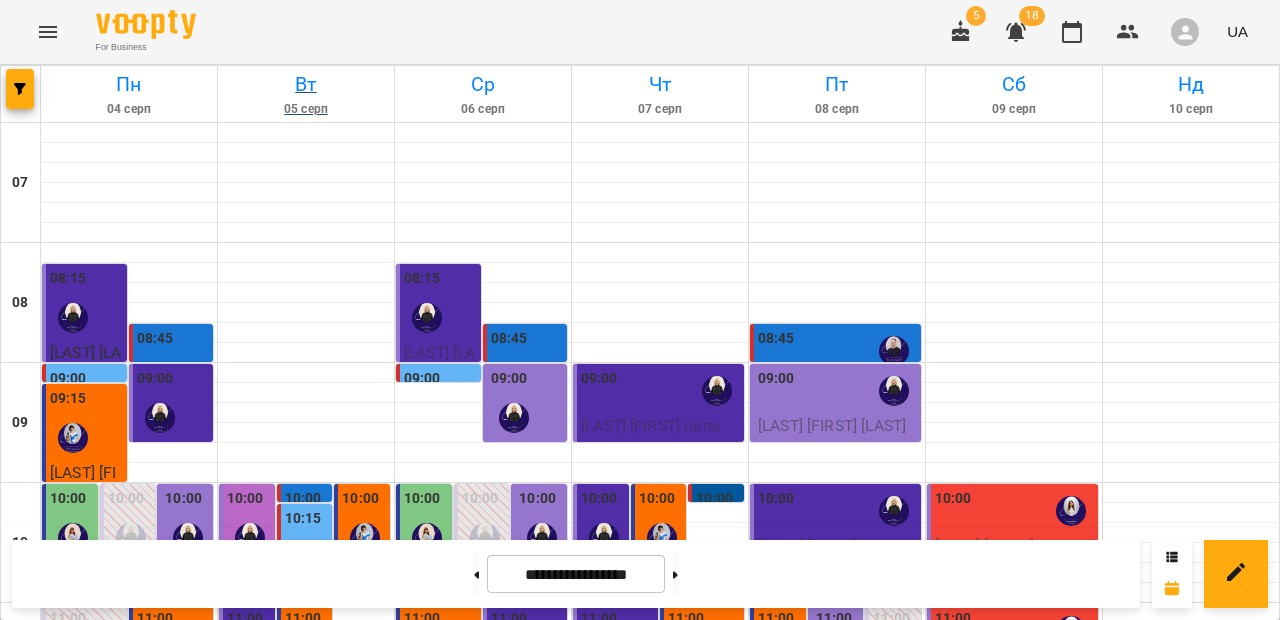 click on "Вт" at bounding box center [306, 84] 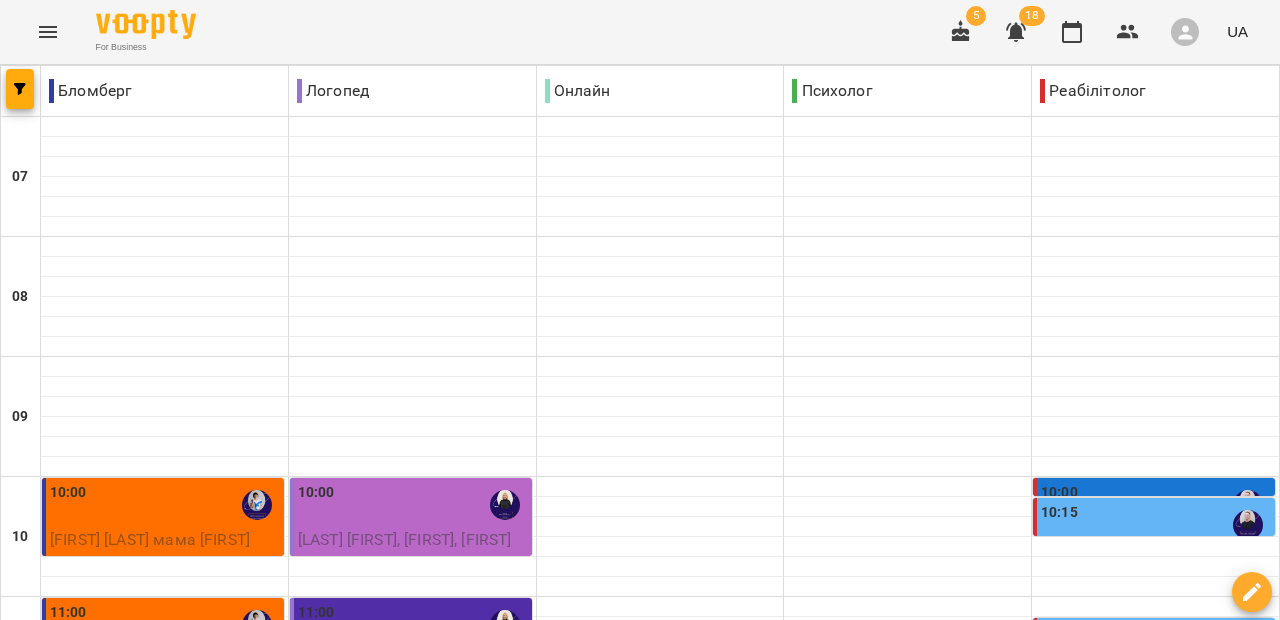 scroll, scrollTop: 203, scrollLeft: 0, axis: vertical 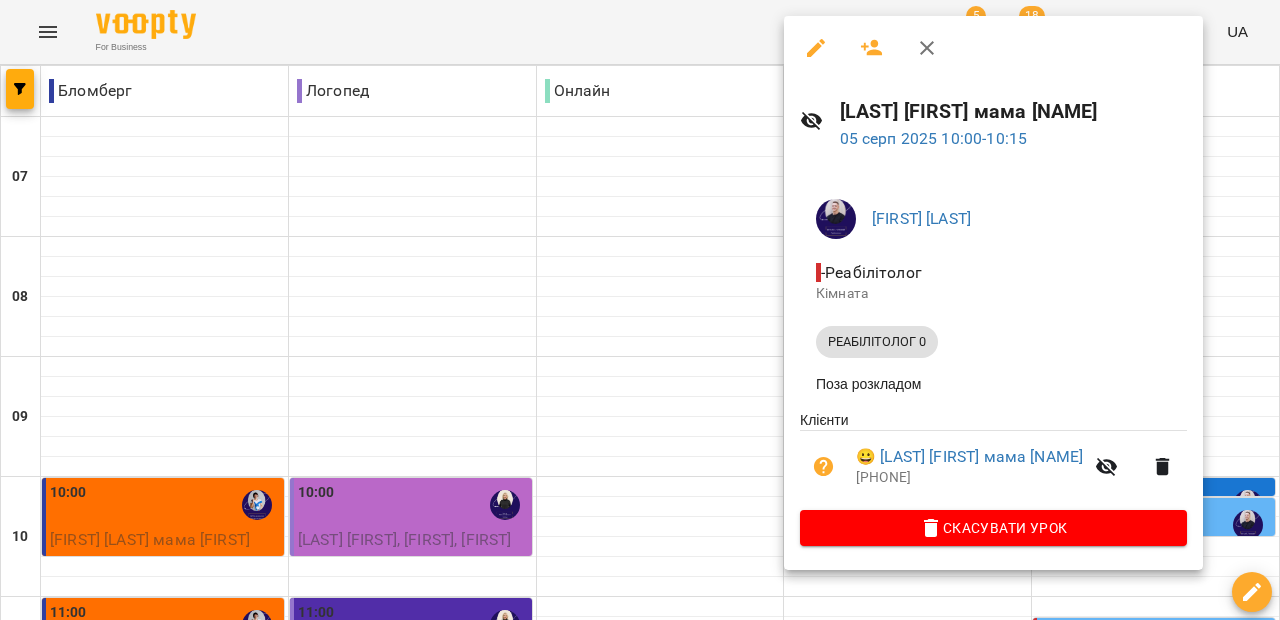 click 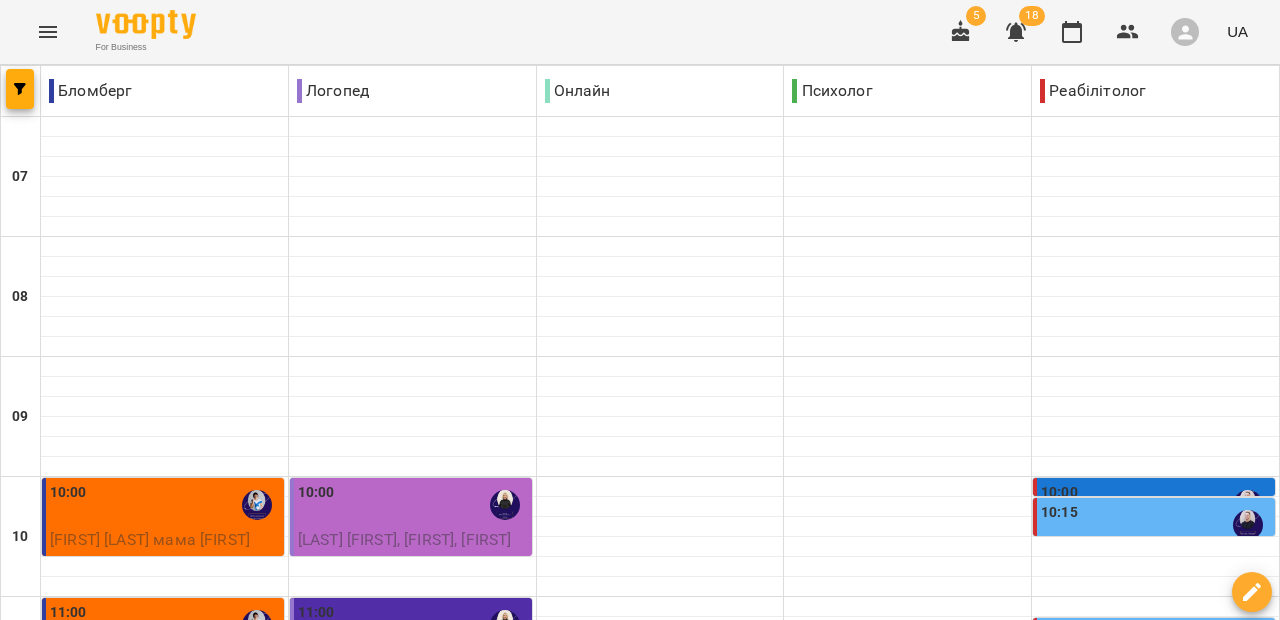 click on "10:15" at bounding box center [1156, 525] 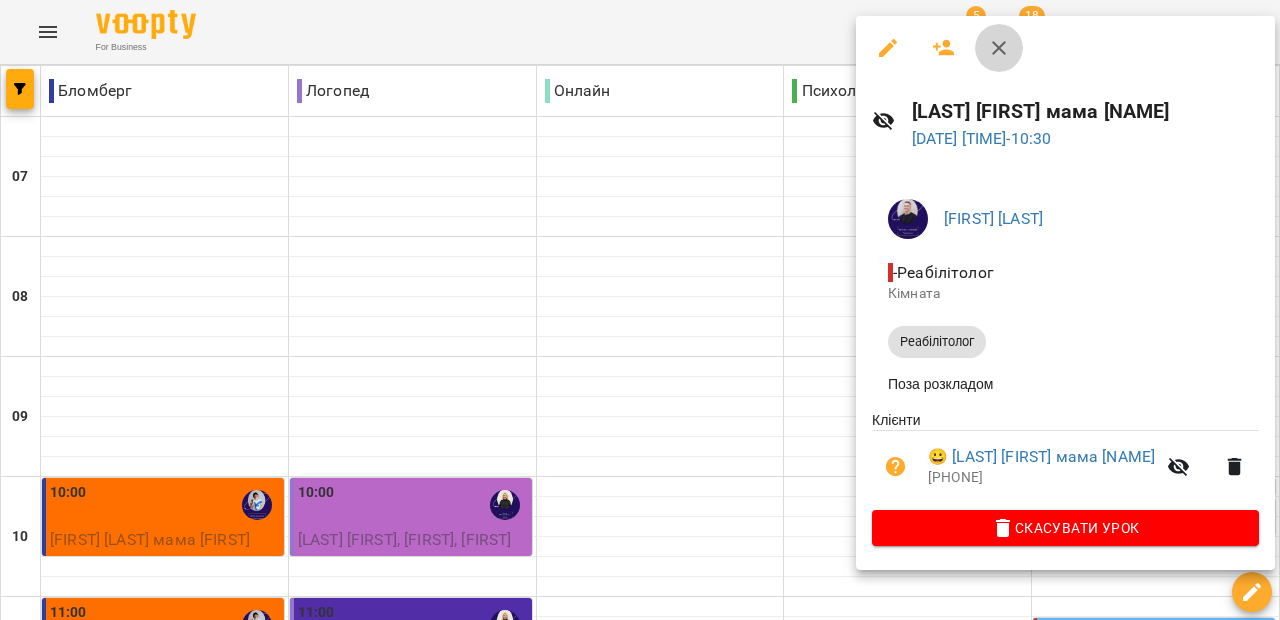 click 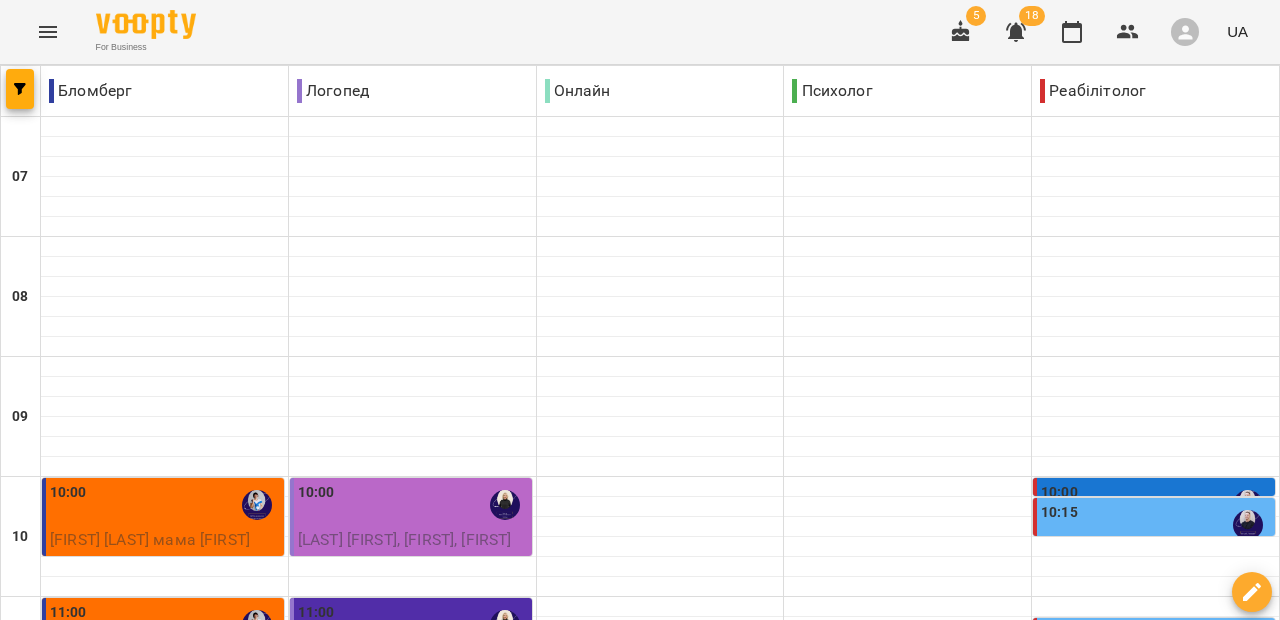 scroll, scrollTop: 398, scrollLeft: 0, axis: vertical 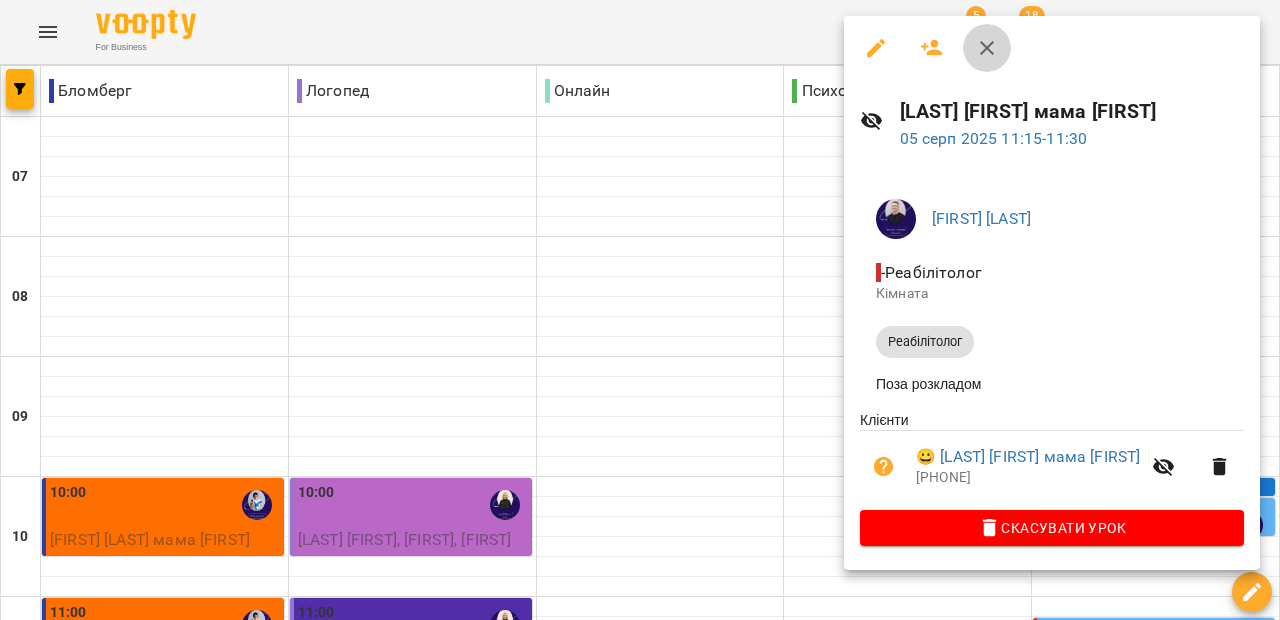 click at bounding box center [987, 48] 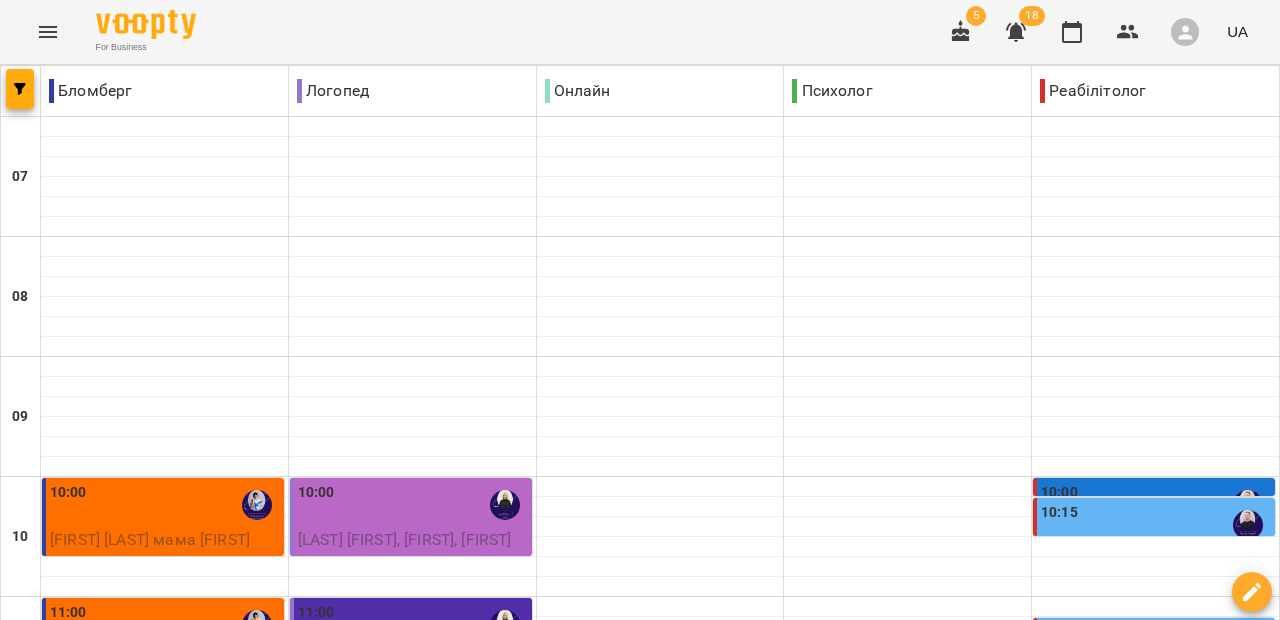 click on "11:30" at bounding box center [1059, 673] 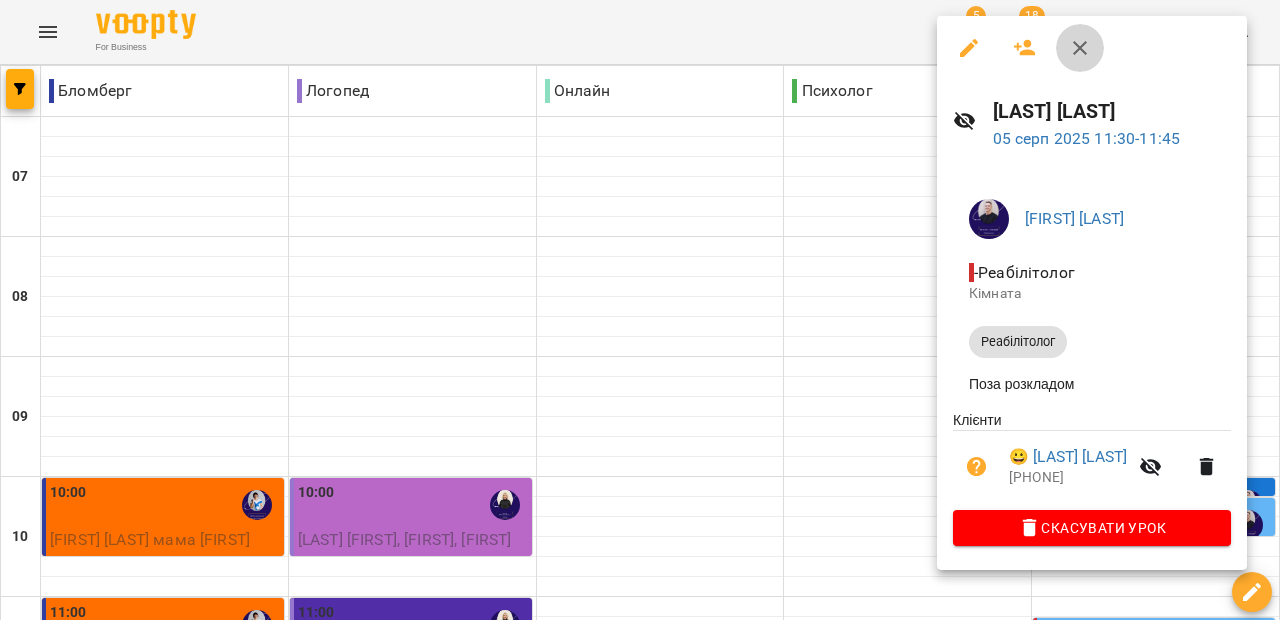 click at bounding box center (1080, 48) 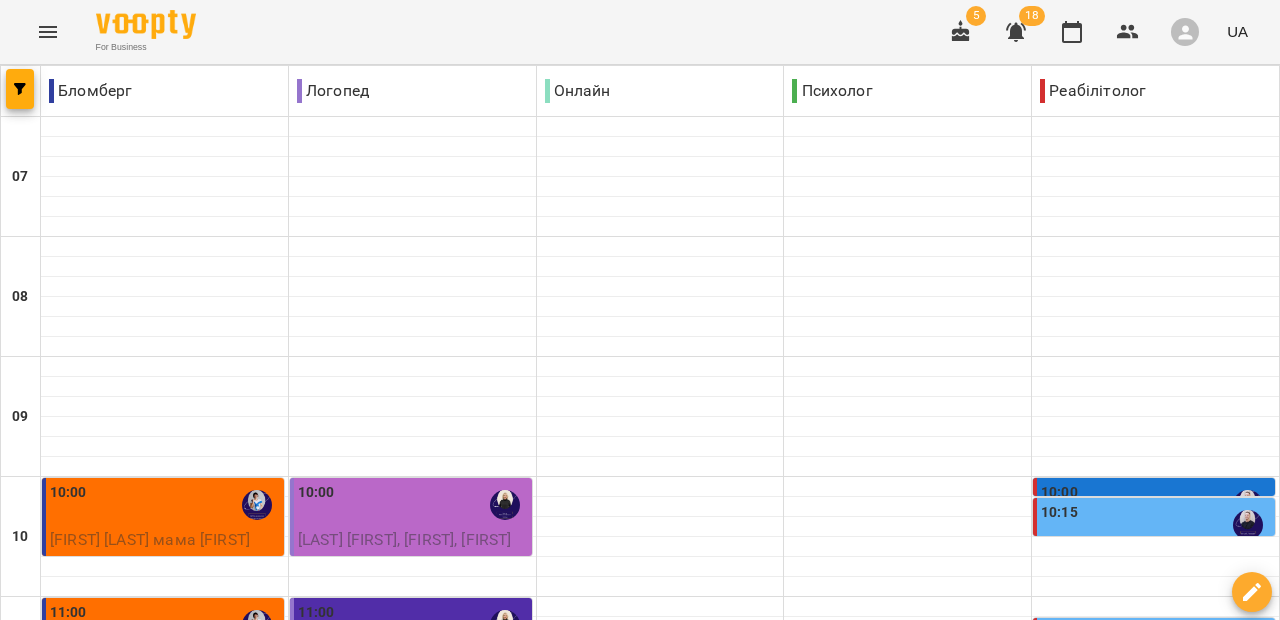 click on "11:15" at bounding box center (1156, 645) 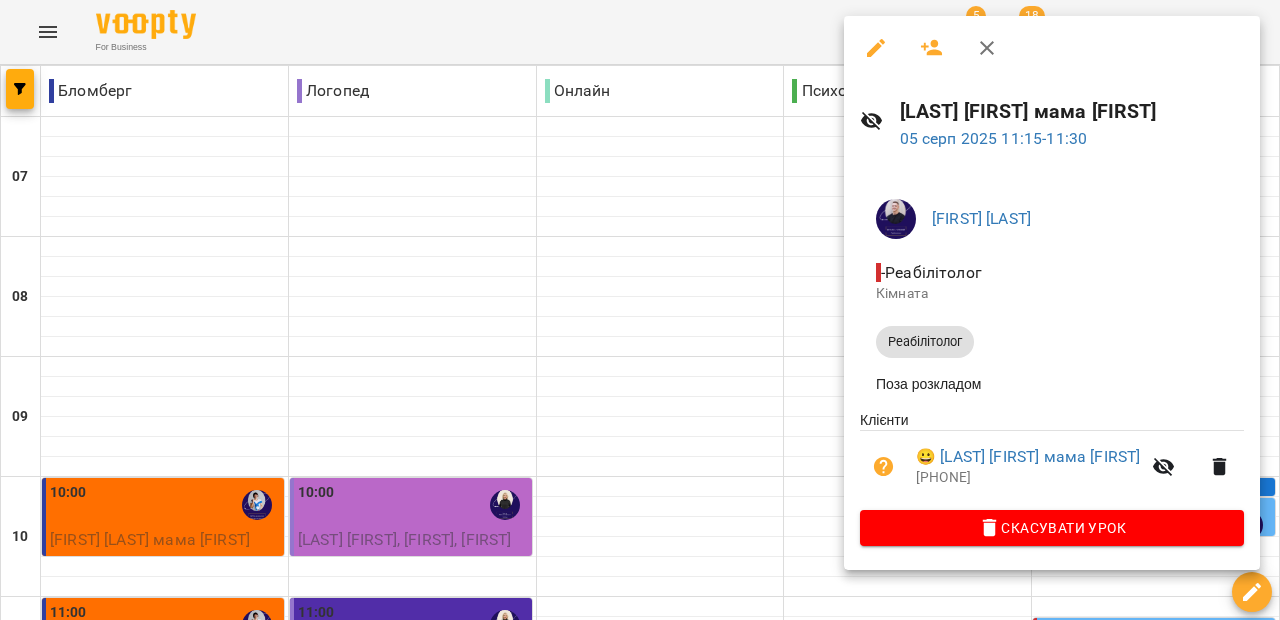 click 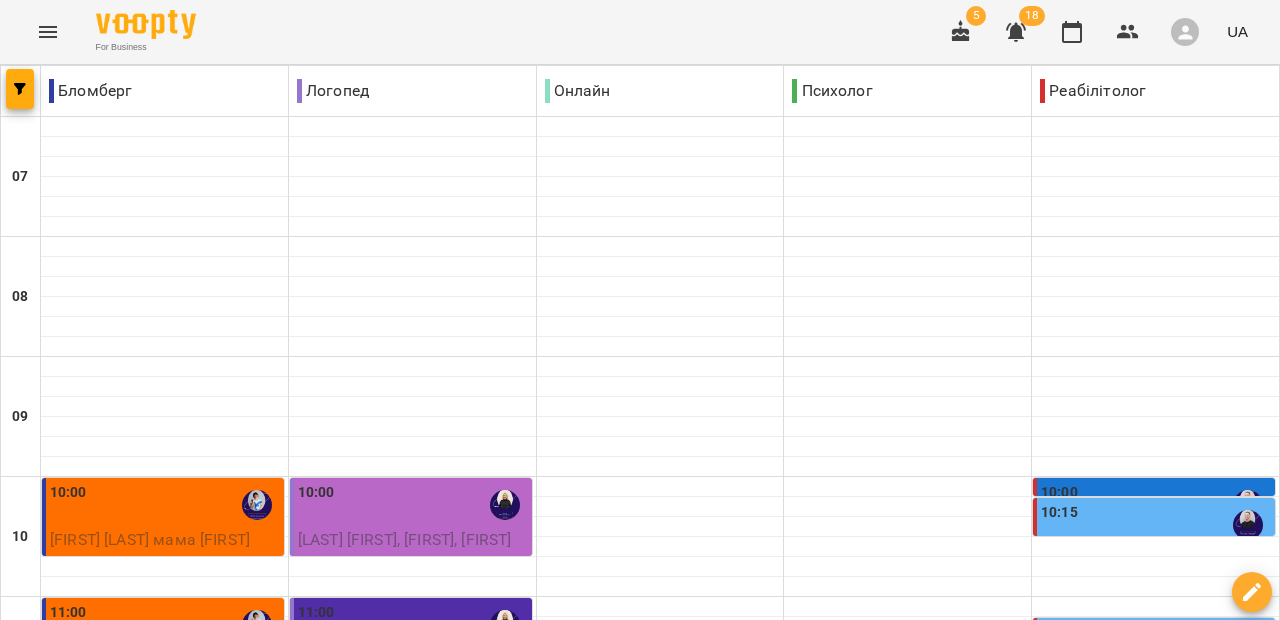 scroll, scrollTop: 437, scrollLeft: 0, axis: vertical 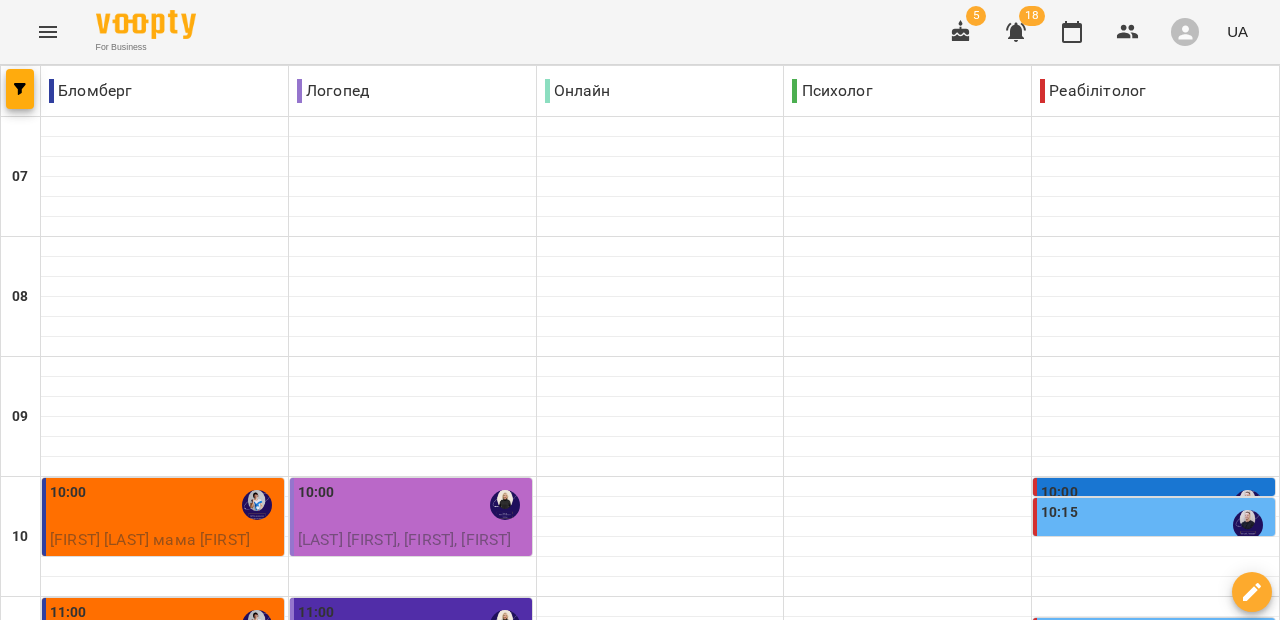 click 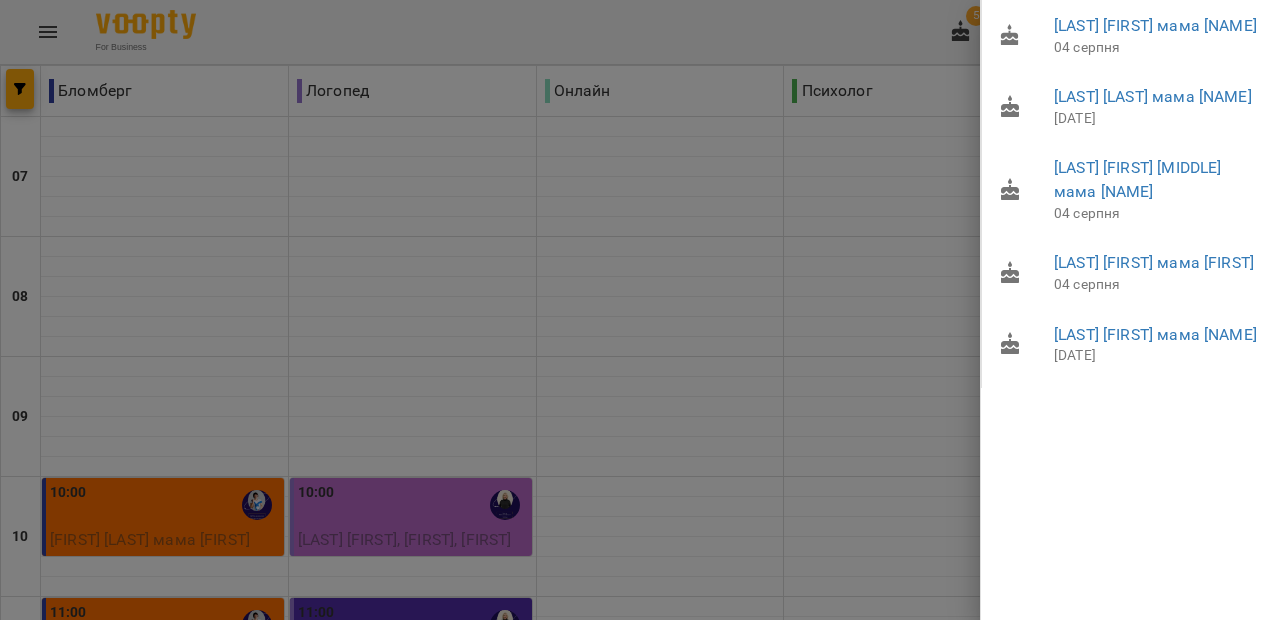 click at bounding box center (640, 310) 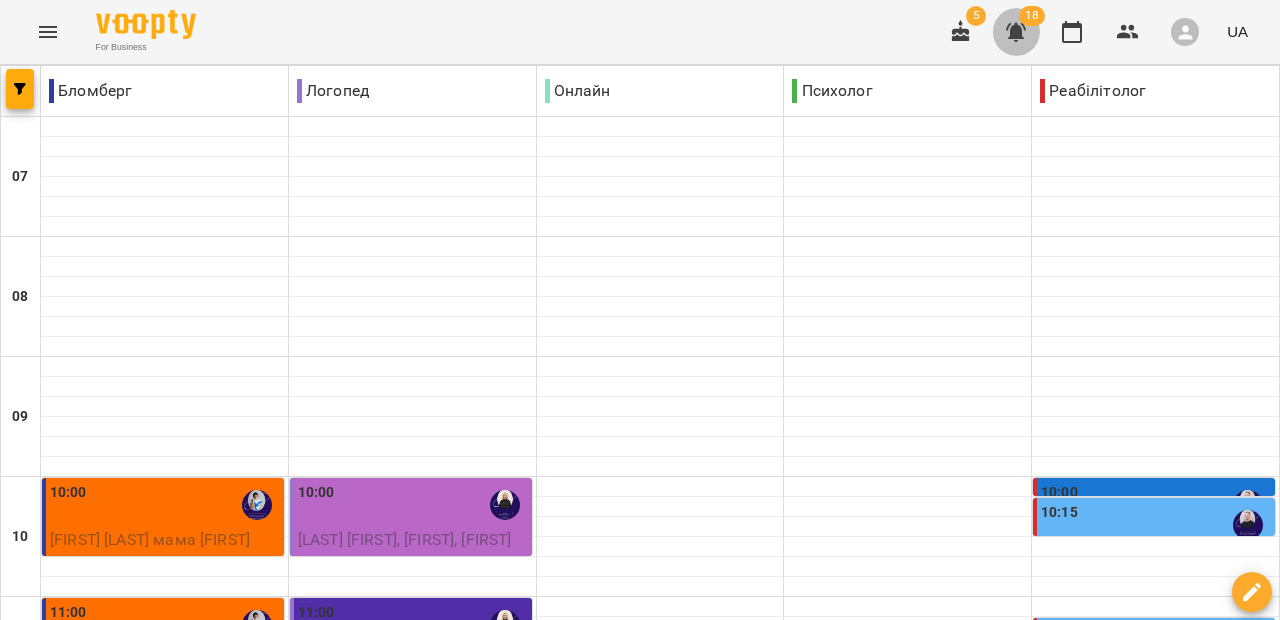 click 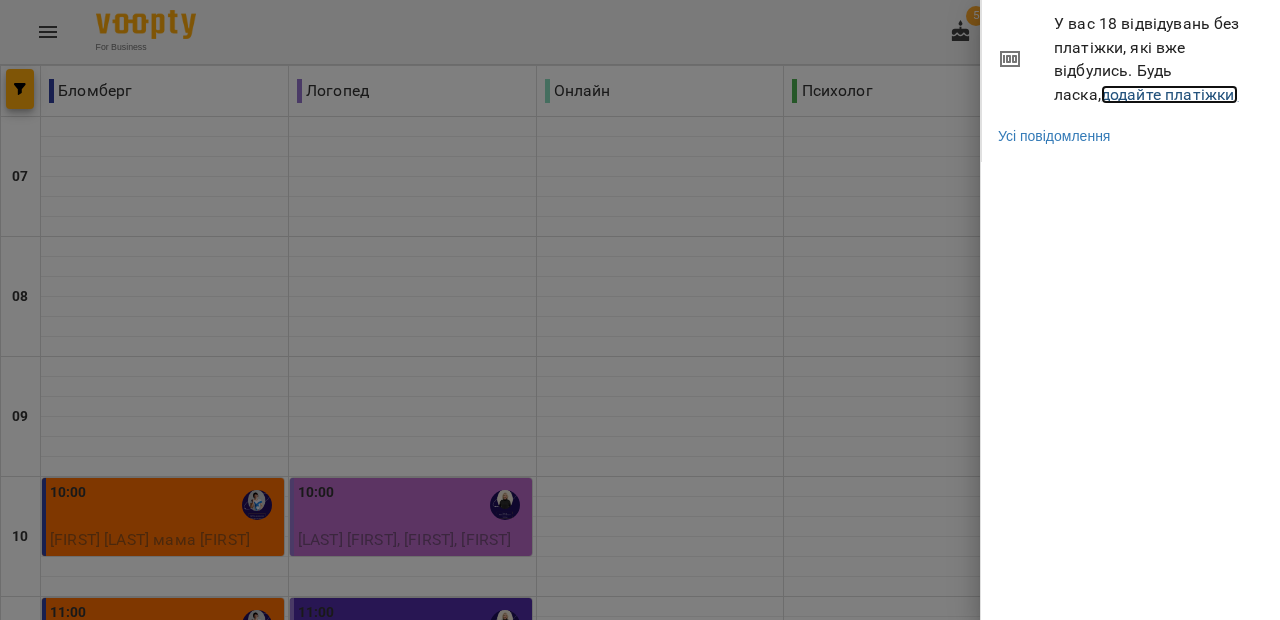 click on "додайте платіжки!" at bounding box center (1170, 94) 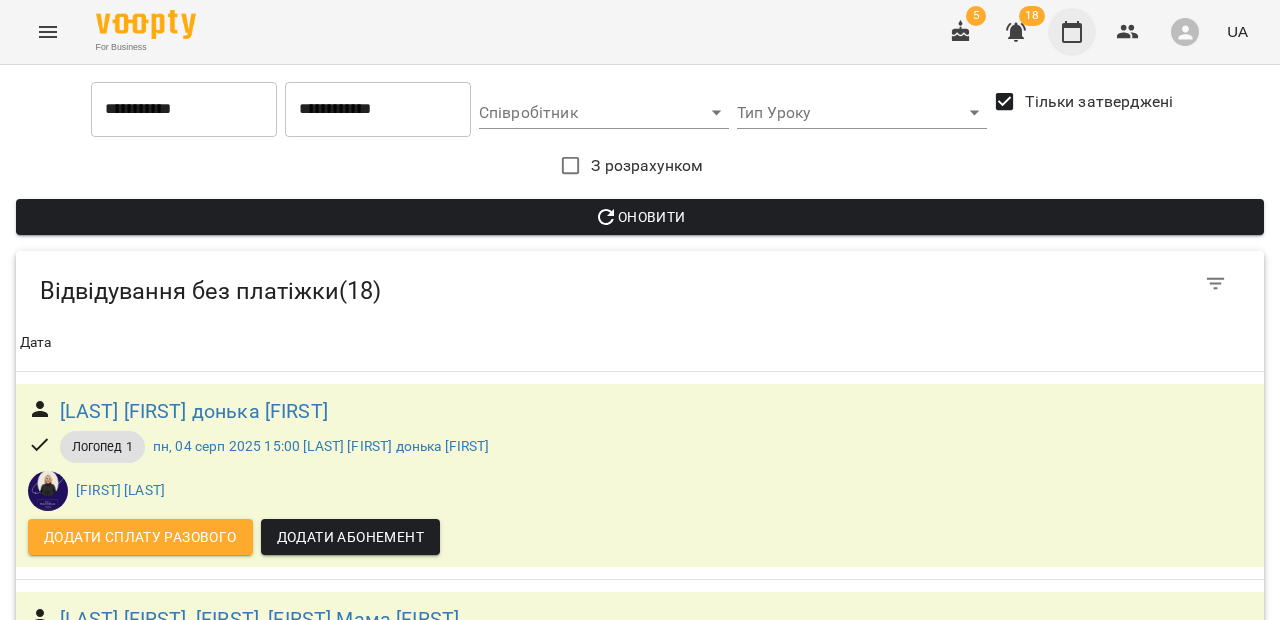 click 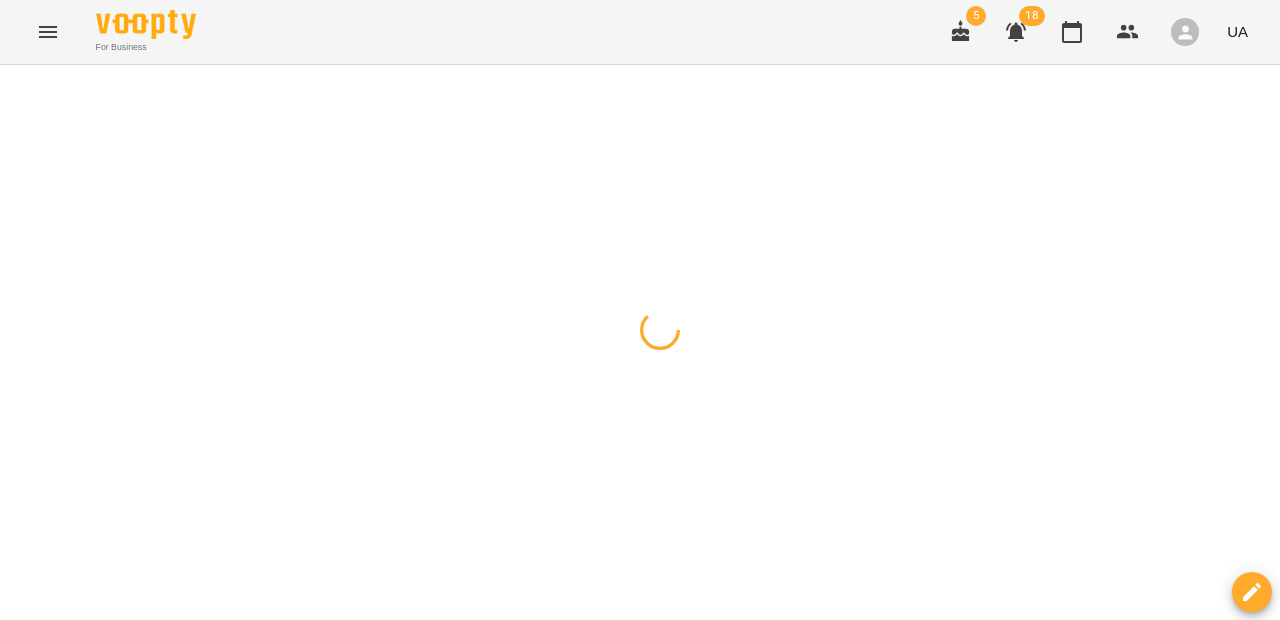 click at bounding box center (20, 89) 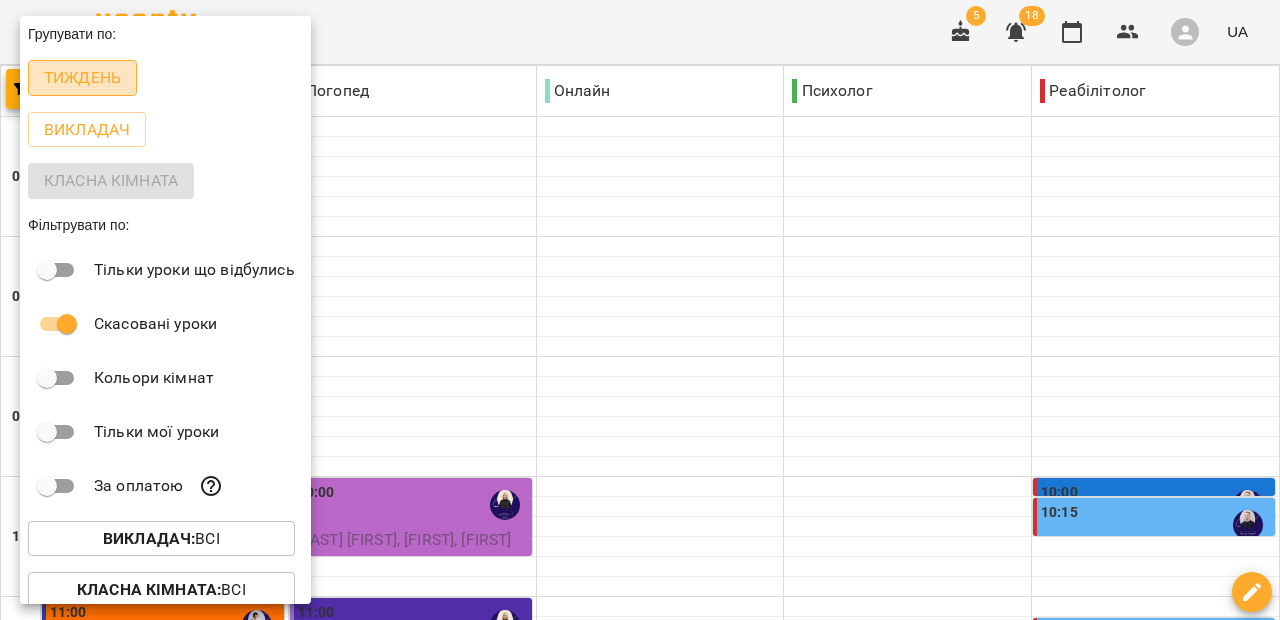 click on "Тиждень" at bounding box center [82, 78] 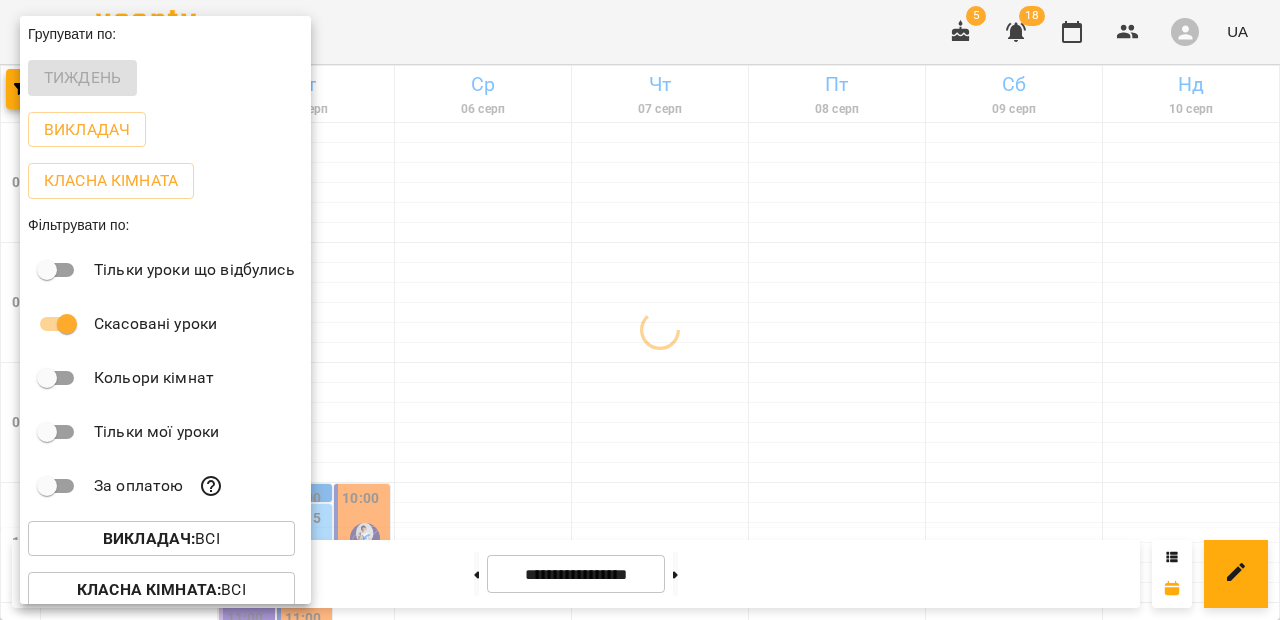 click at bounding box center [640, 310] 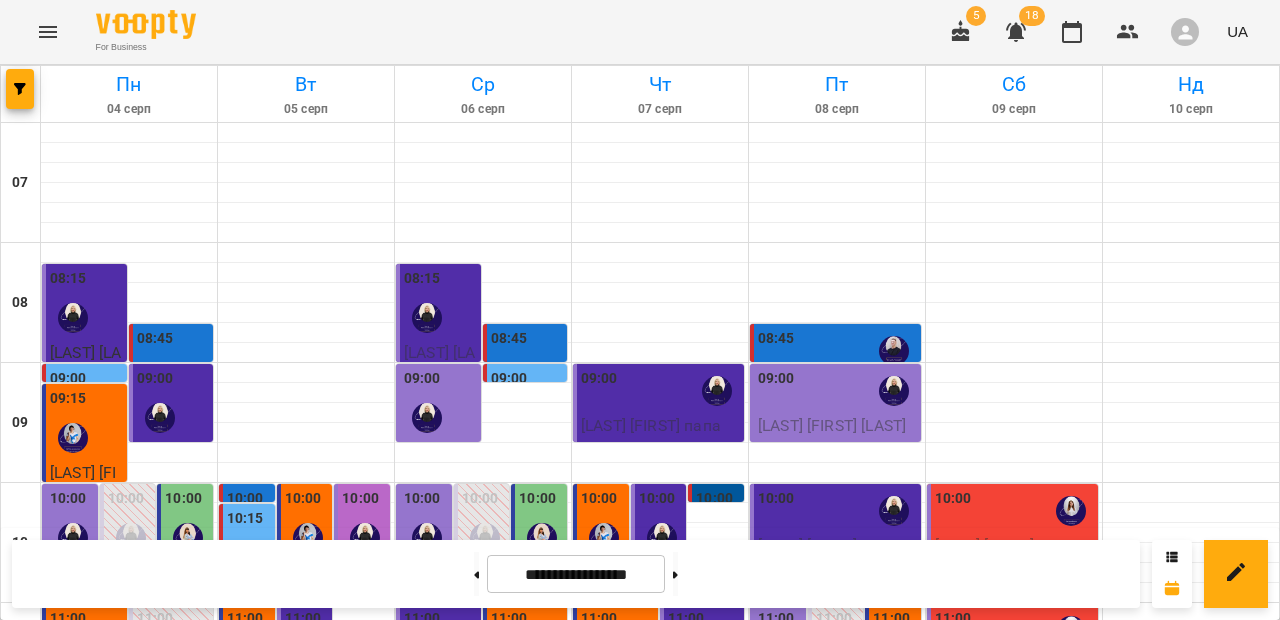 scroll, scrollTop: 278, scrollLeft: 0, axis: vertical 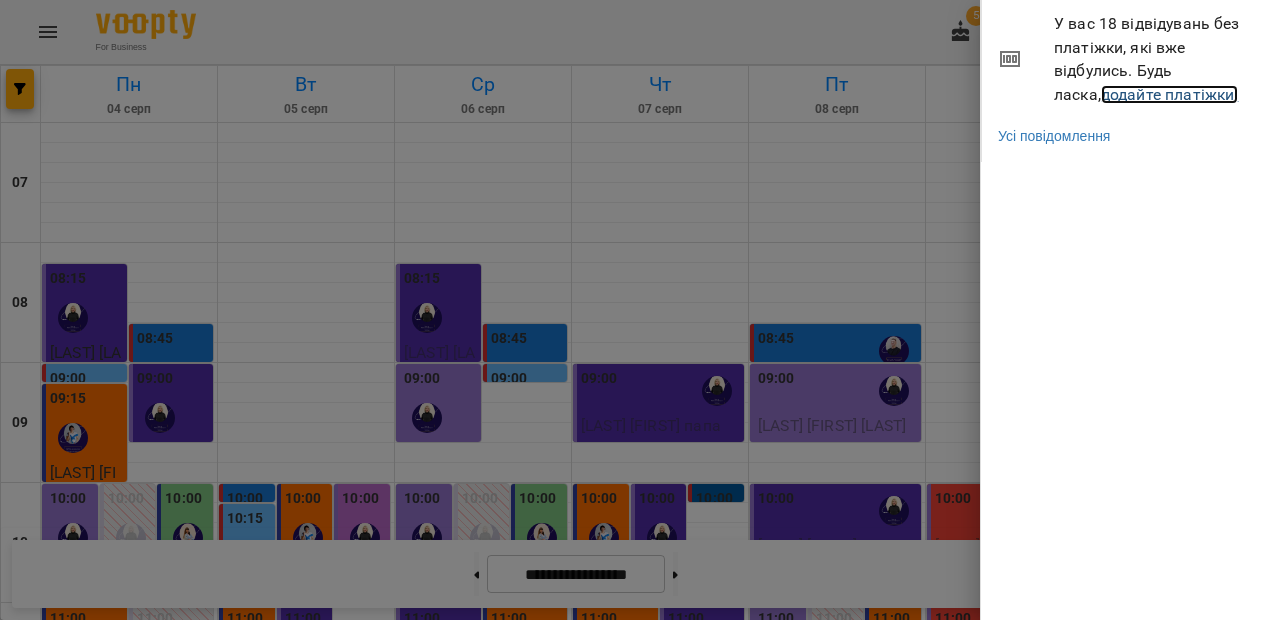 click on "додайте платіжки!" at bounding box center (1170, 94) 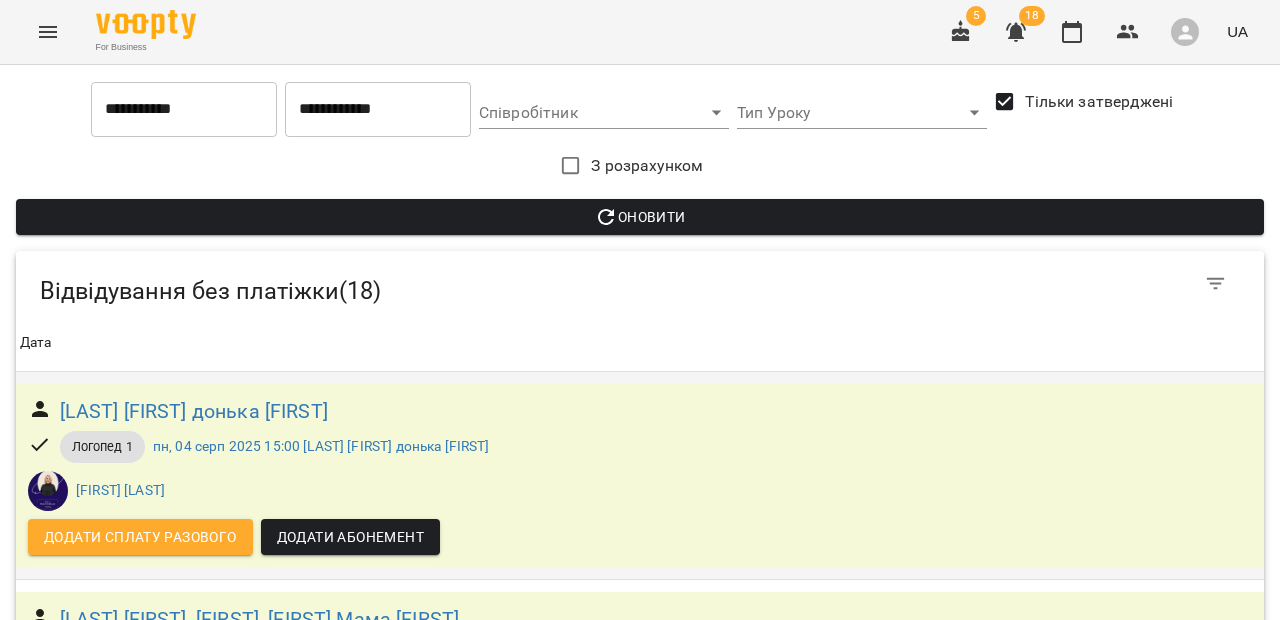 click on "Додати сплату разового" at bounding box center (140, 537) 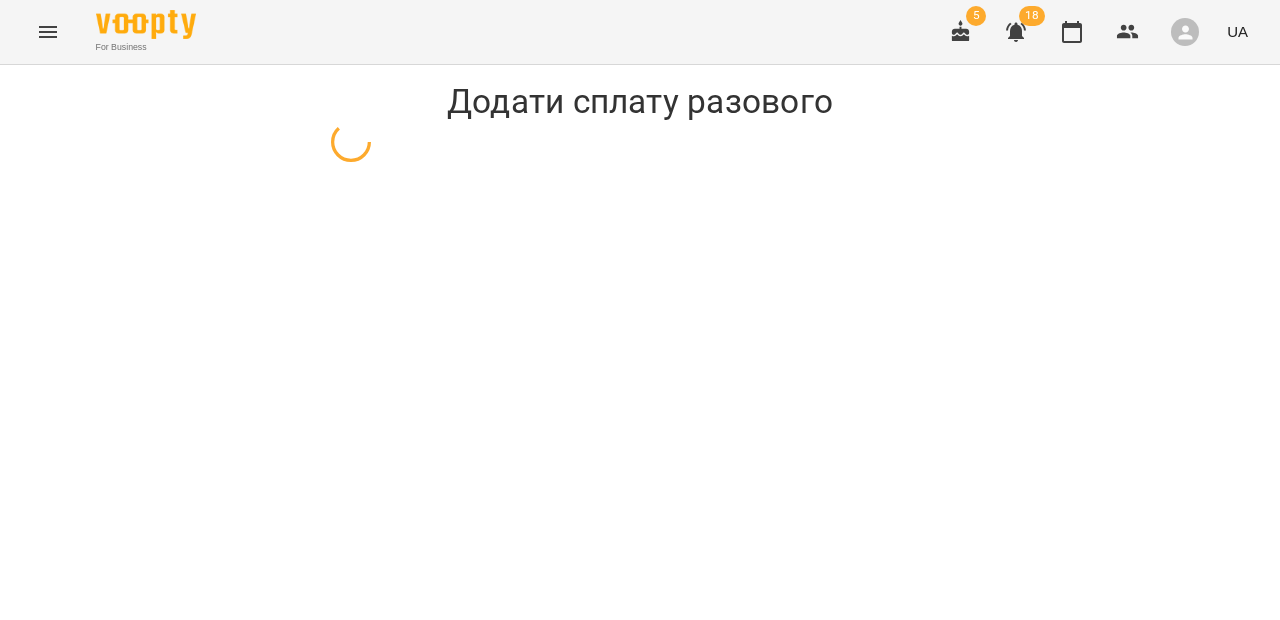 select on "*********" 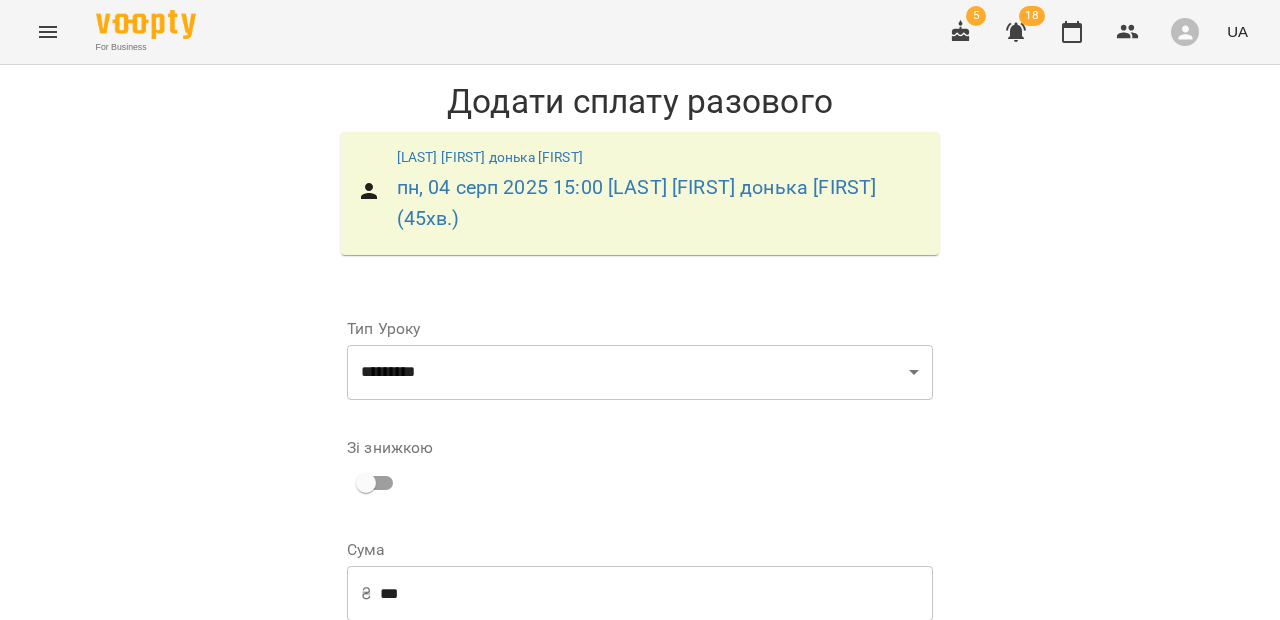 scroll, scrollTop: 323, scrollLeft: 0, axis: vertical 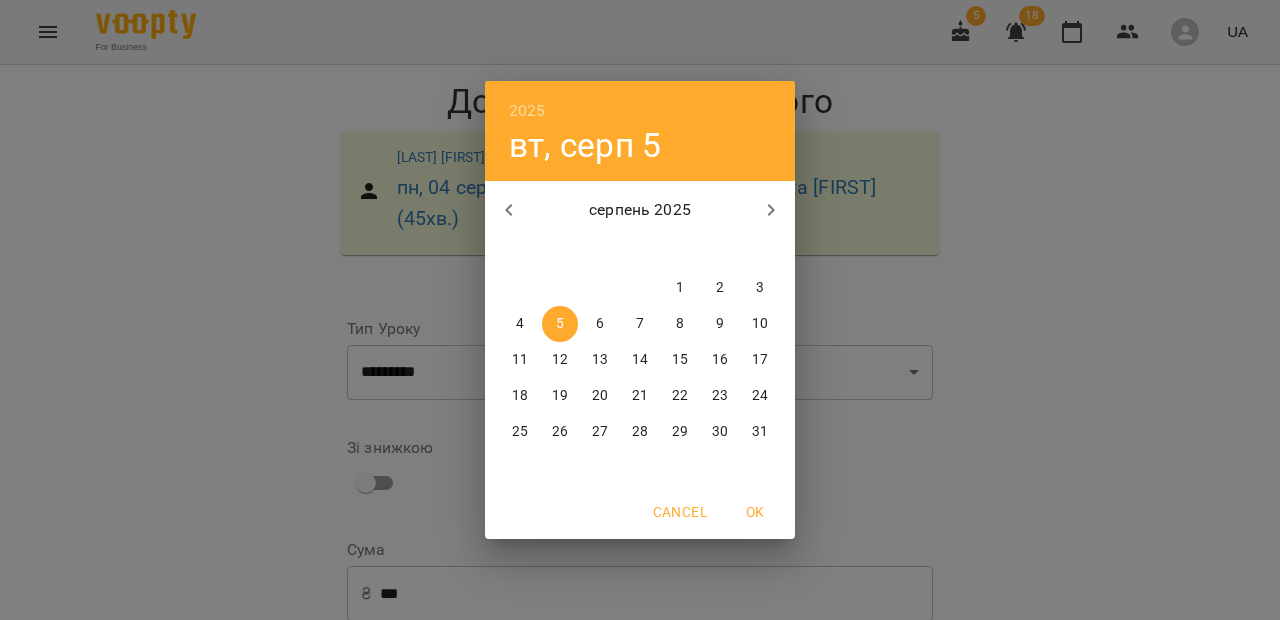click on "4" at bounding box center [520, 324] 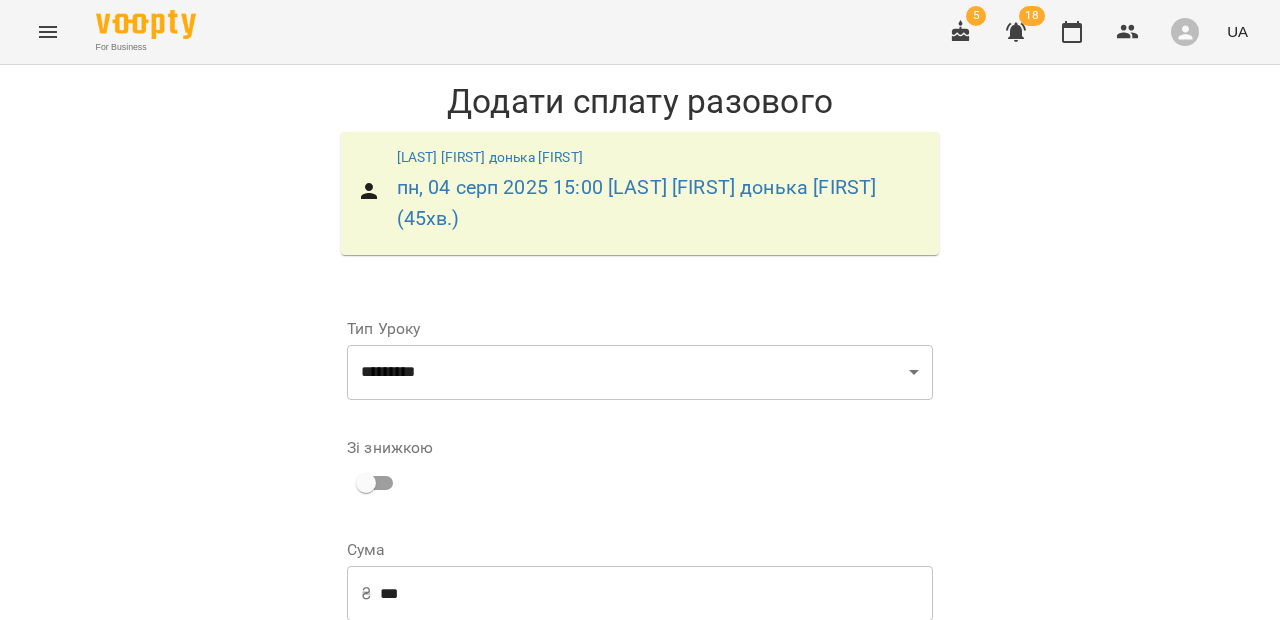 click on "Сума ₴ *** ​" at bounding box center (640, 583) 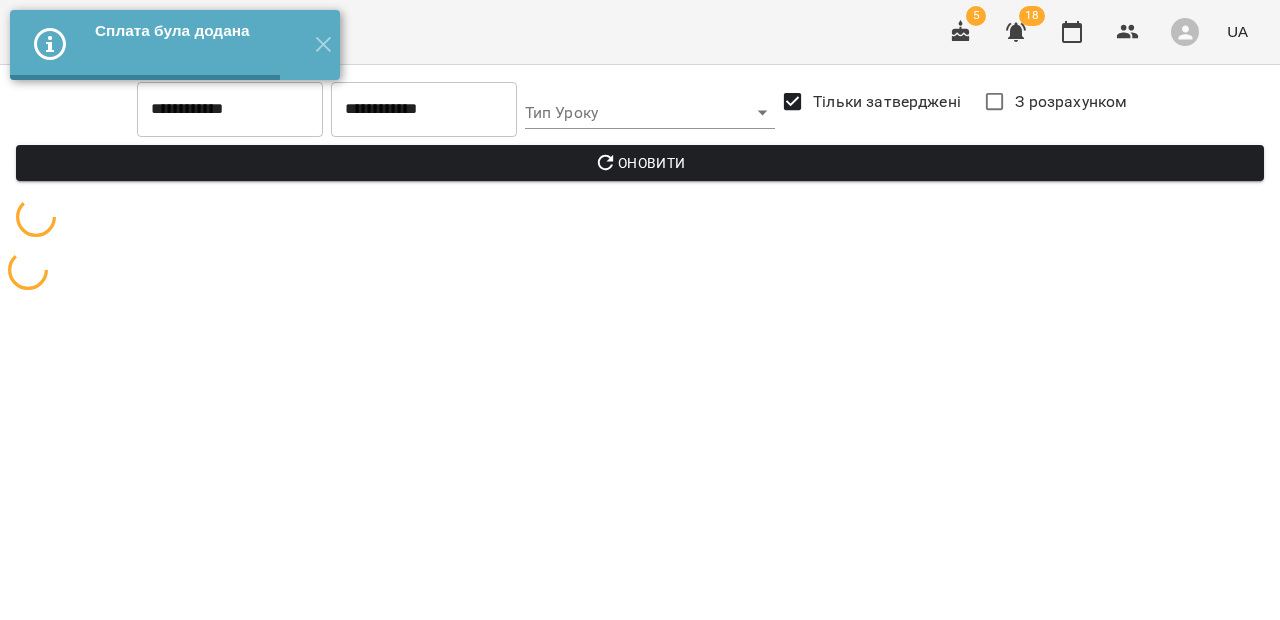 scroll, scrollTop: 0, scrollLeft: 0, axis: both 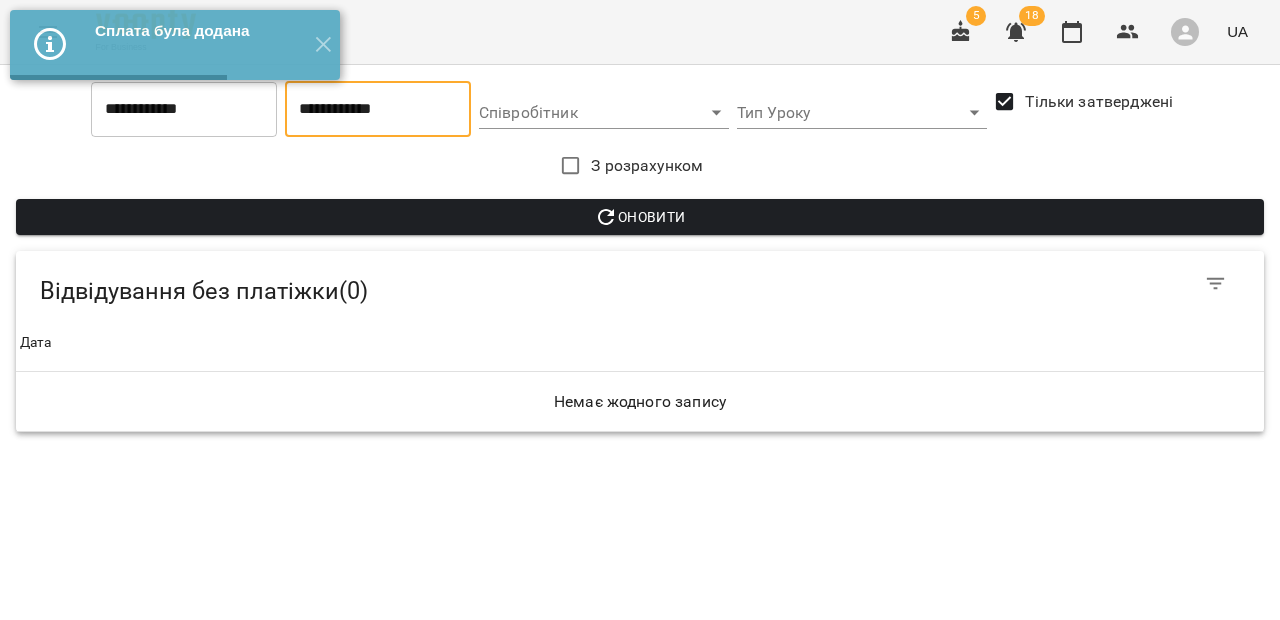 click on "**********" at bounding box center [378, 109] 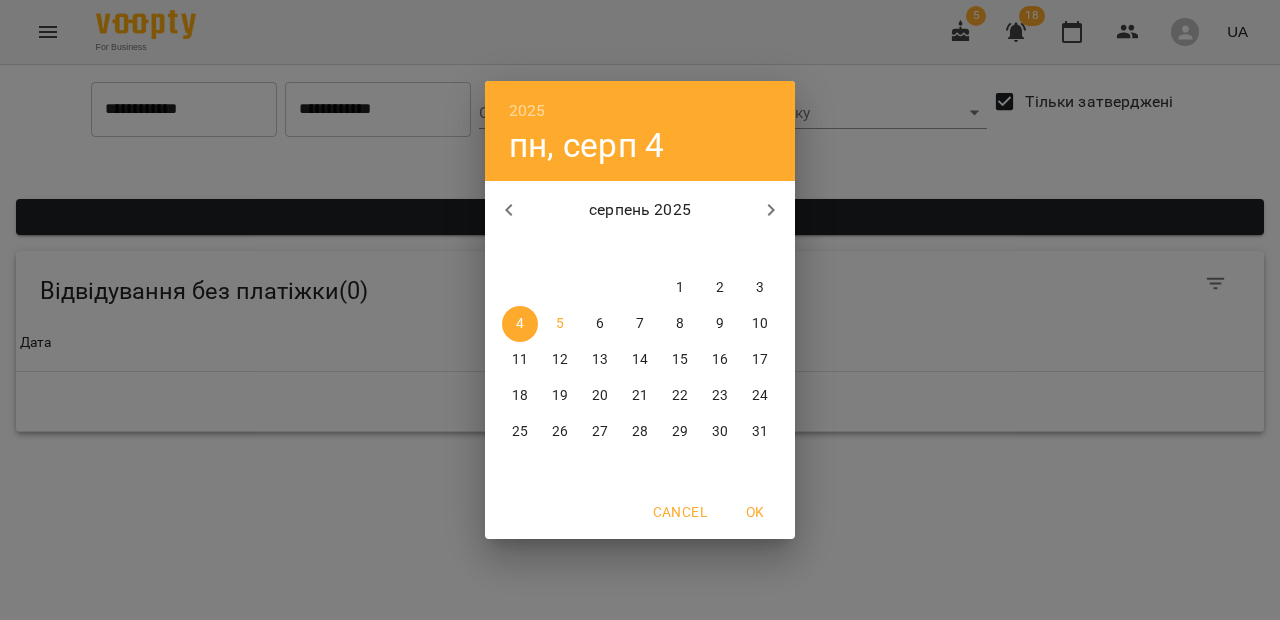 click on "5" at bounding box center (560, 324) 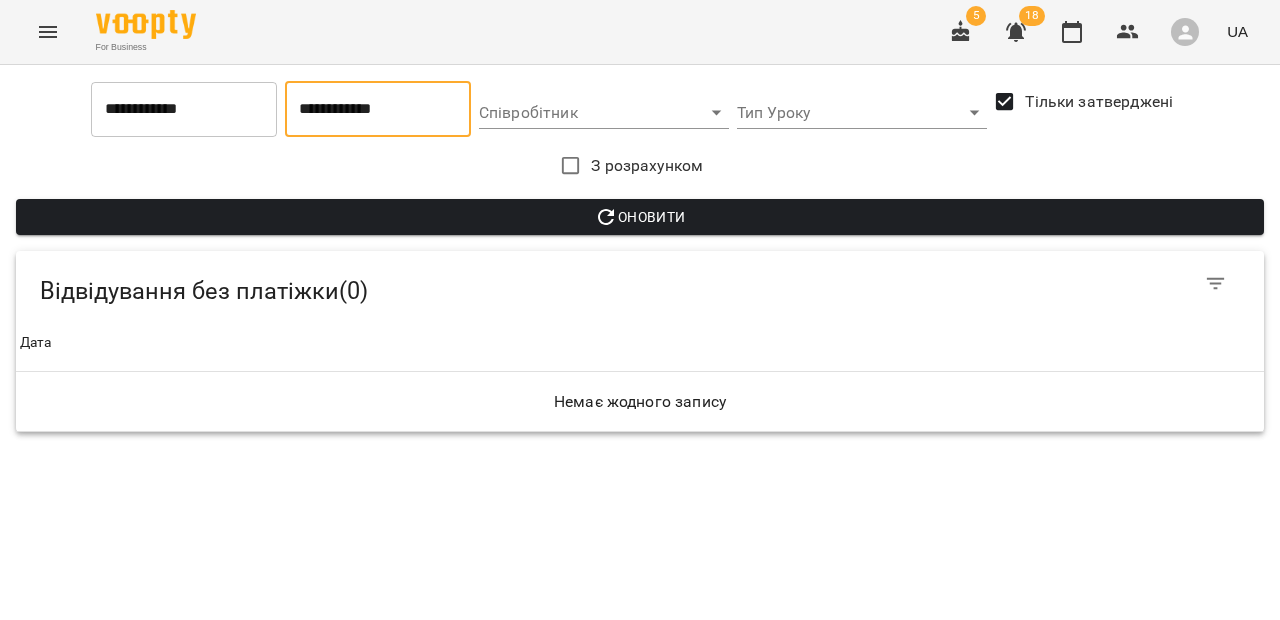 click 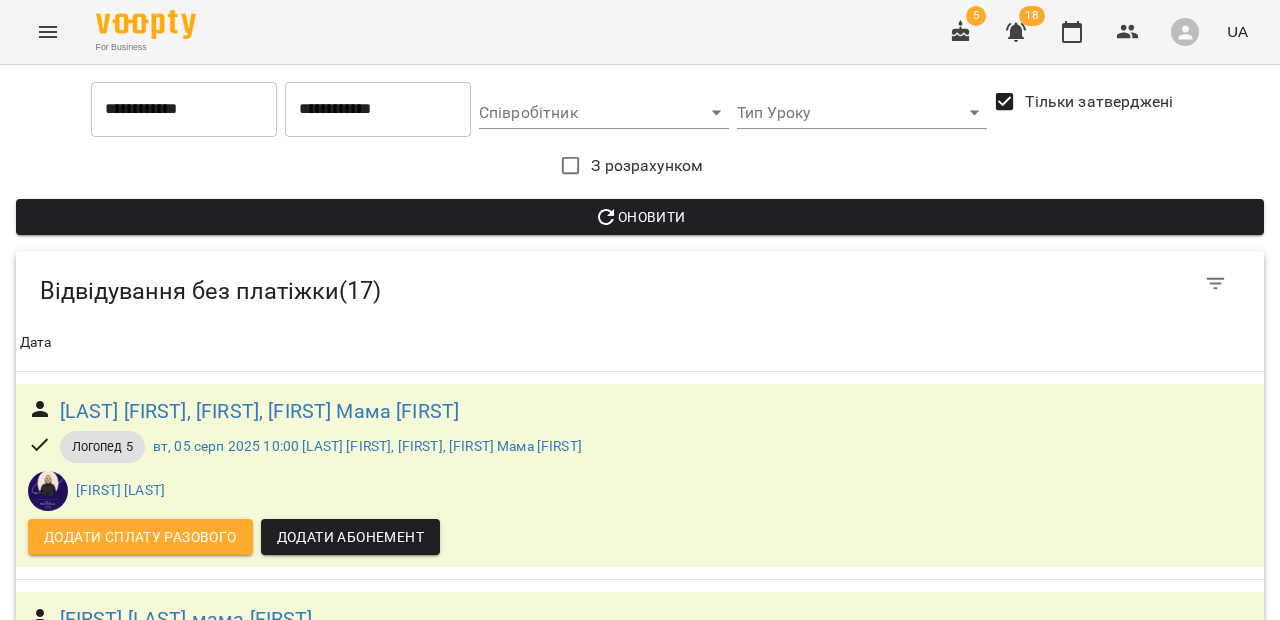 scroll, scrollTop: 0, scrollLeft: 0, axis: both 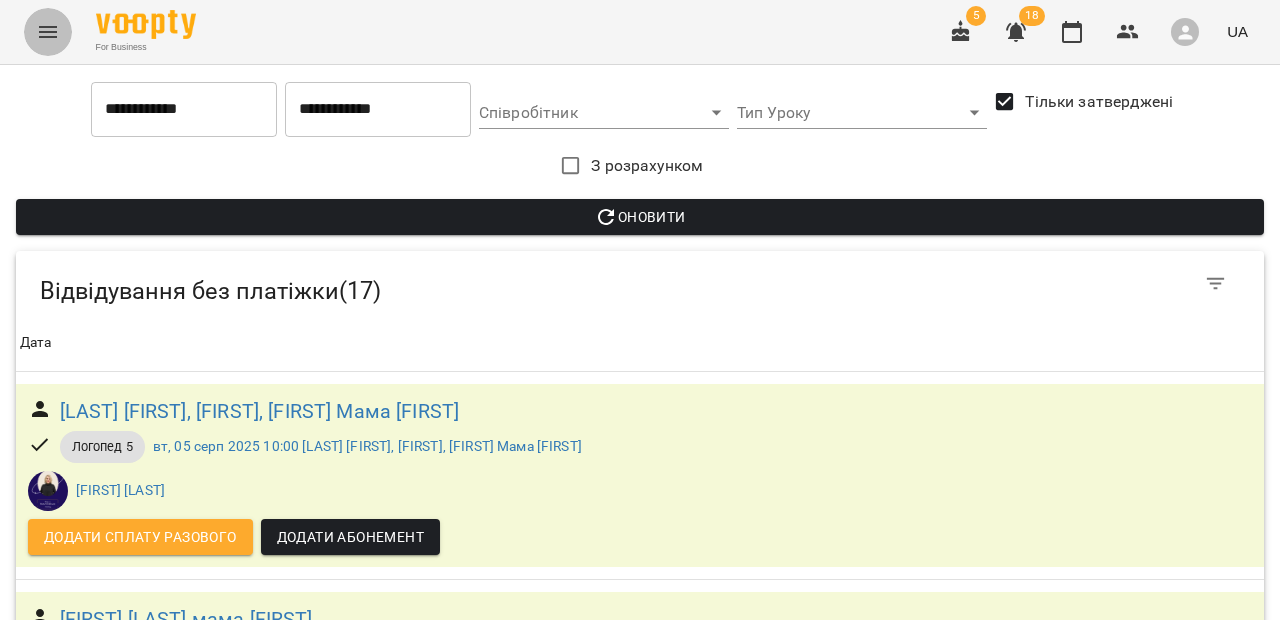 click 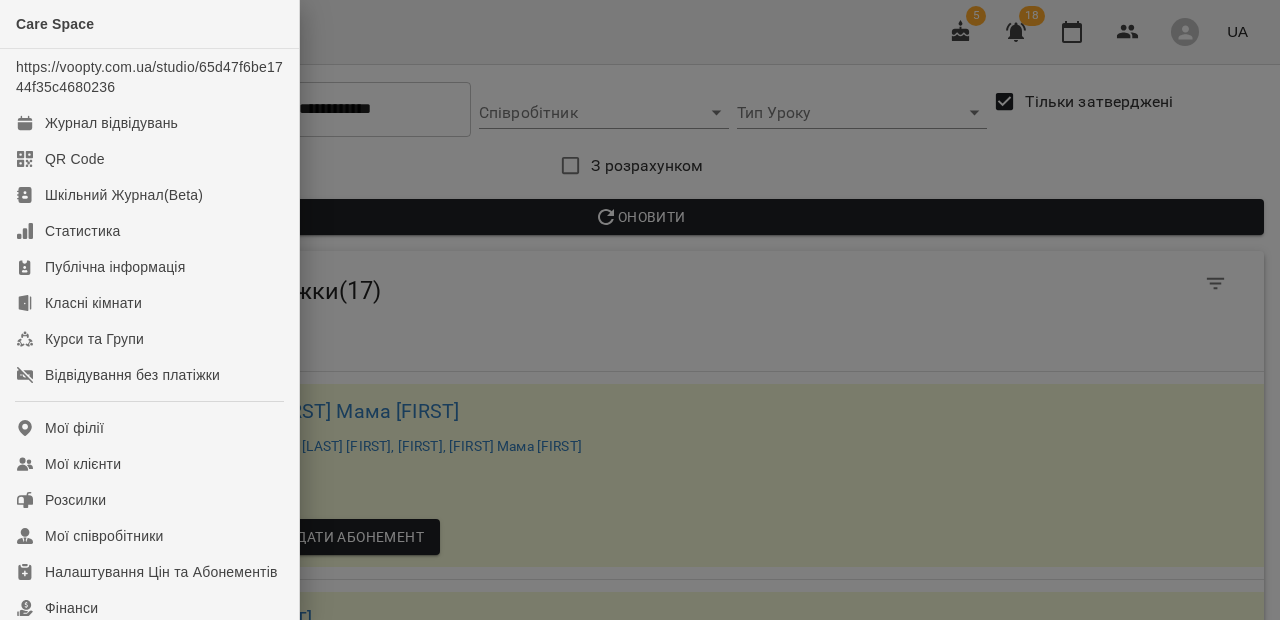 drag, startPoint x: 300, startPoint y: 261, endPoint x: 303, endPoint y: 317, distance: 56.0803 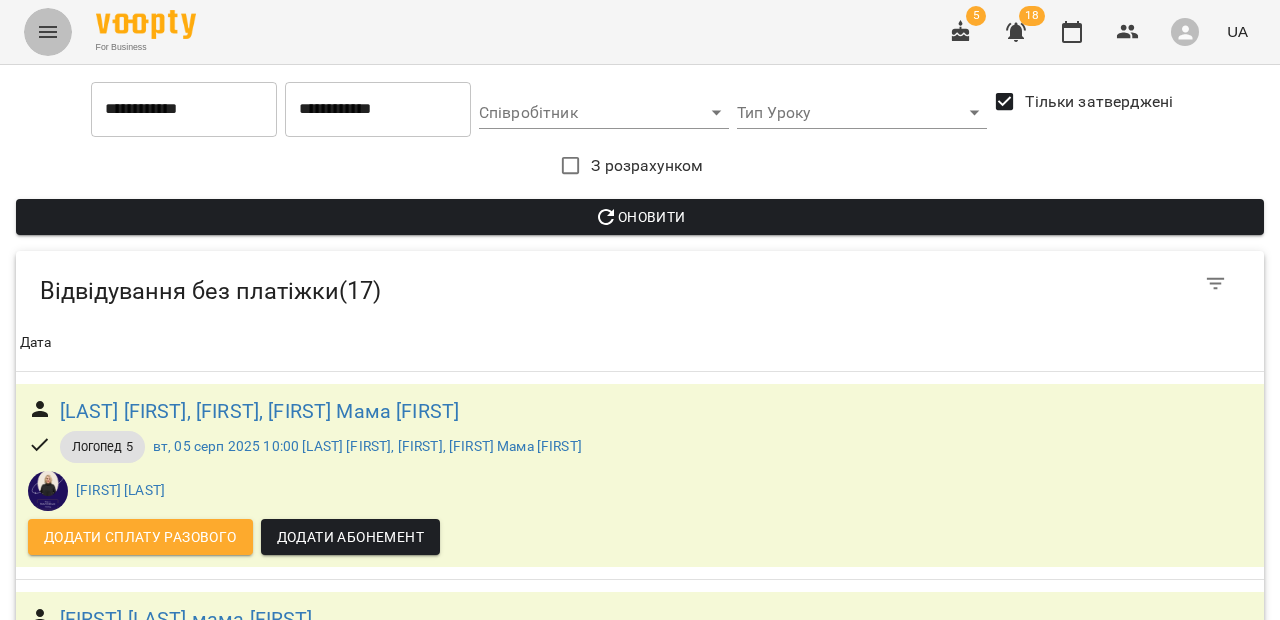 click 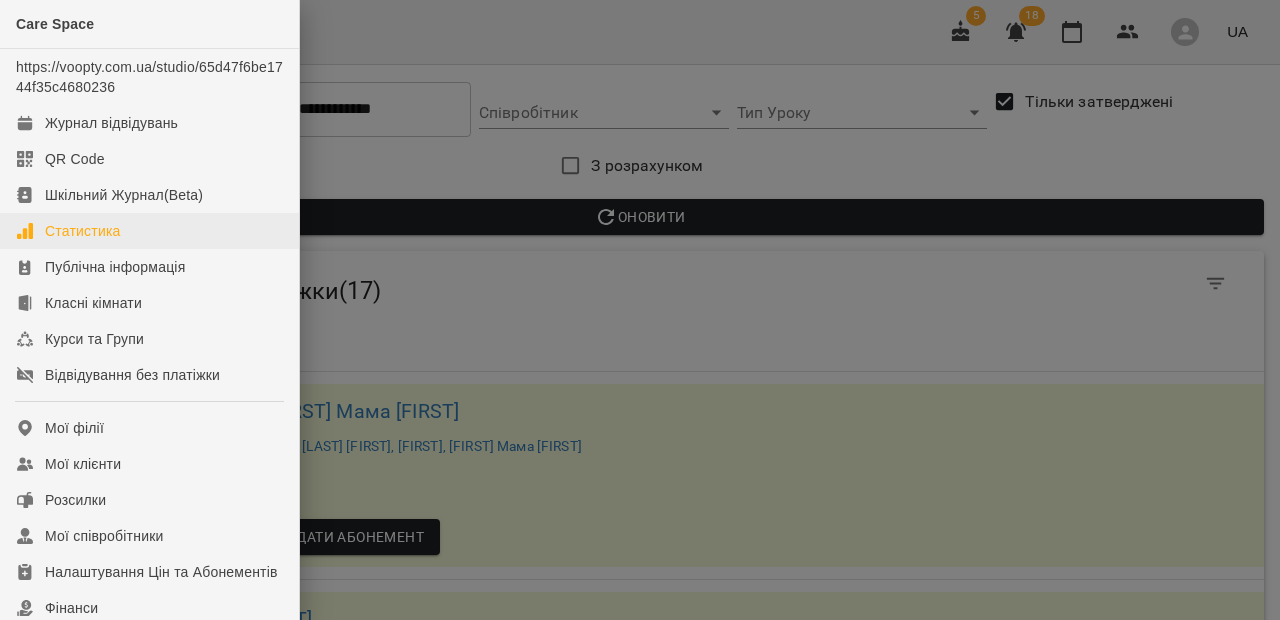 drag, startPoint x: 299, startPoint y: 141, endPoint x: 285, endPoint y: 233, distance: 93.05912 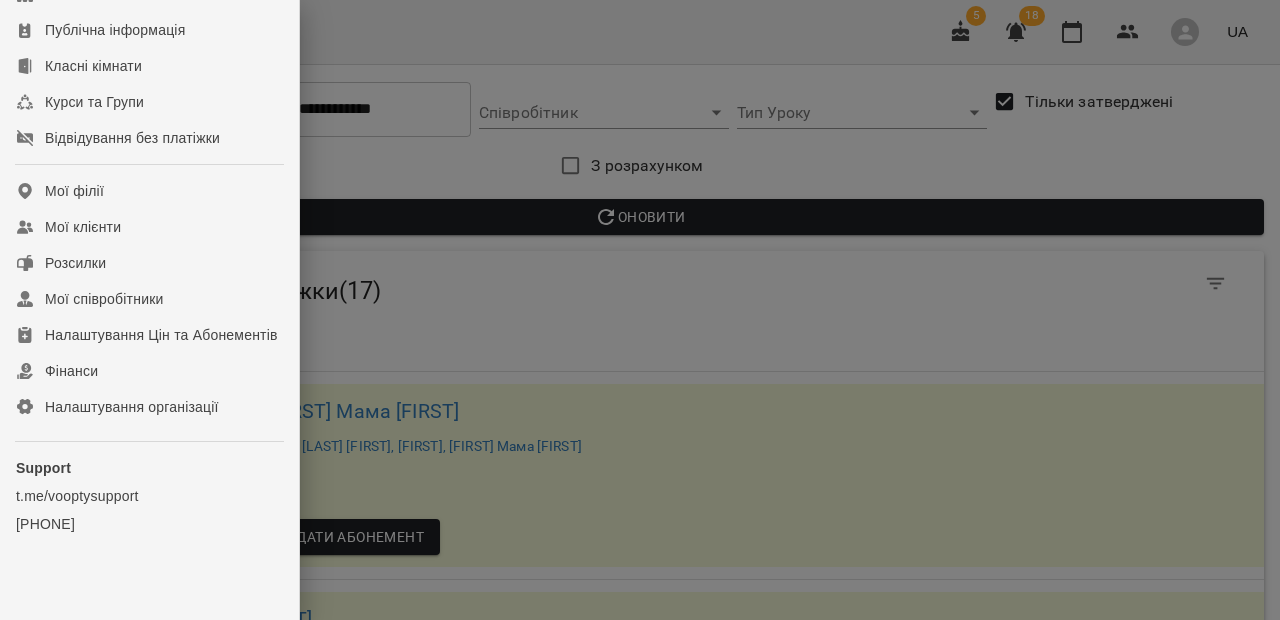 scroll, scrollTop: 228, scrollLeft: 0, axis: vertical 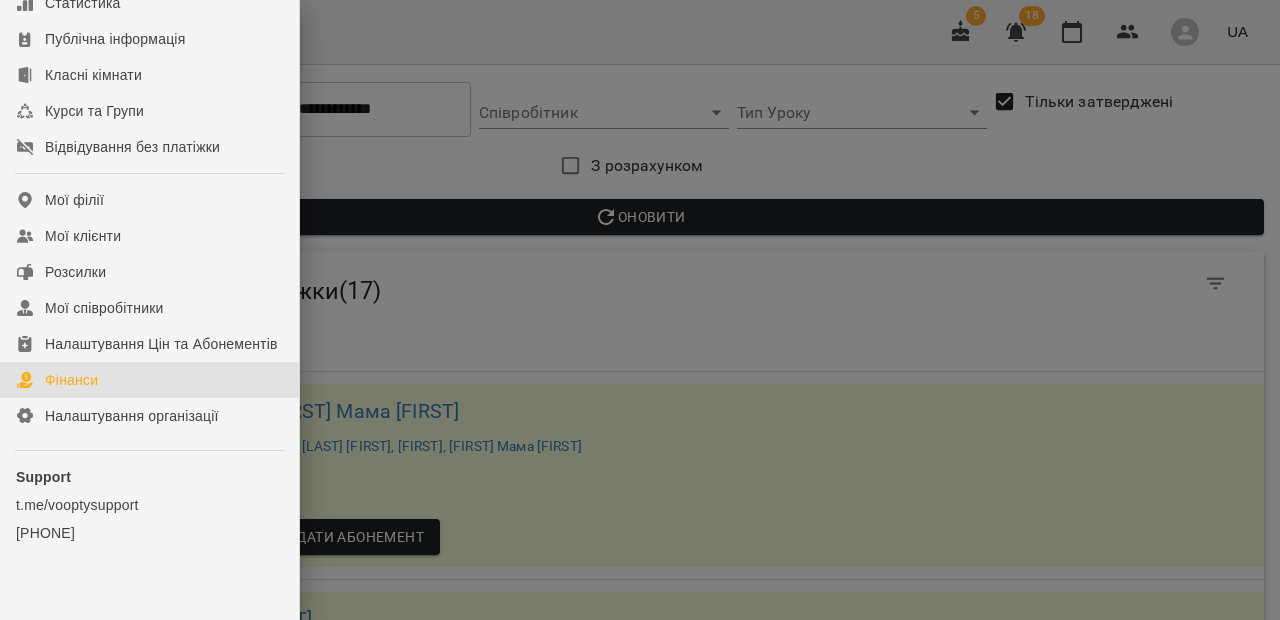 click on "Фінанси" 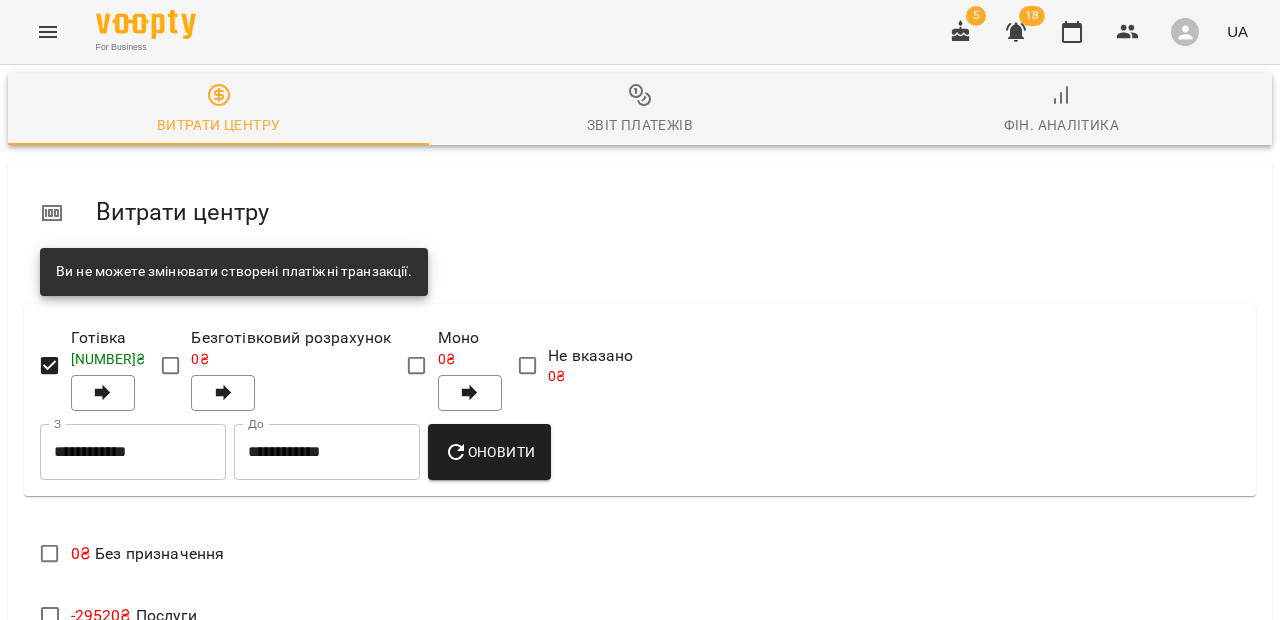 scroll, scrollTop: 614, scrollLeft: 0, axis: vertical 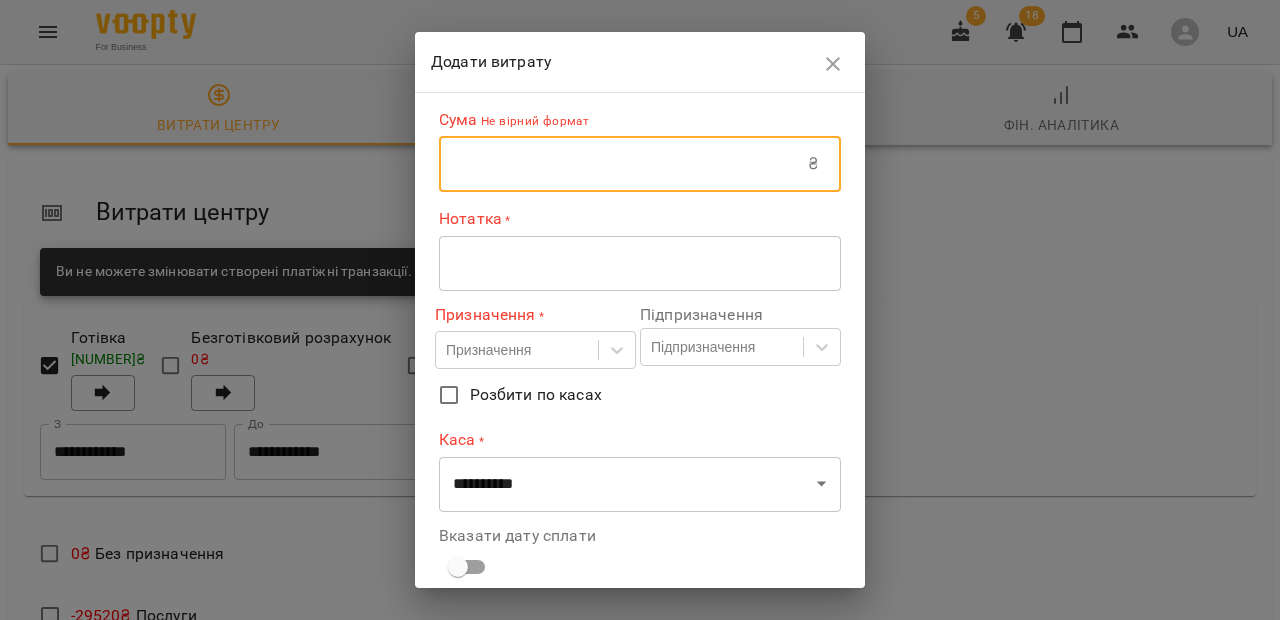 click at bounding box center [623, 164] 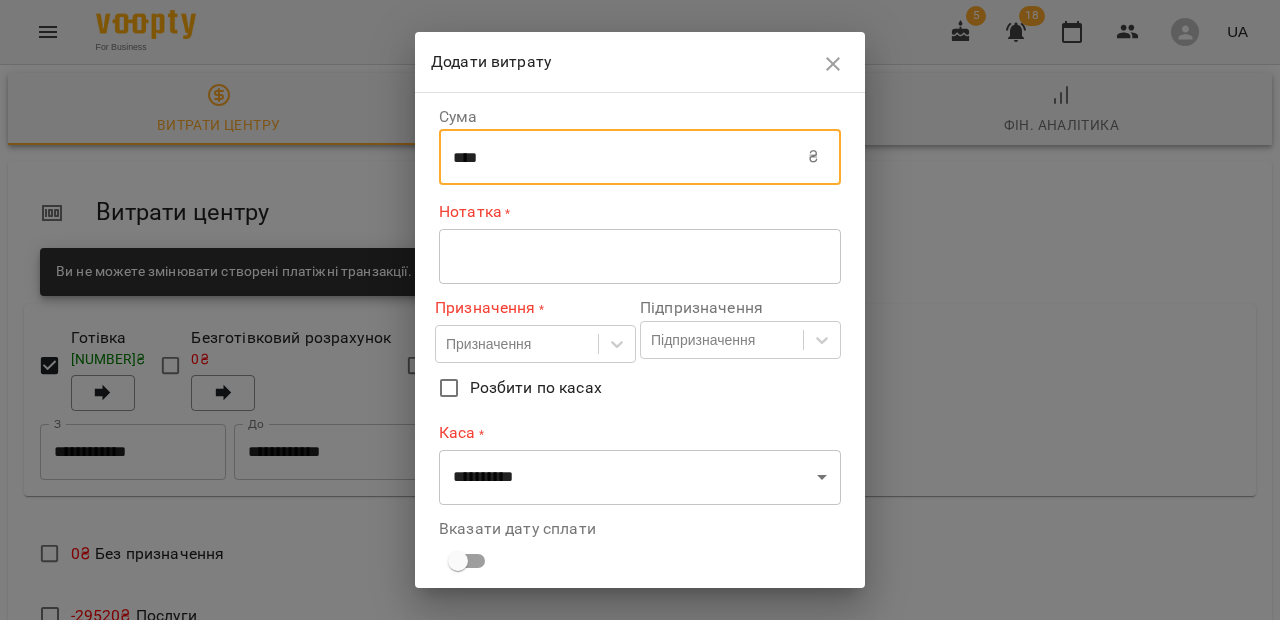type on "****" 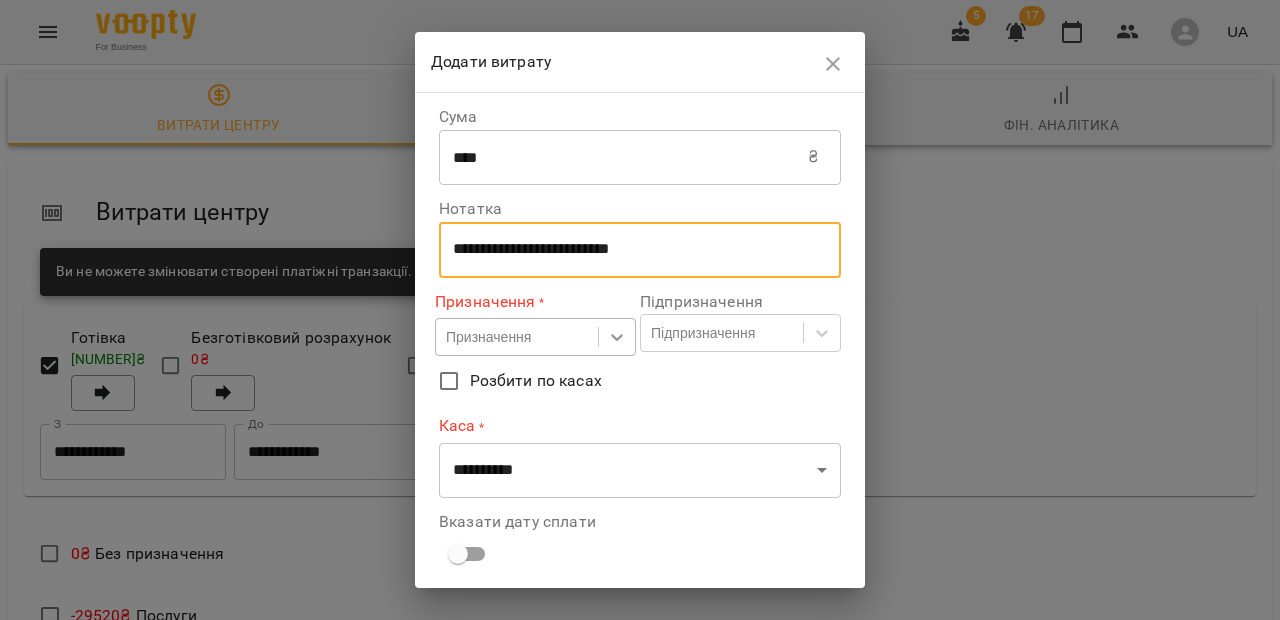 type on "**********" 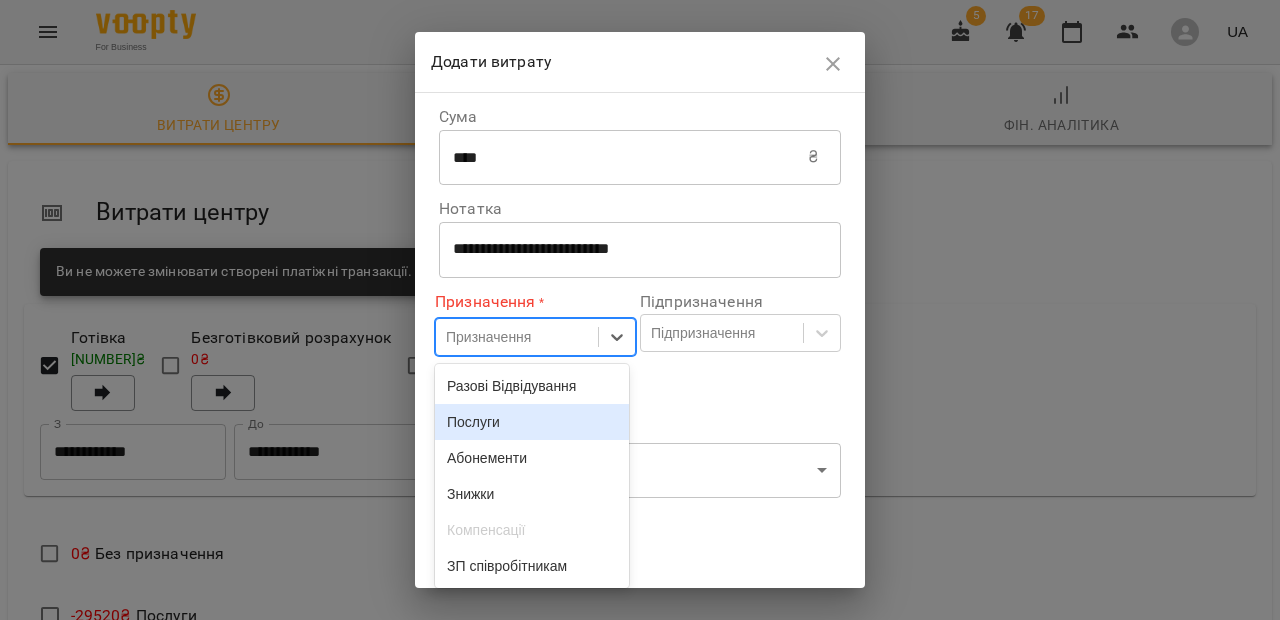 click on "Послуги" at bounding box center (532, 422) 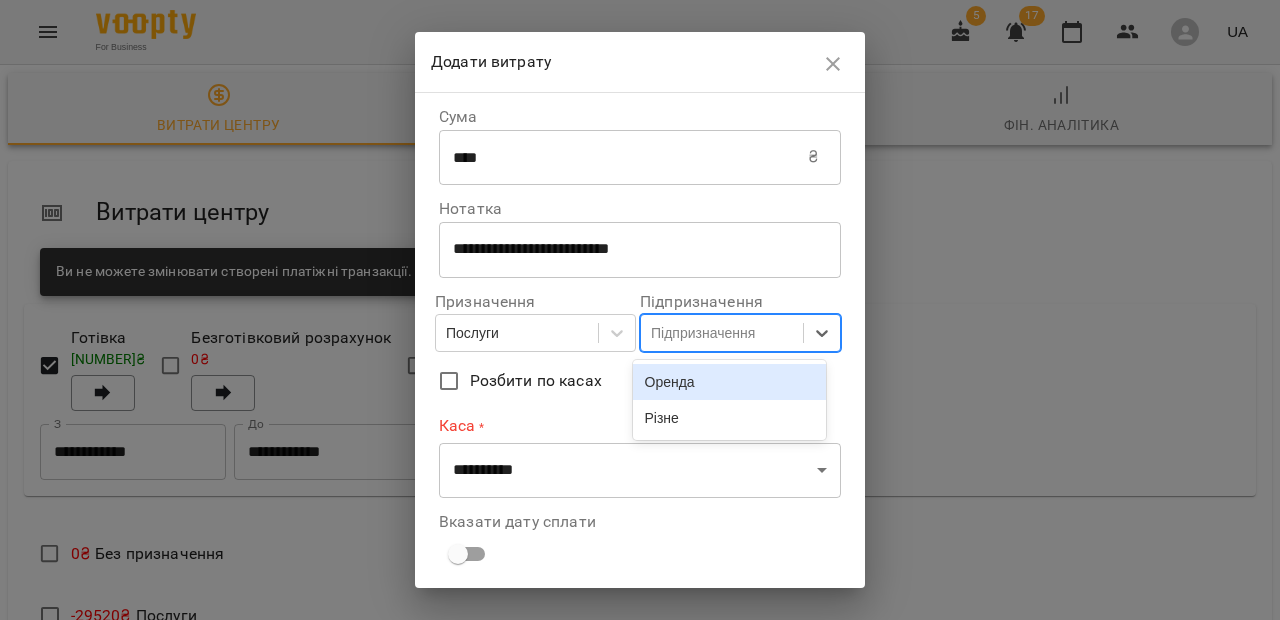 click on "Підпризначення" at bounding box center [703, 333] 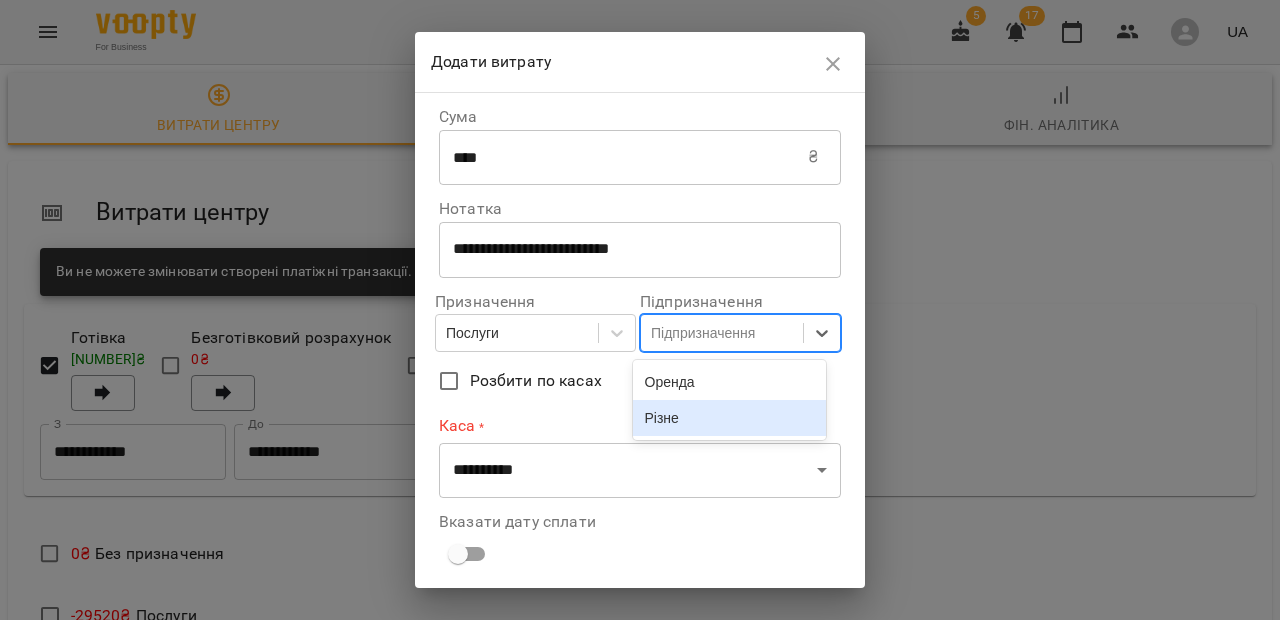 click on "Різне" at bounding box center [730, 418] 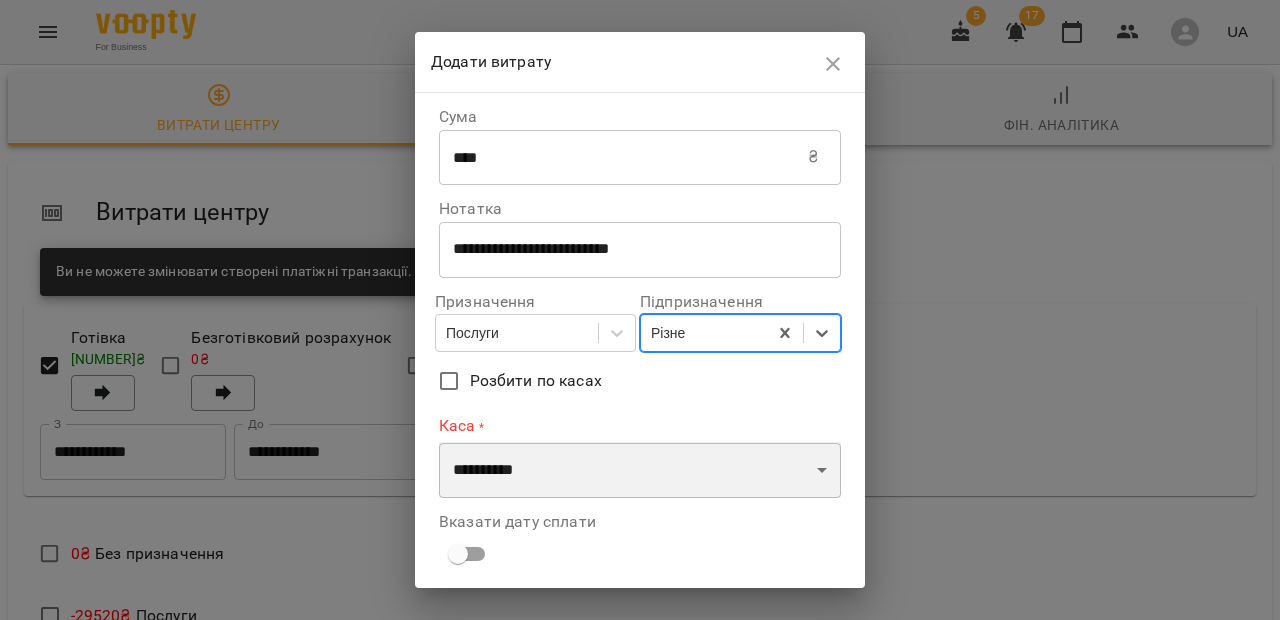 click on "[CARD_NUMBER] [CARD_NUMBER] [CARD_NUMBER] [CARD_NUMBER]" at bounding box center [640, 470] 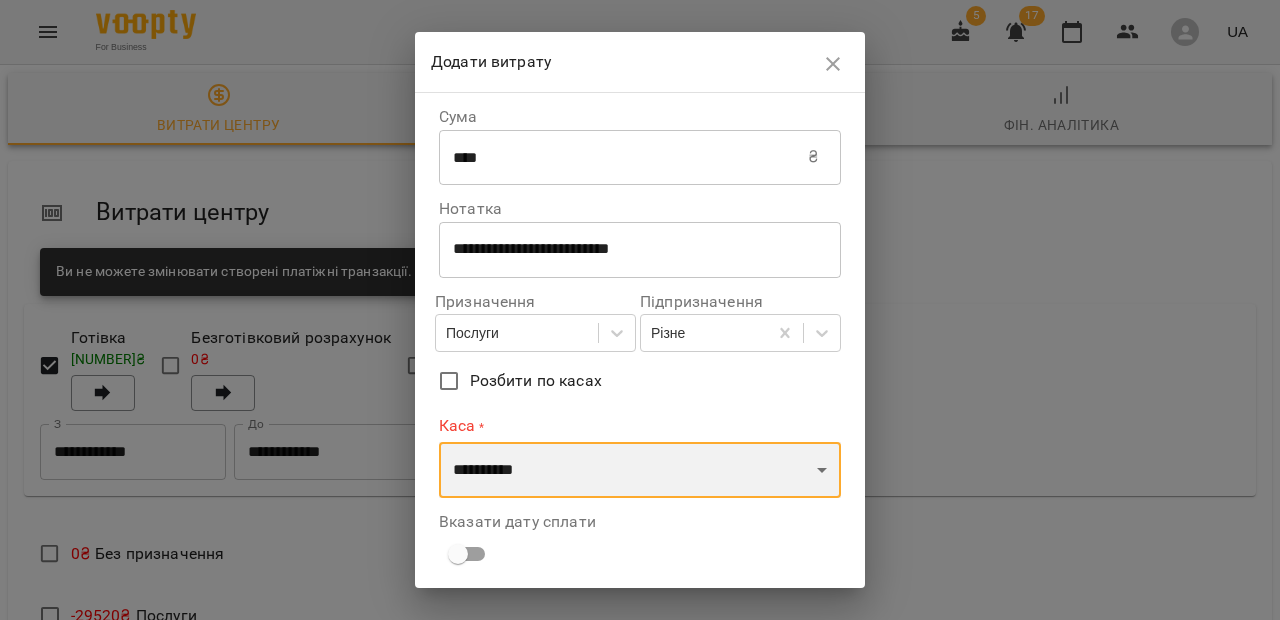 select on "****" 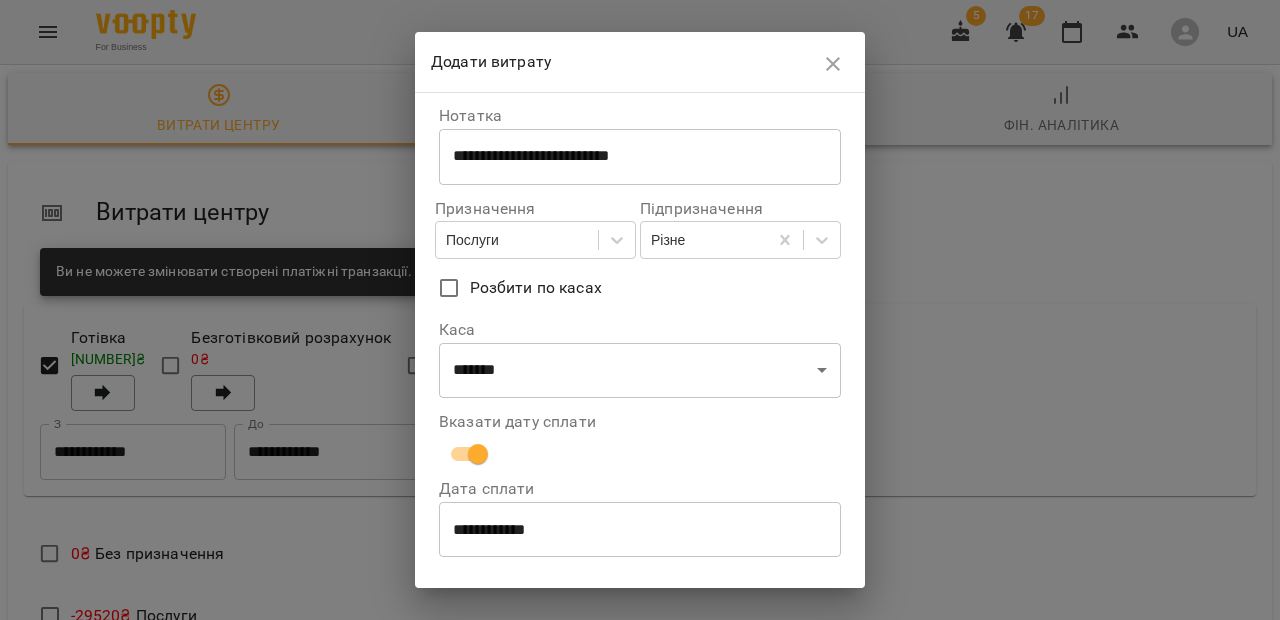 scroll, scrollTop: 146, scrollLeft: 0, axis: vertical 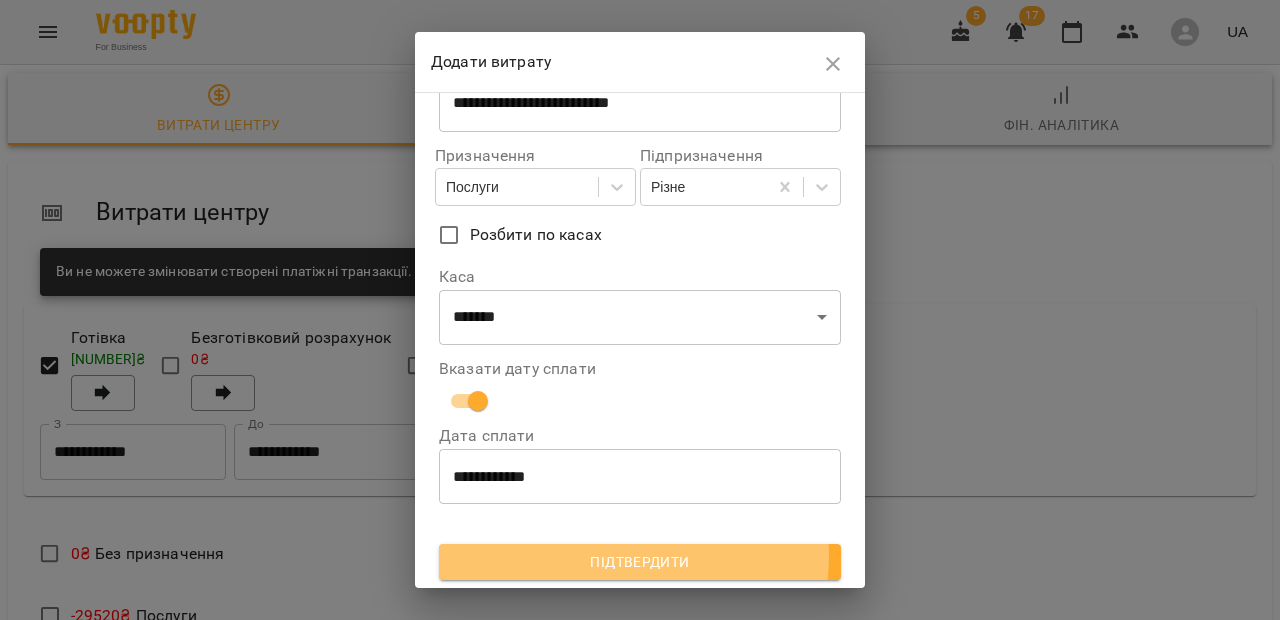 click on "Підтвердити" at bounding box center [640, 562] 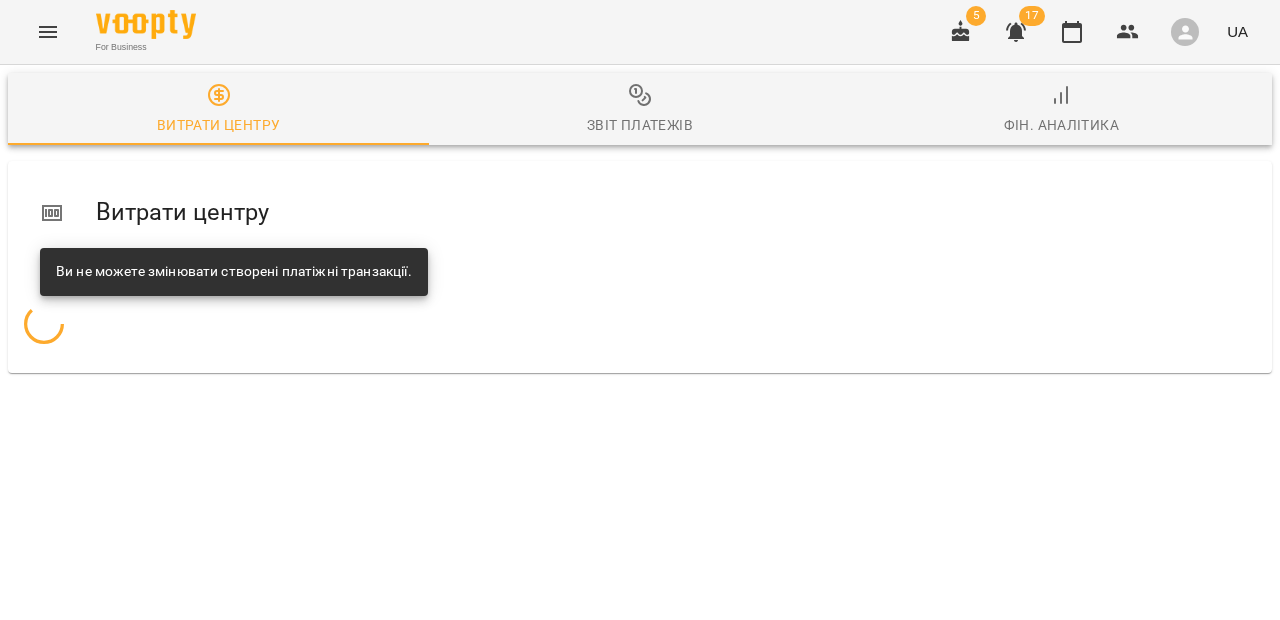 scroll, scrollTop: 0, scrollLeft: 0, axis: both 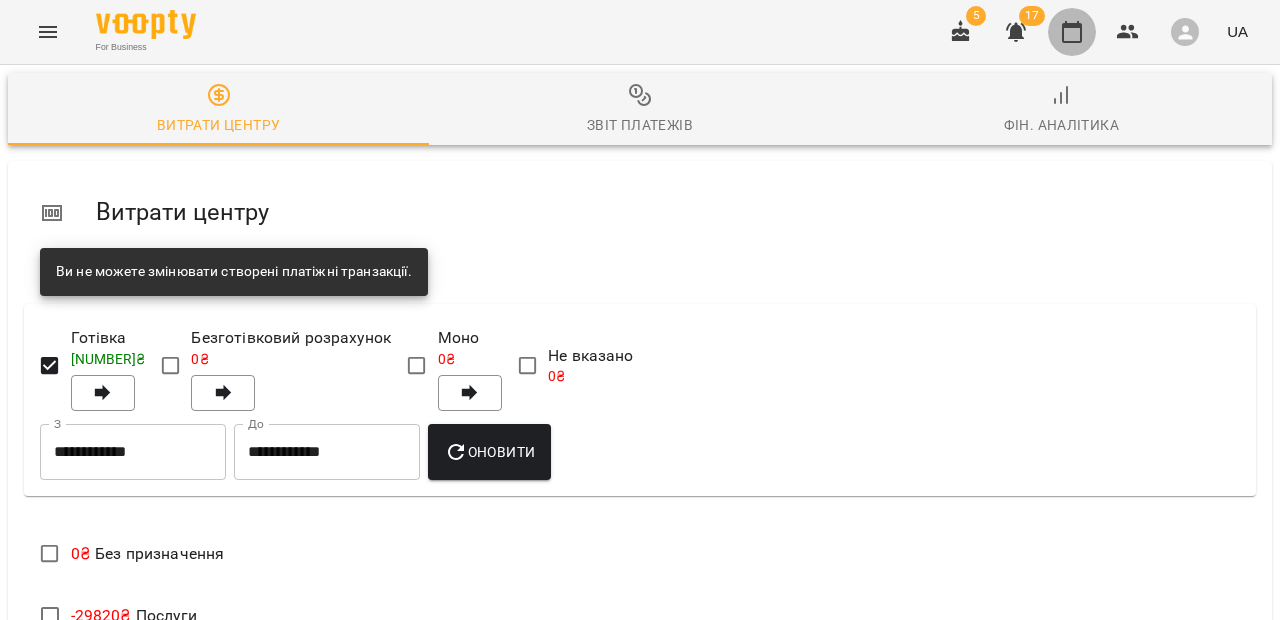 click at bounding box center (1072, 32) 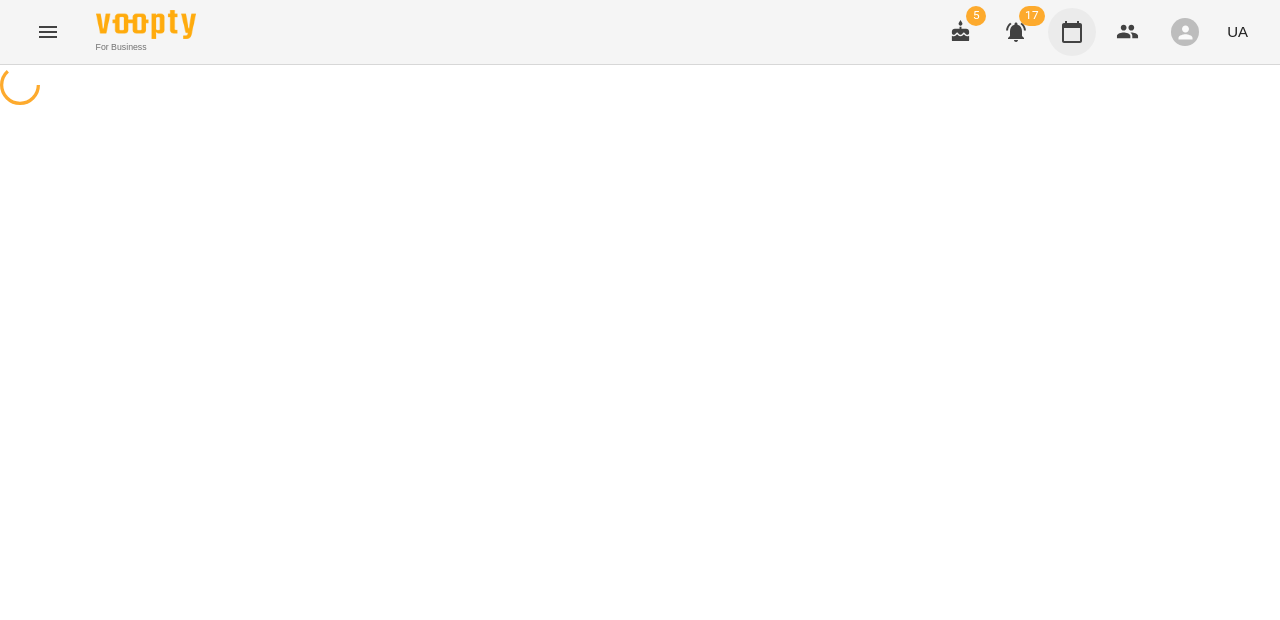 scroll, scrollTop: 0, scrollLeft: 0, axis: both 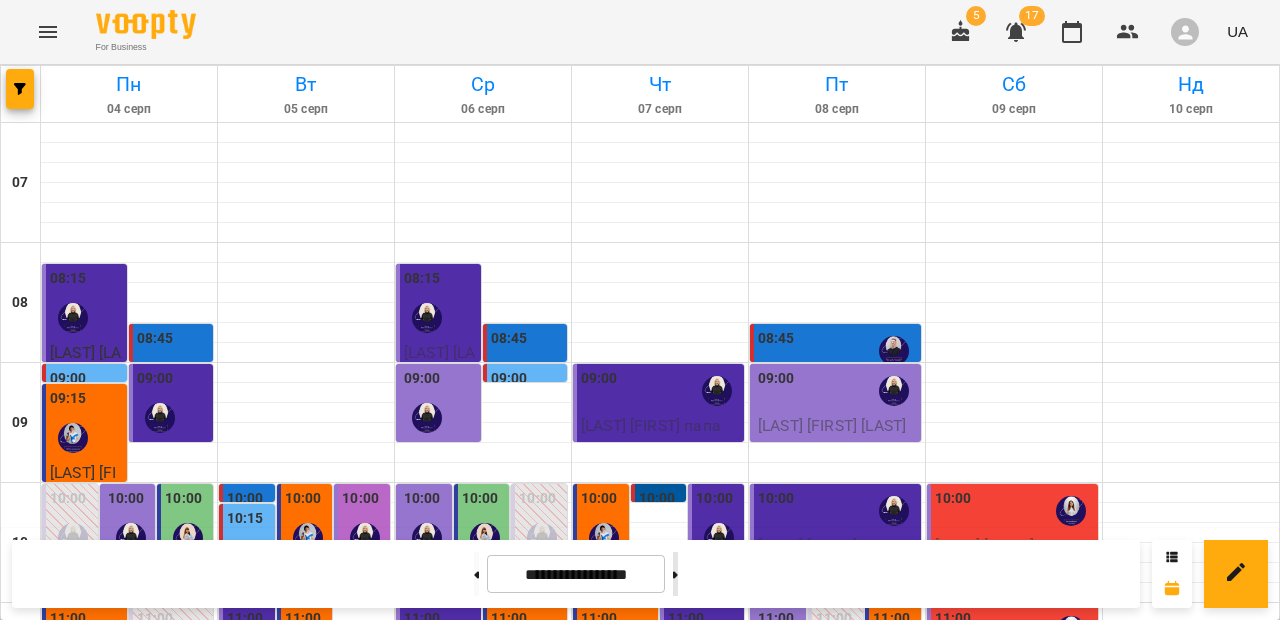 click at bounding box center (675, 574) 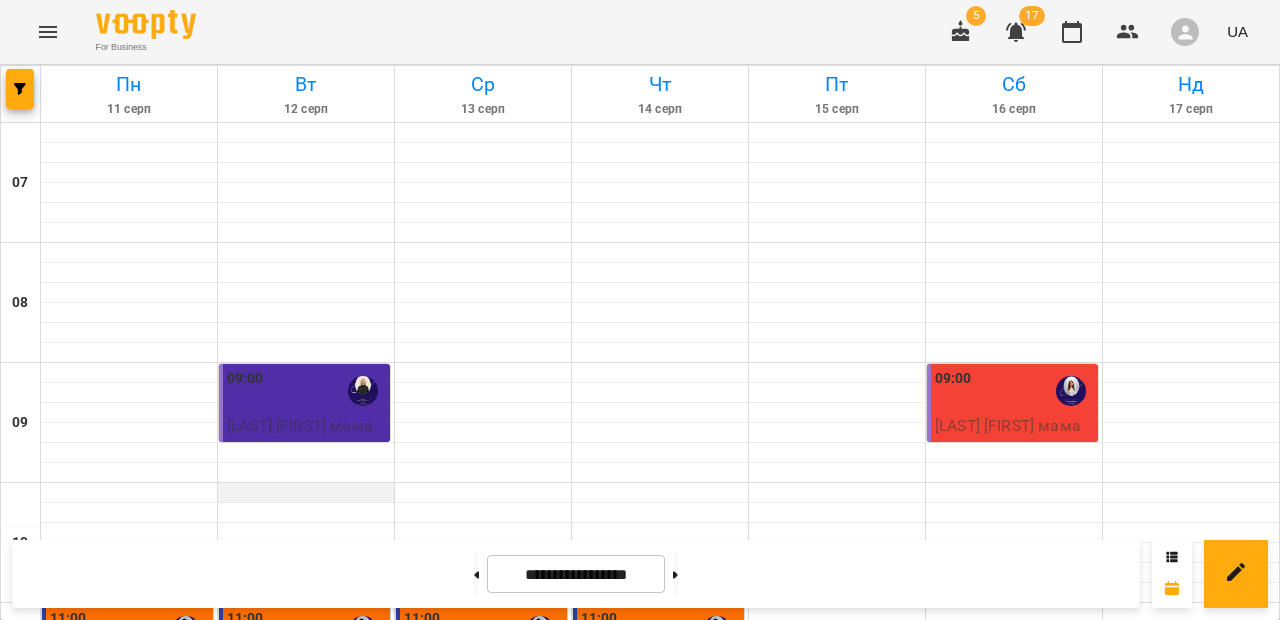 click at bounding box center [306, 493] 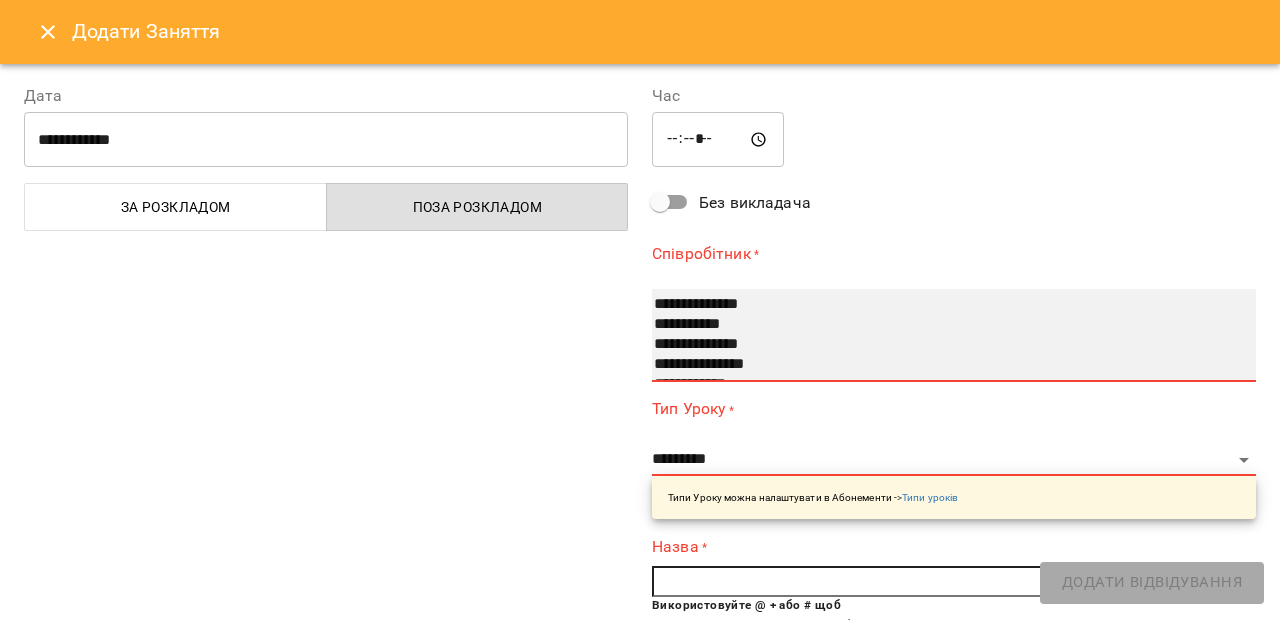 select on "**********" 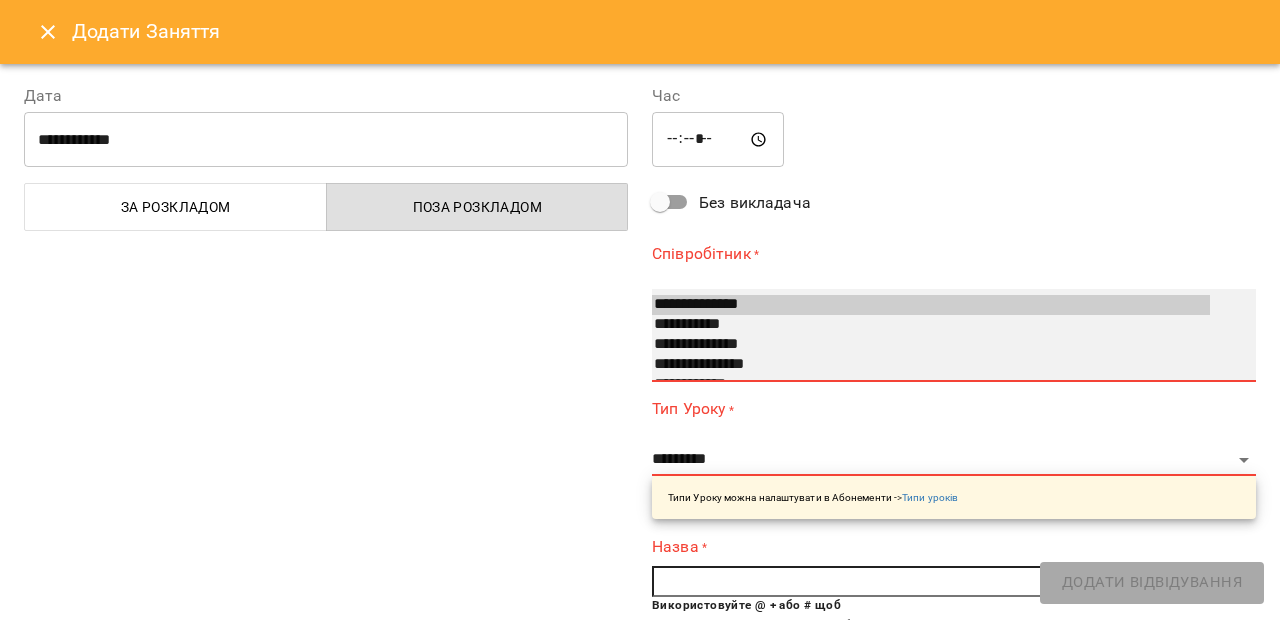 click on "**********" at bounding box center (931, 365) 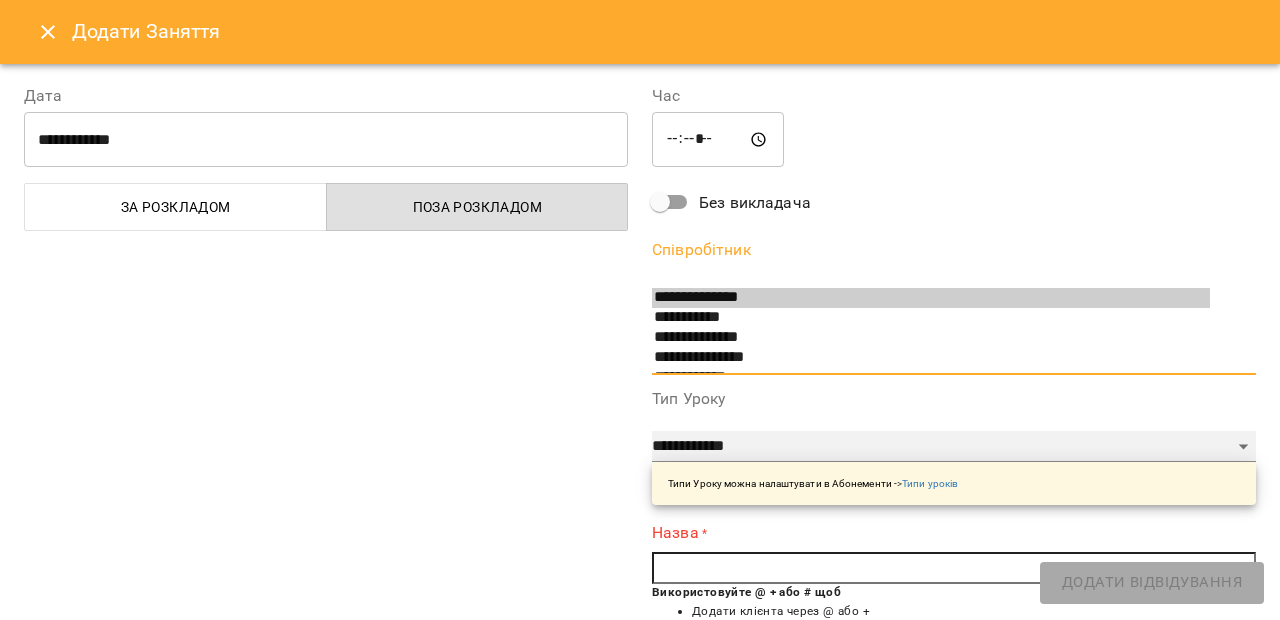 click on "**********" at bounding box center (954, 447) 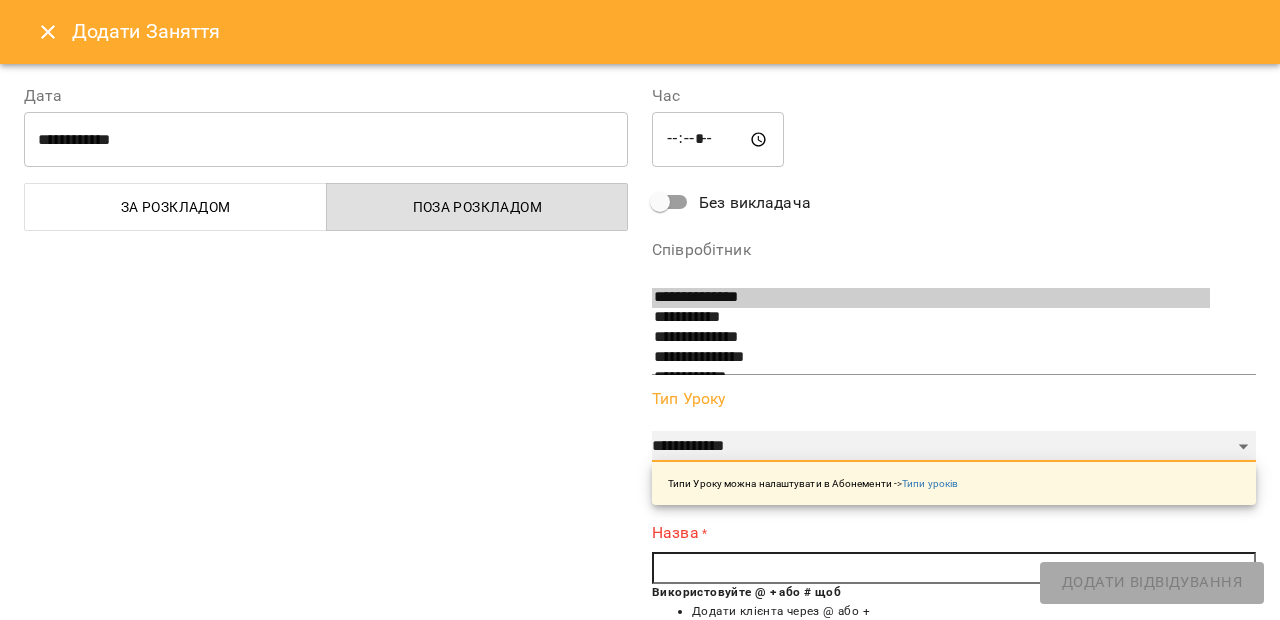 select on "**********" 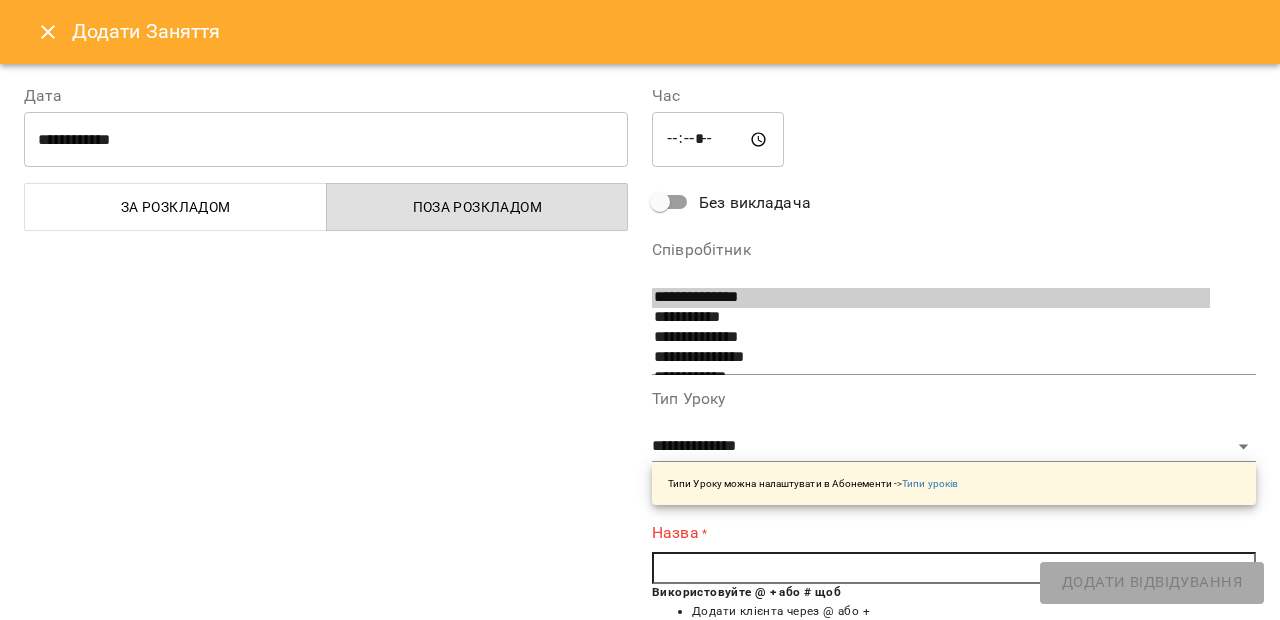 click at bounding box center (954, 568) 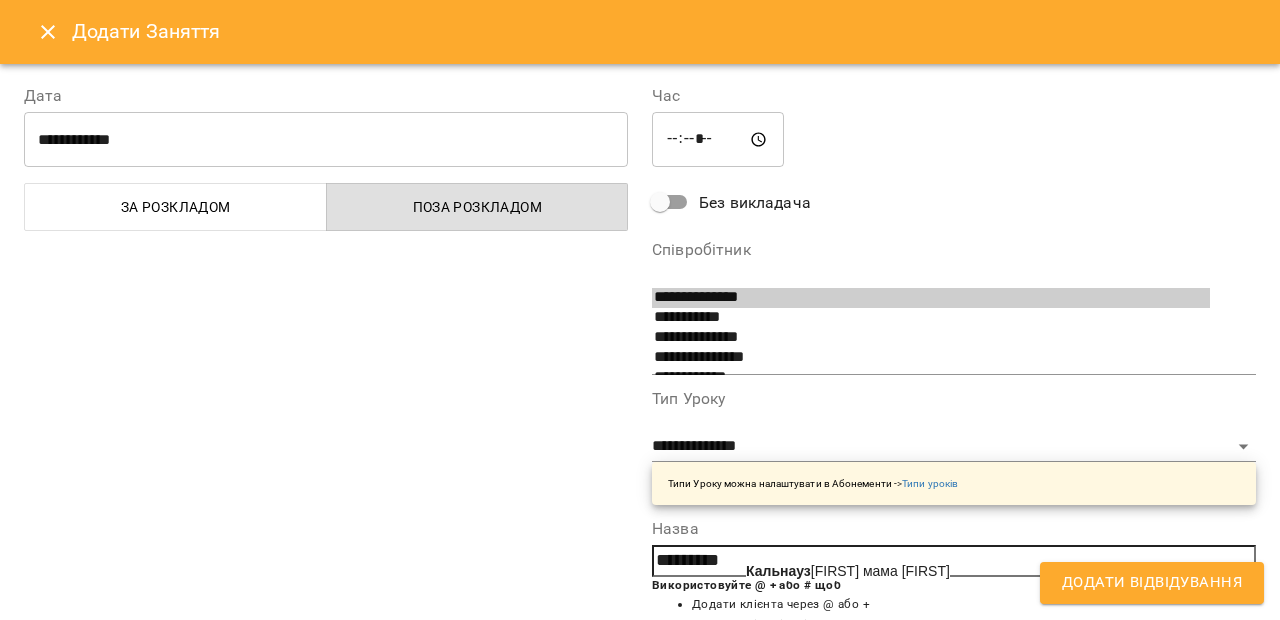 click on "[LAST] [FIRST] мама [FIRST]" at bounding box center (848, 571) 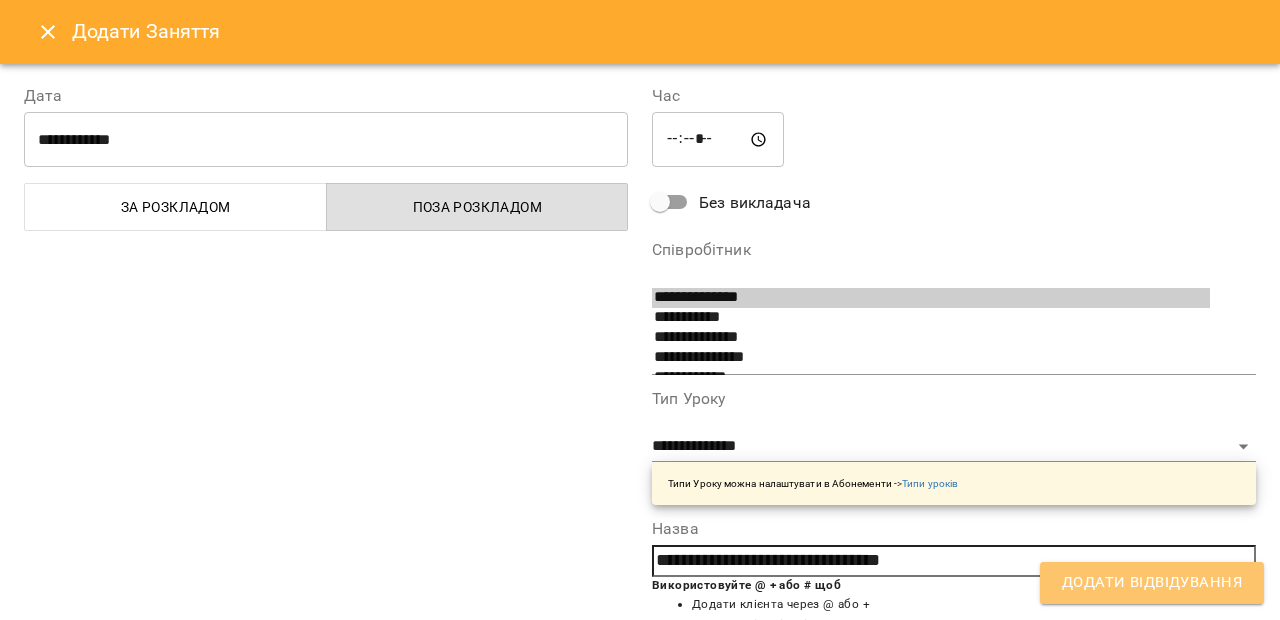 click on "Додати Відвідування" at bounding box center (1152, 583) 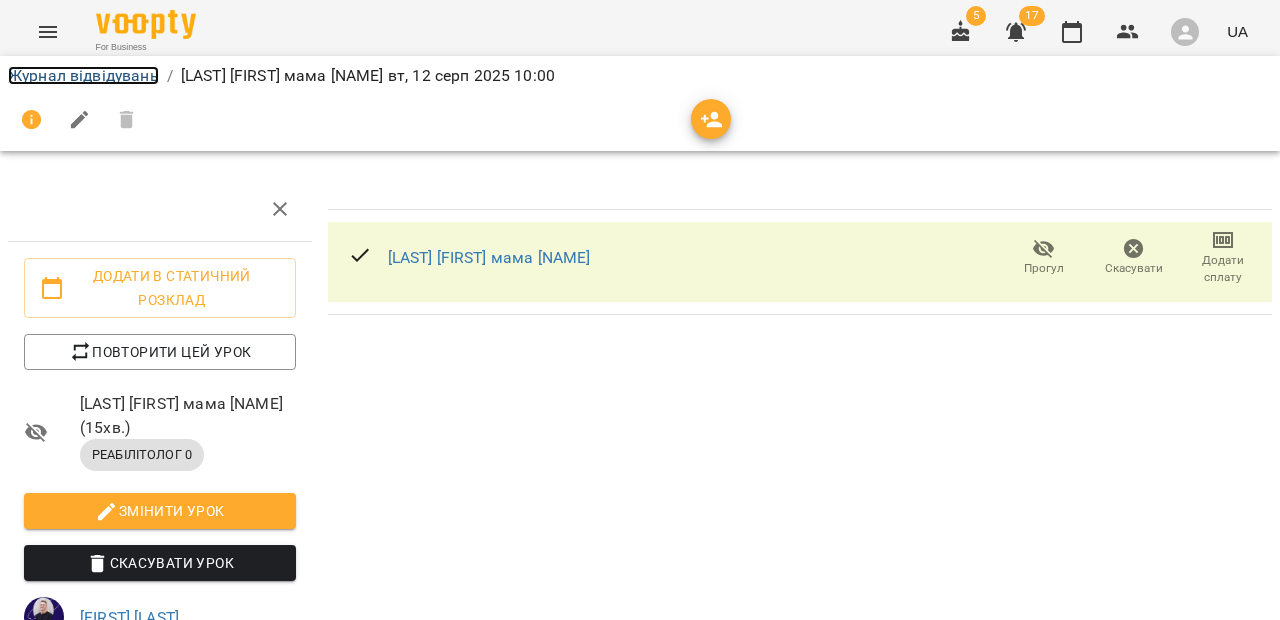 click on "Журнал відвідувань" at bounding box center (83, 75) 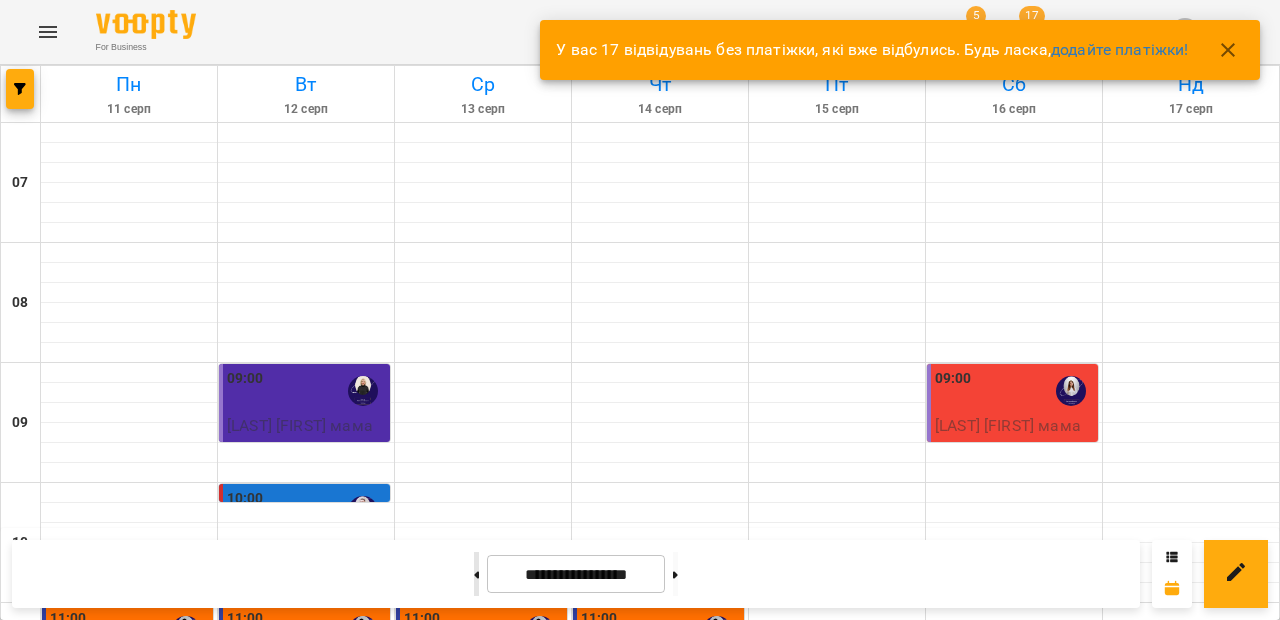 click at bounding box center [476, 574] 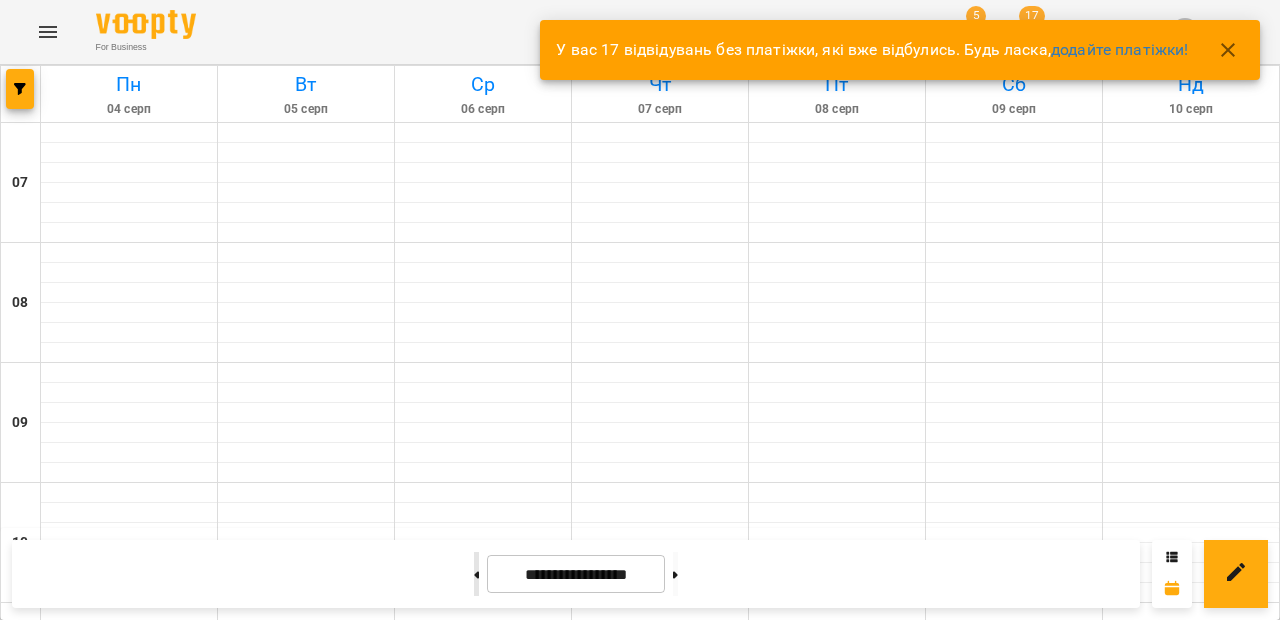type on "**********" 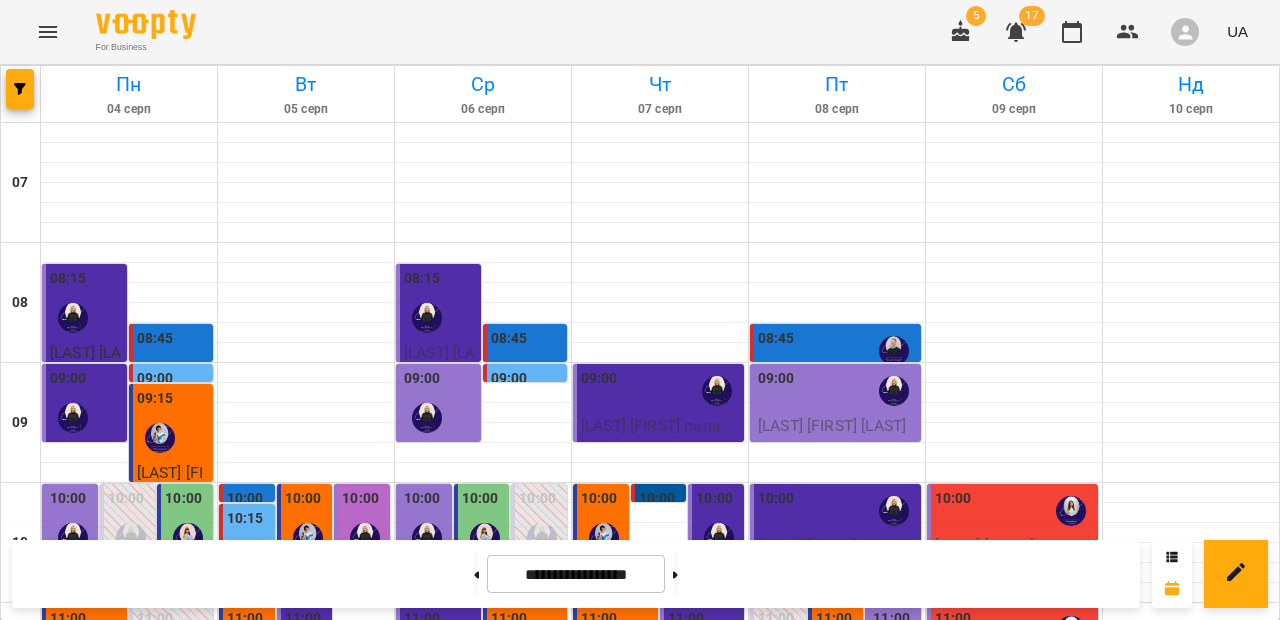 scroll, scrollTop: 58, scrollLeft: 0, axis: vertical 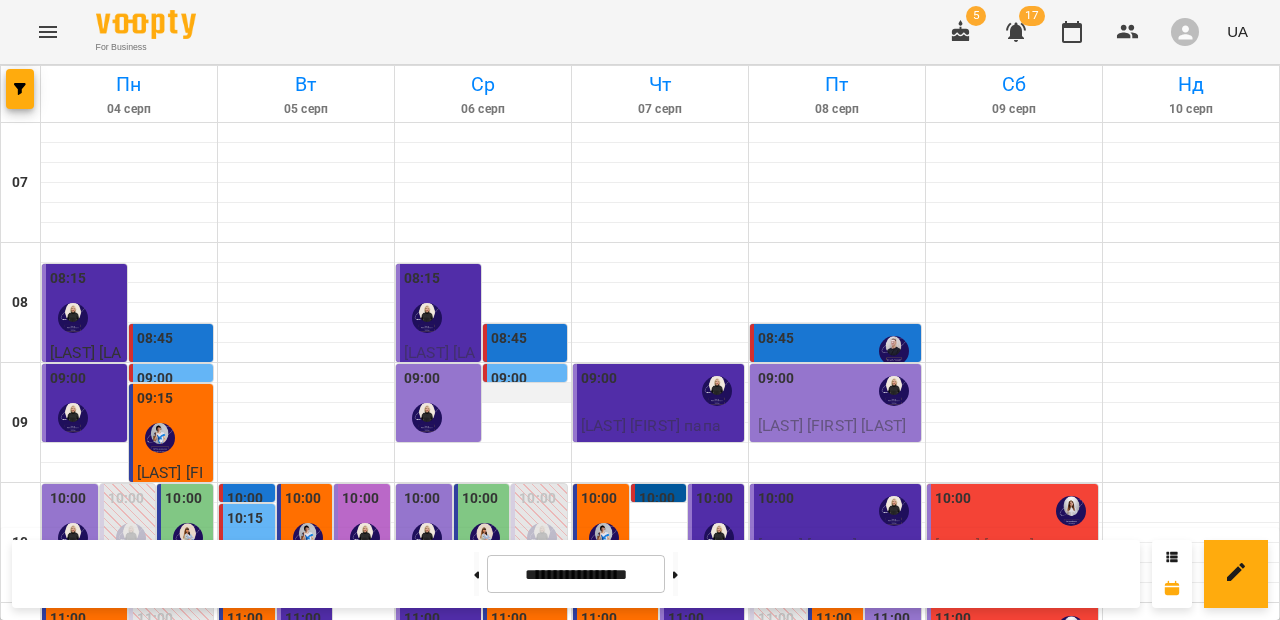 click at bounding box center [483, 393] 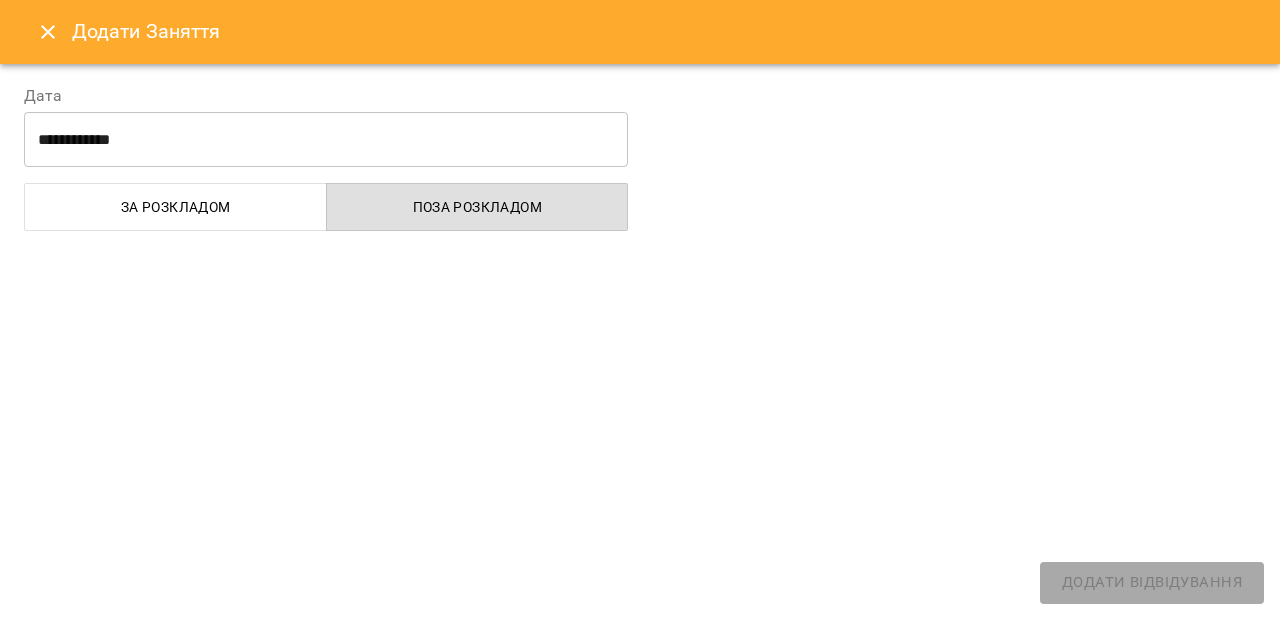 select 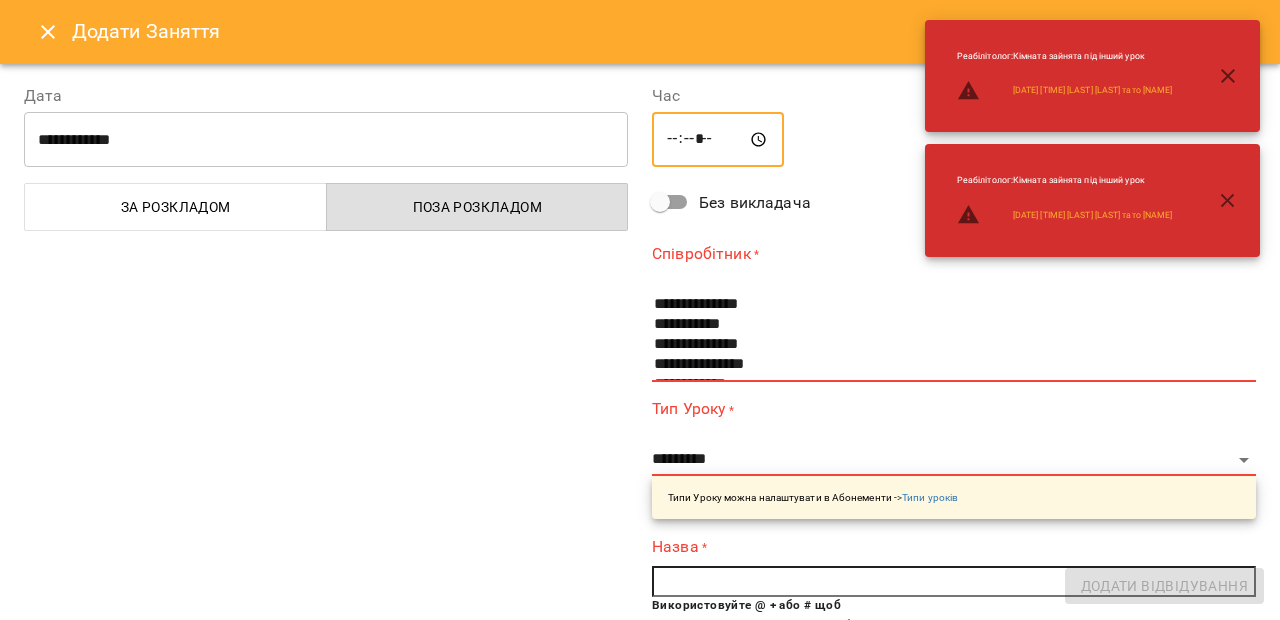 click on "*****" at bounding box center [718, 140] 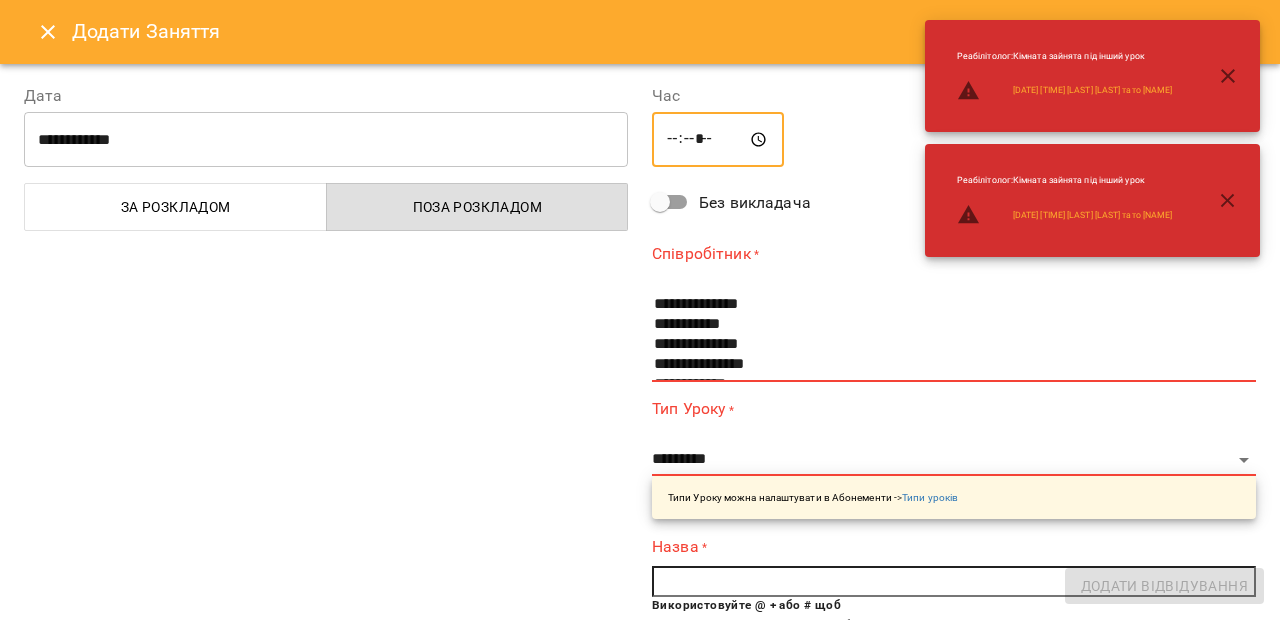 click at bounding box center [48, 32] 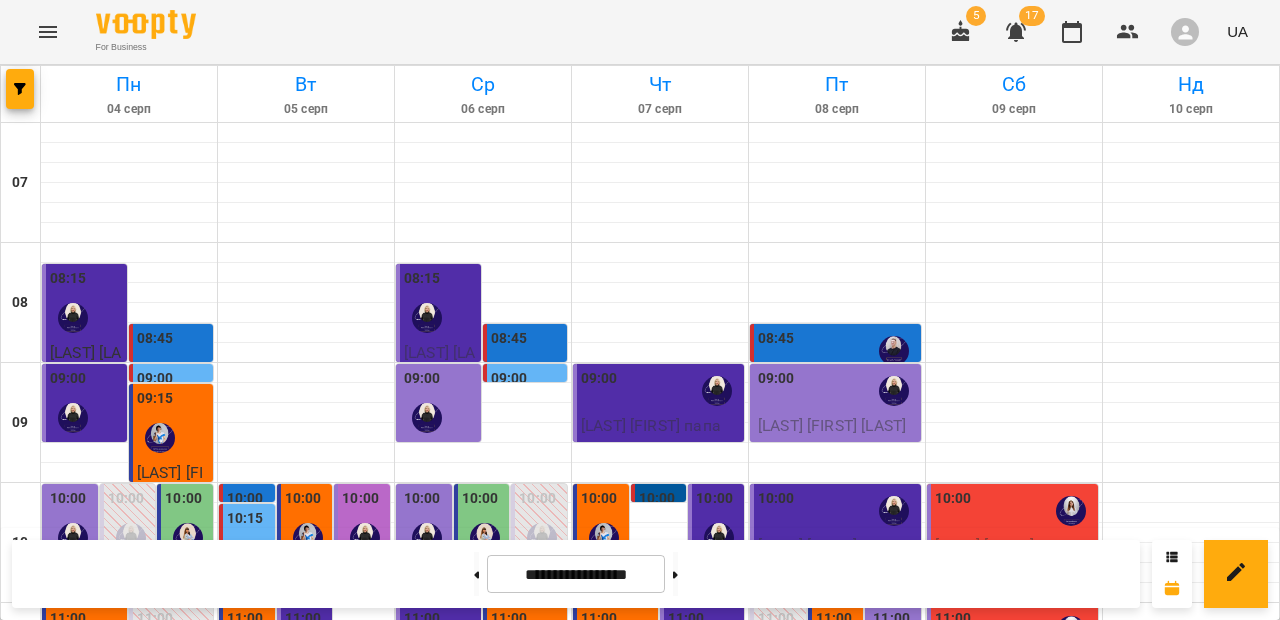 click 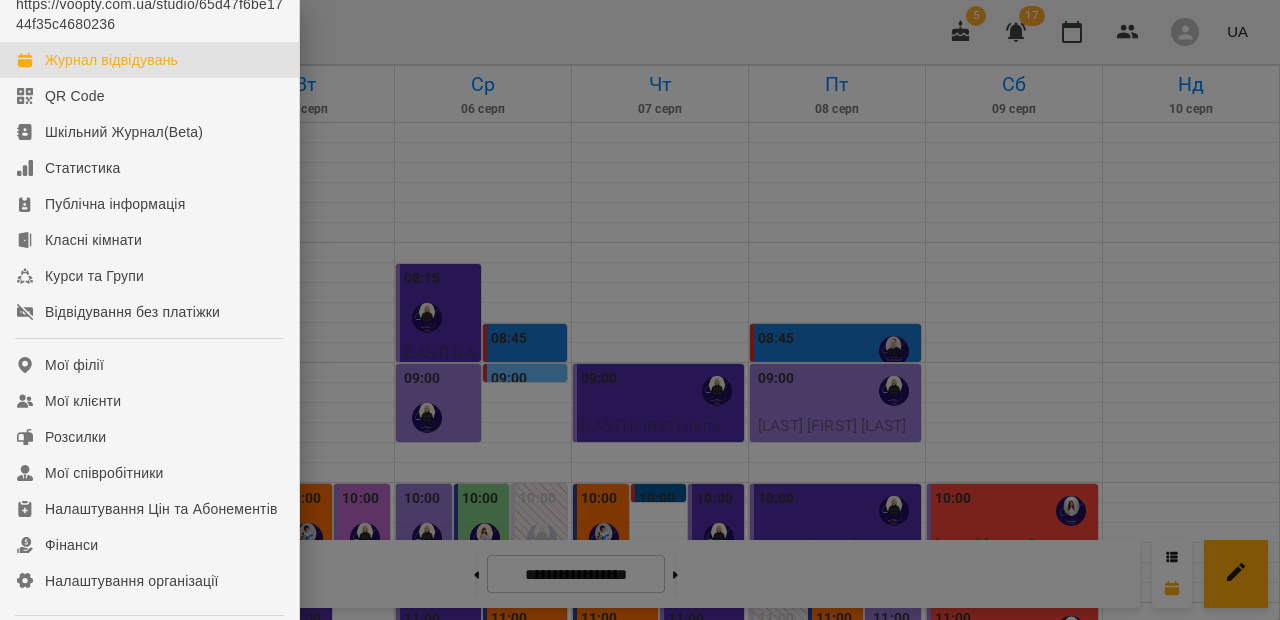 scroll, scrollTop: 68, scrollLeft: 0, axis: vertical 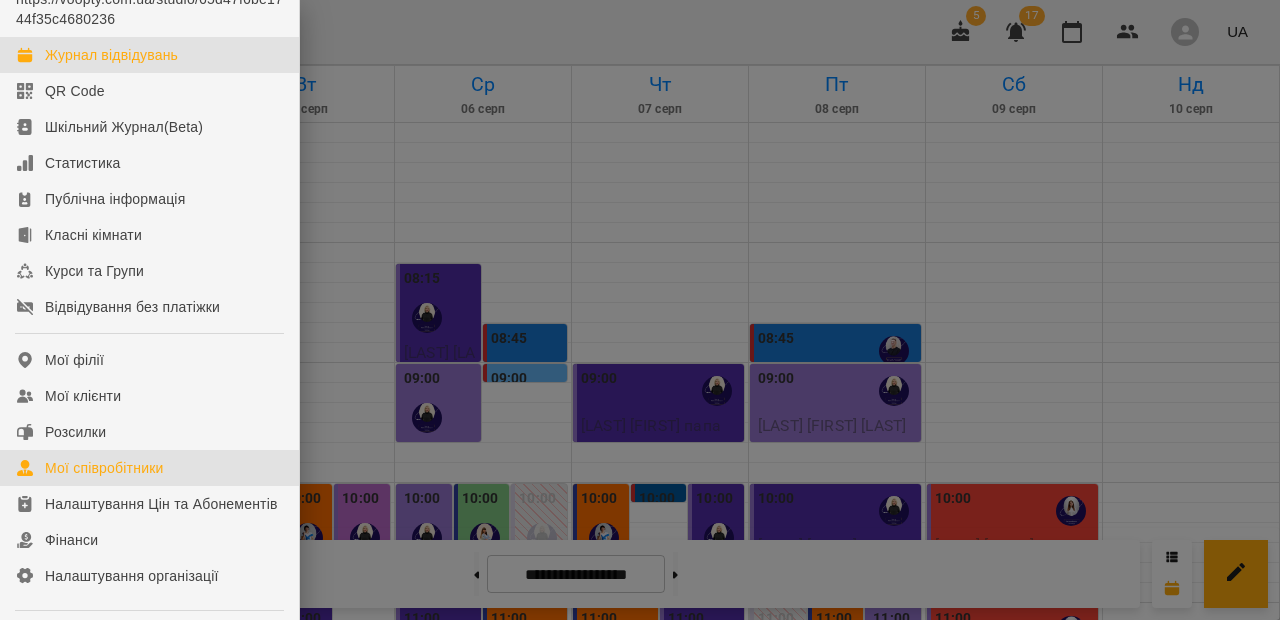 click on "Мої співробітники" 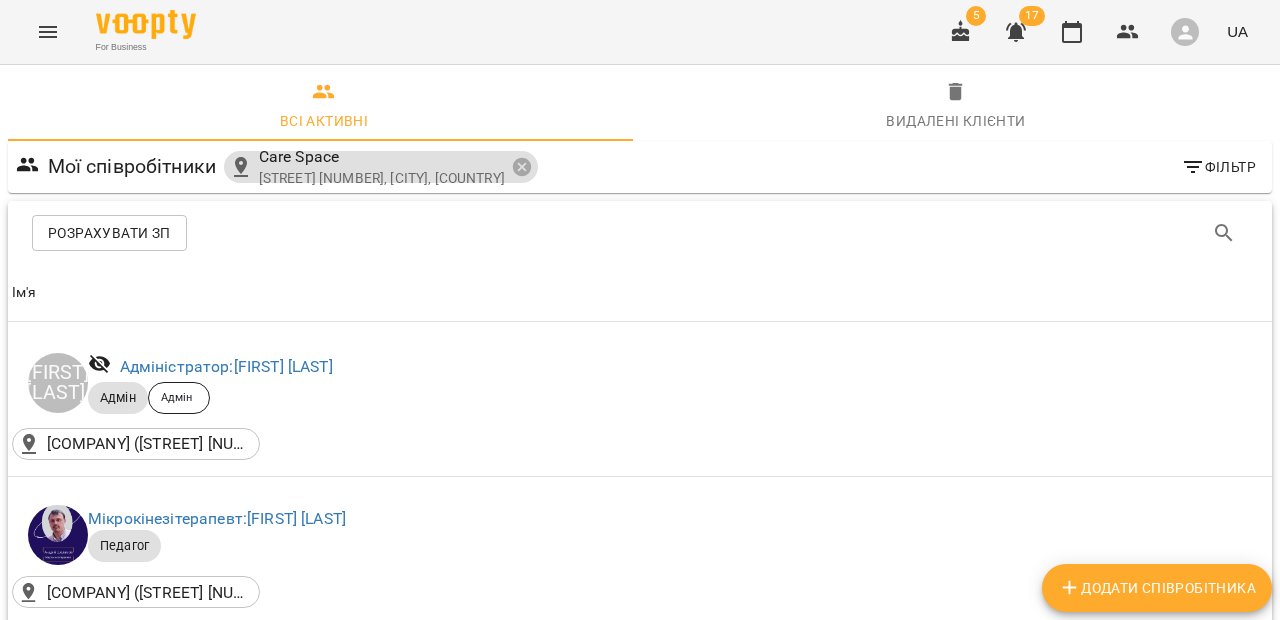 scroll, scrollTop: 367, scrollLeft: 0, axis: vertical 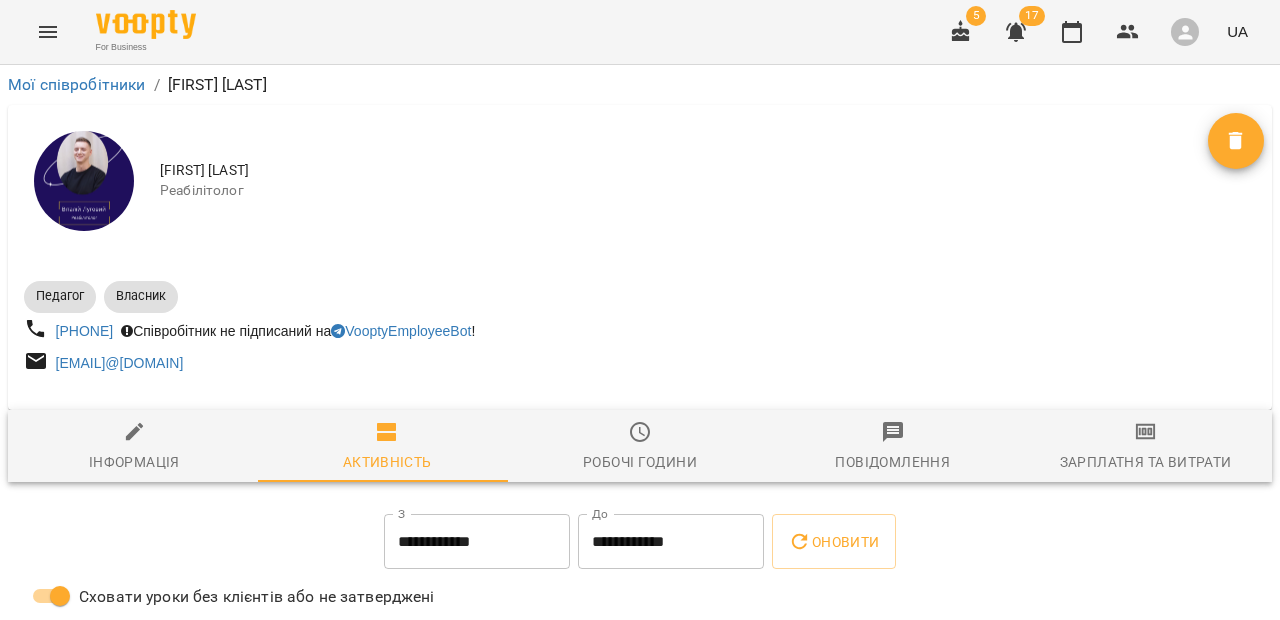click on "Робочі години" at bounding box center (640, 447) 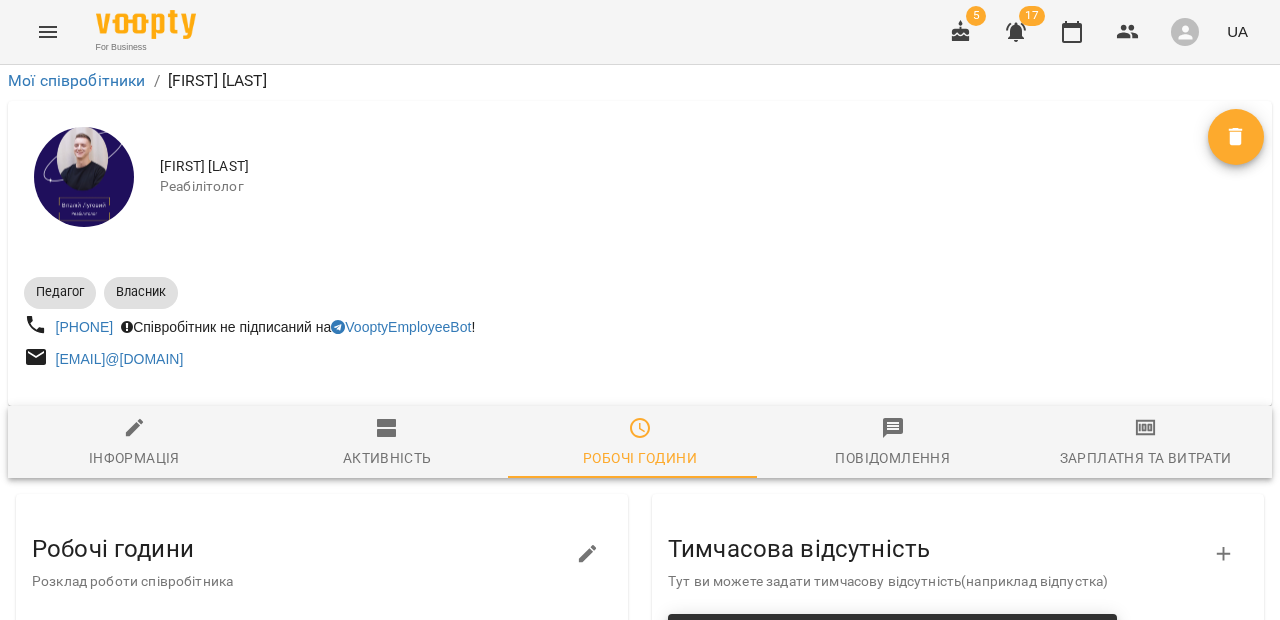 scroll, scrollTop: 361, scrollLeft: 0, axis: vertical 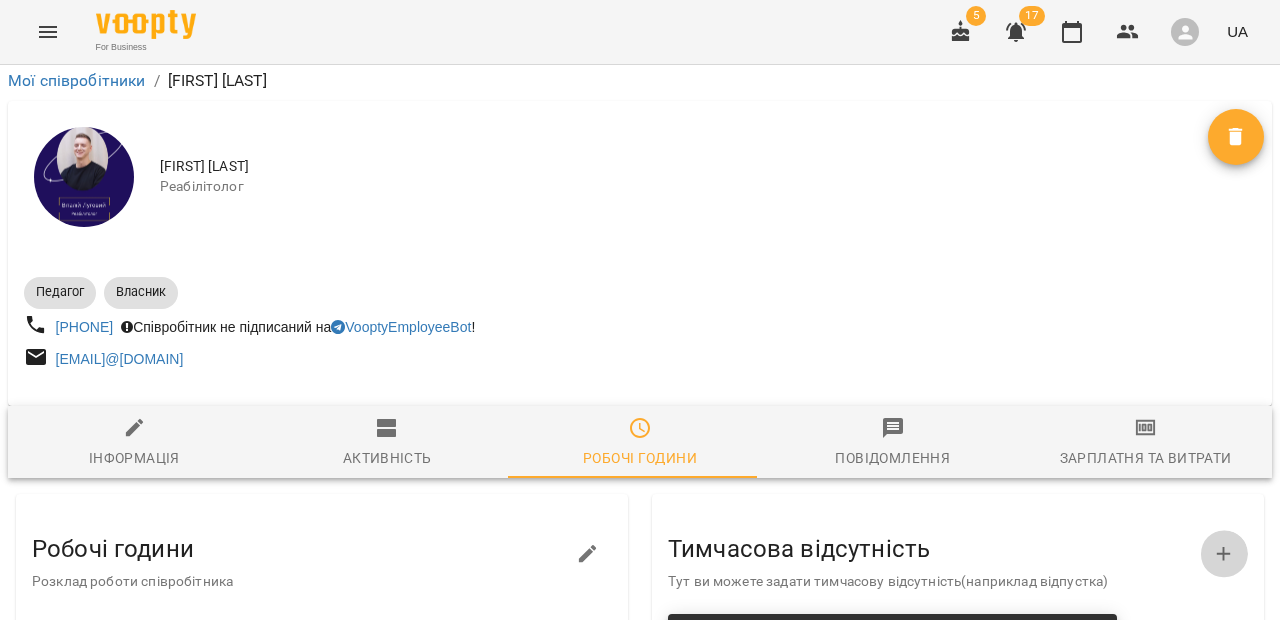 click 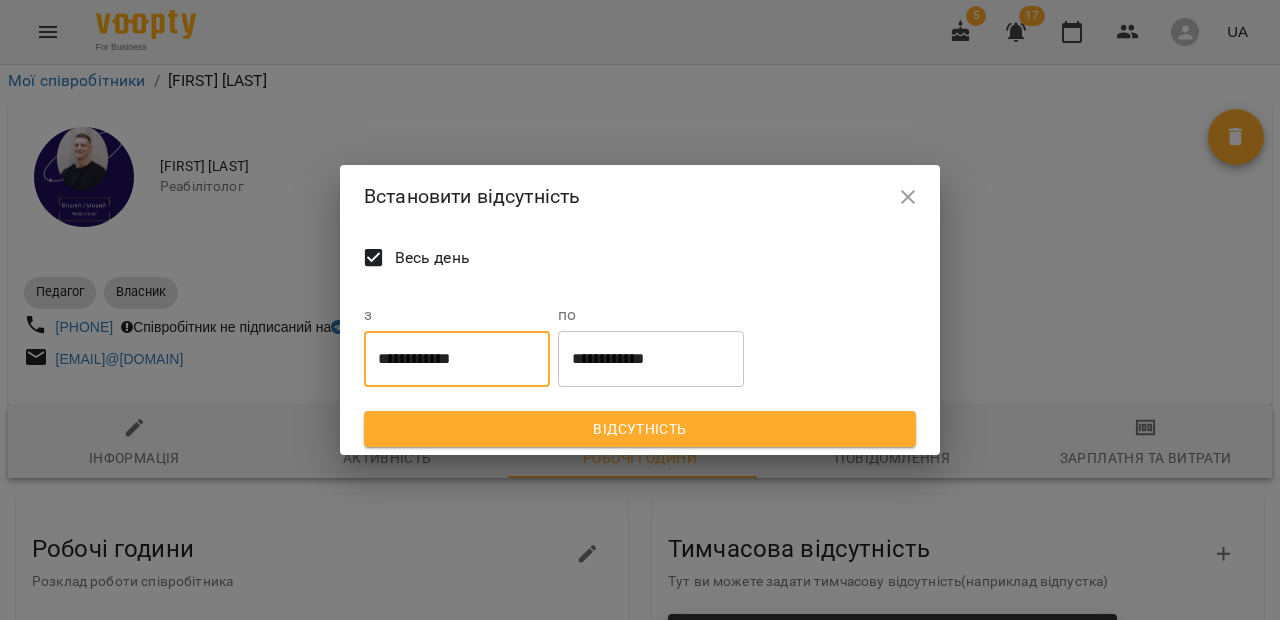 click on "**********" at bounding box center [457, 359] 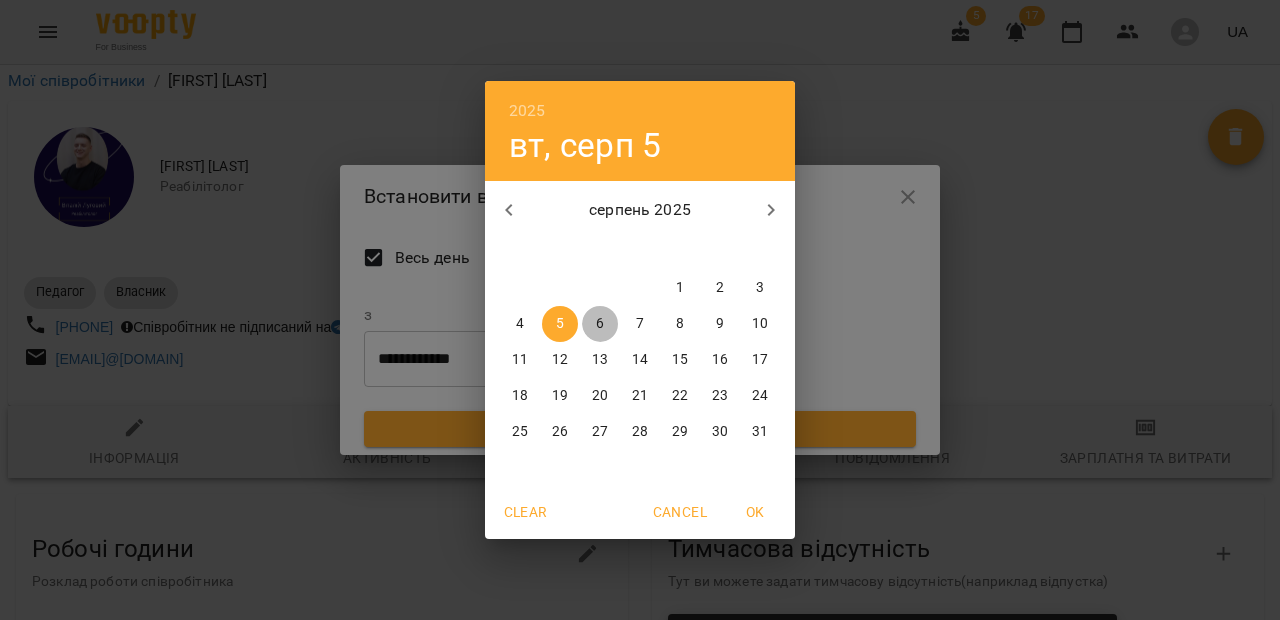 click on "6" at bounding box center [600, 324] 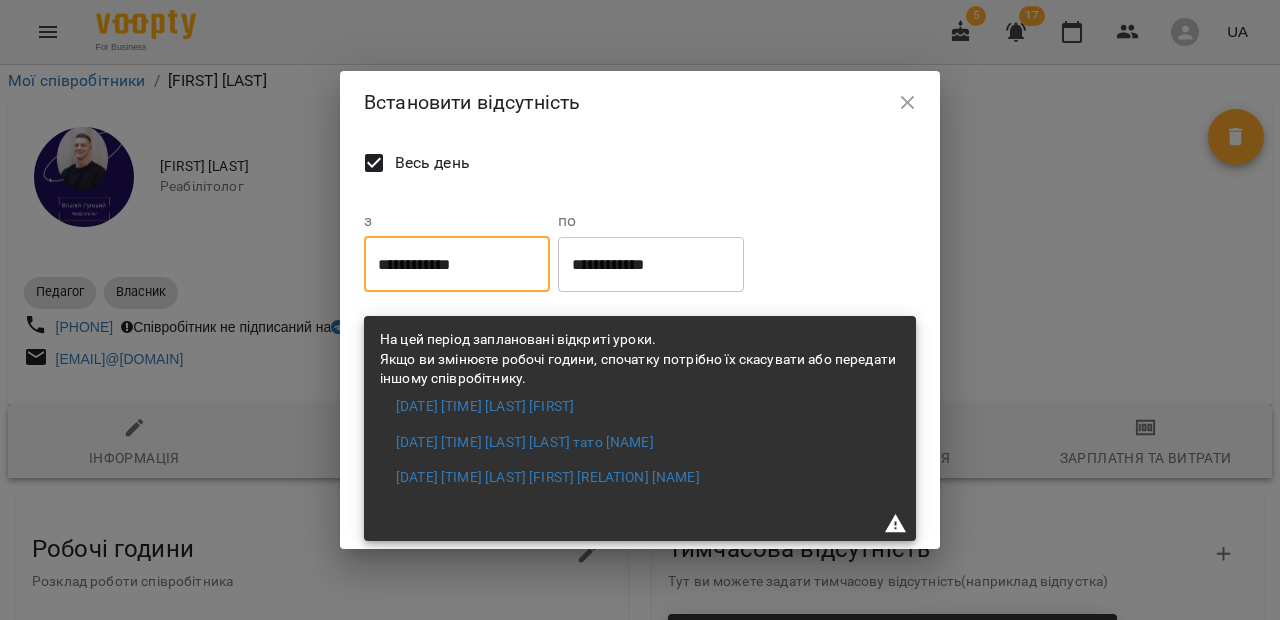 click on "**********" at bounding box center (651, 264) 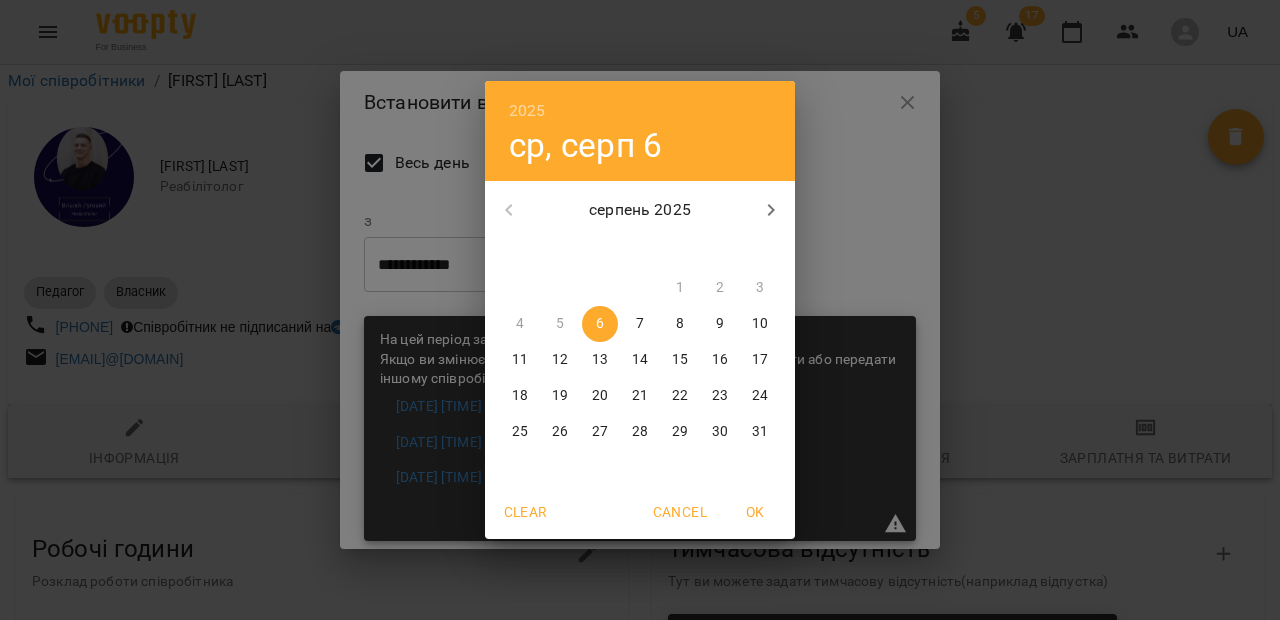 click on "6" at bounding box center [600, 324] 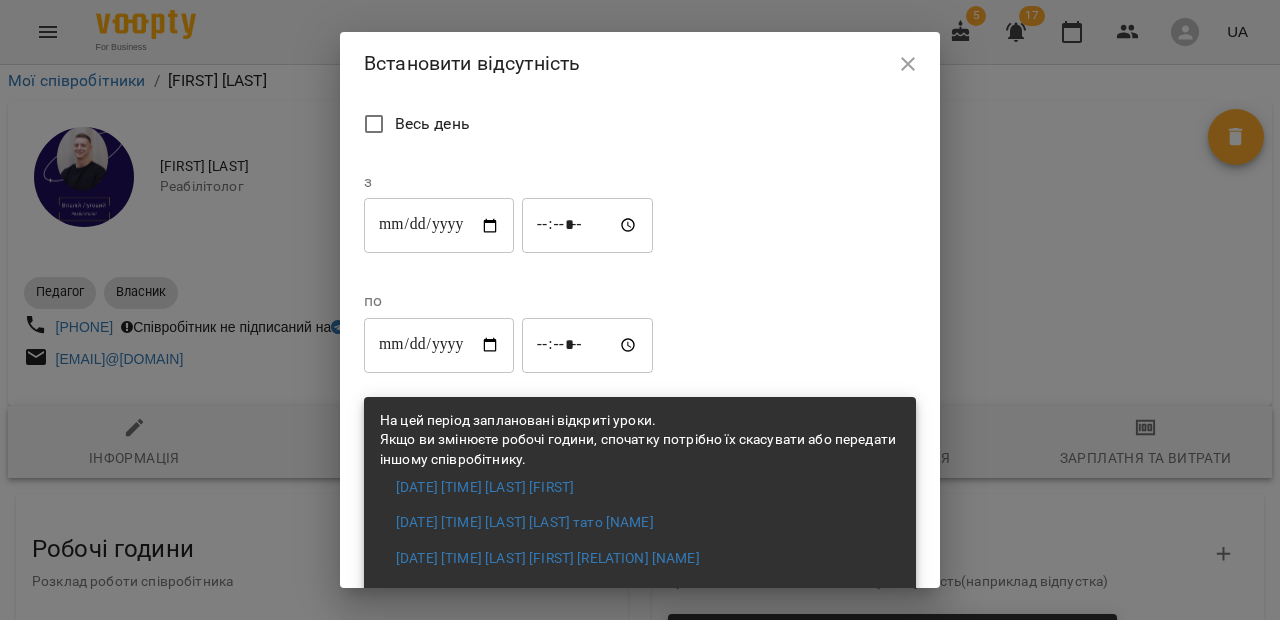 click on "*****" at bounding box center [588, 226] 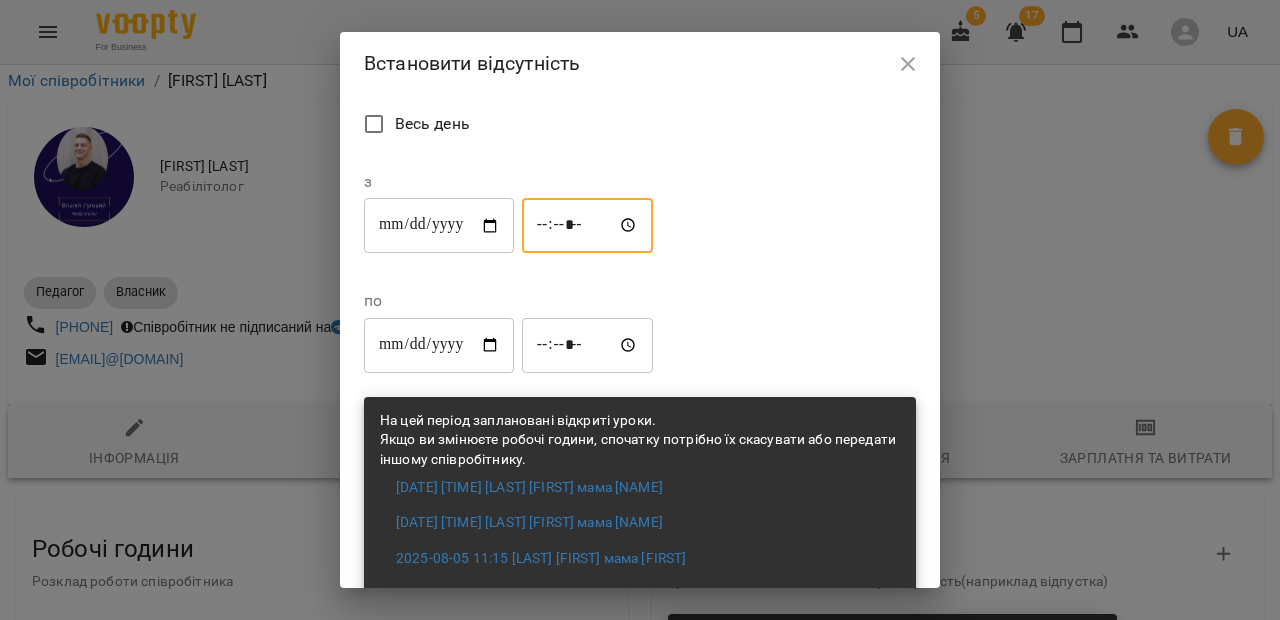 type on "*****" 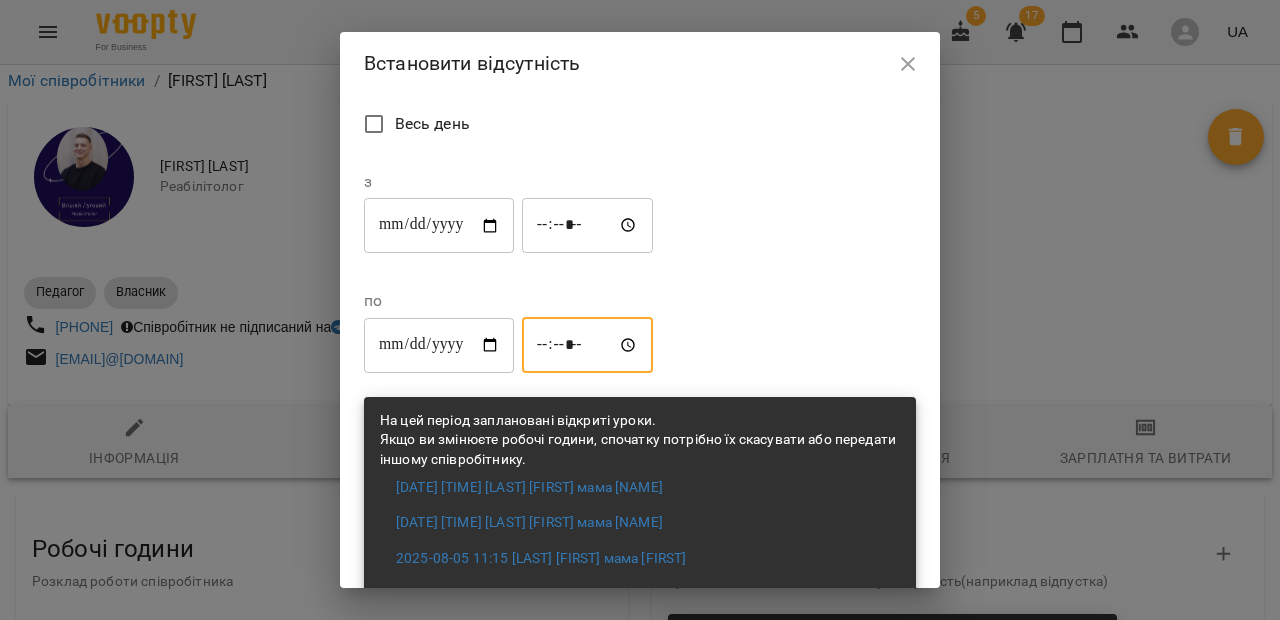 click on "*****" at bounding box center [588, 345] 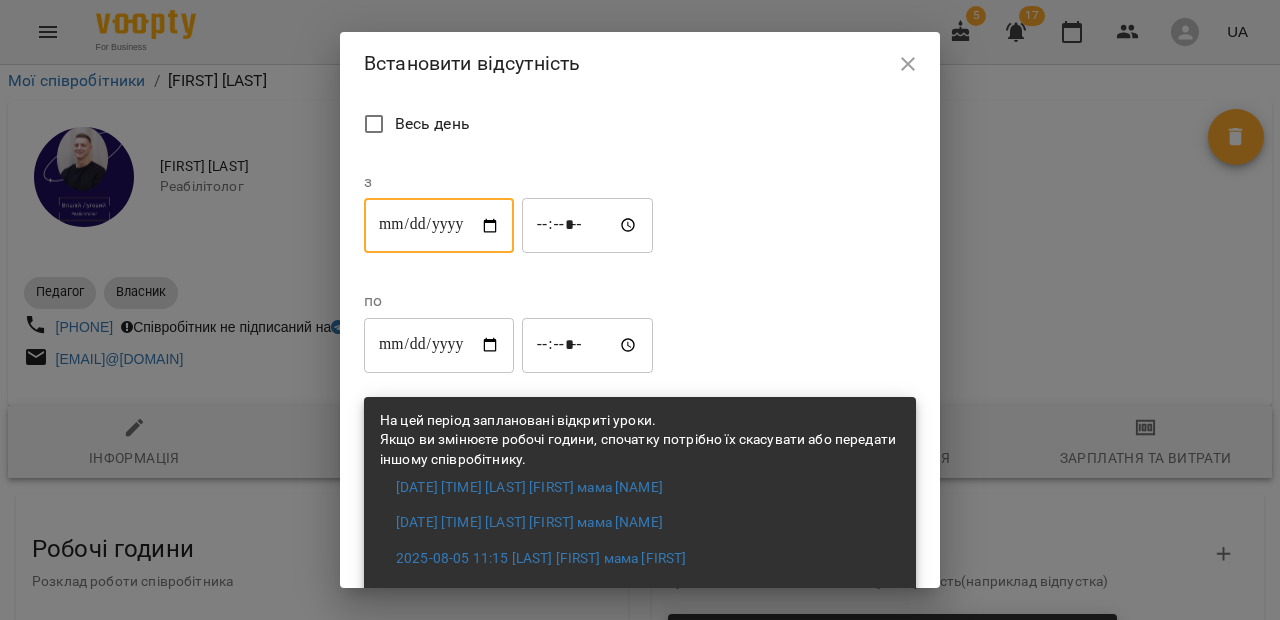 click on "**********" at bounding box center [439, 226] 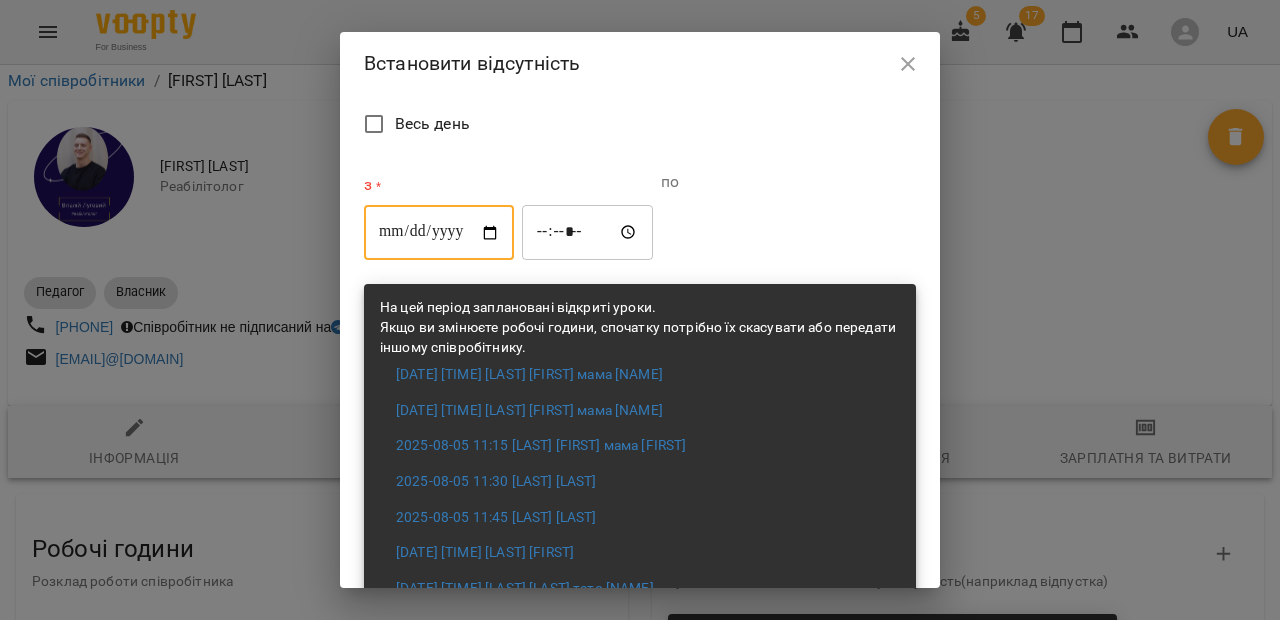 type on "**********" 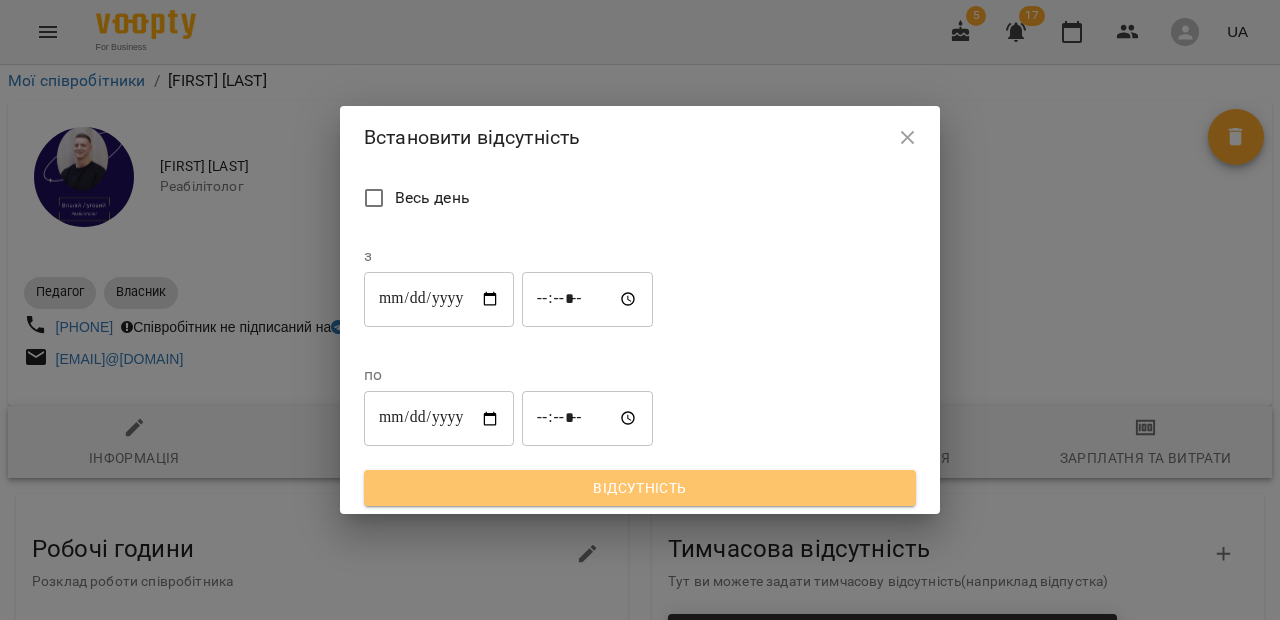click on "Відсутність" at bounding box center (640, 488) 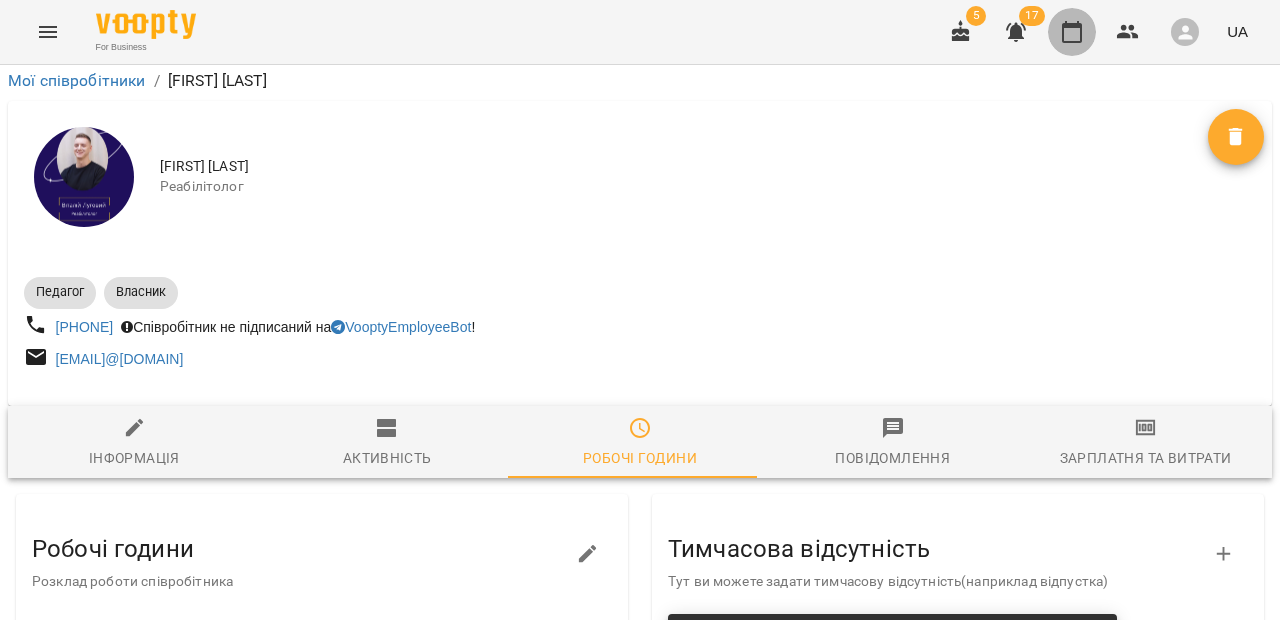 click at bounding box center [1072, 32] 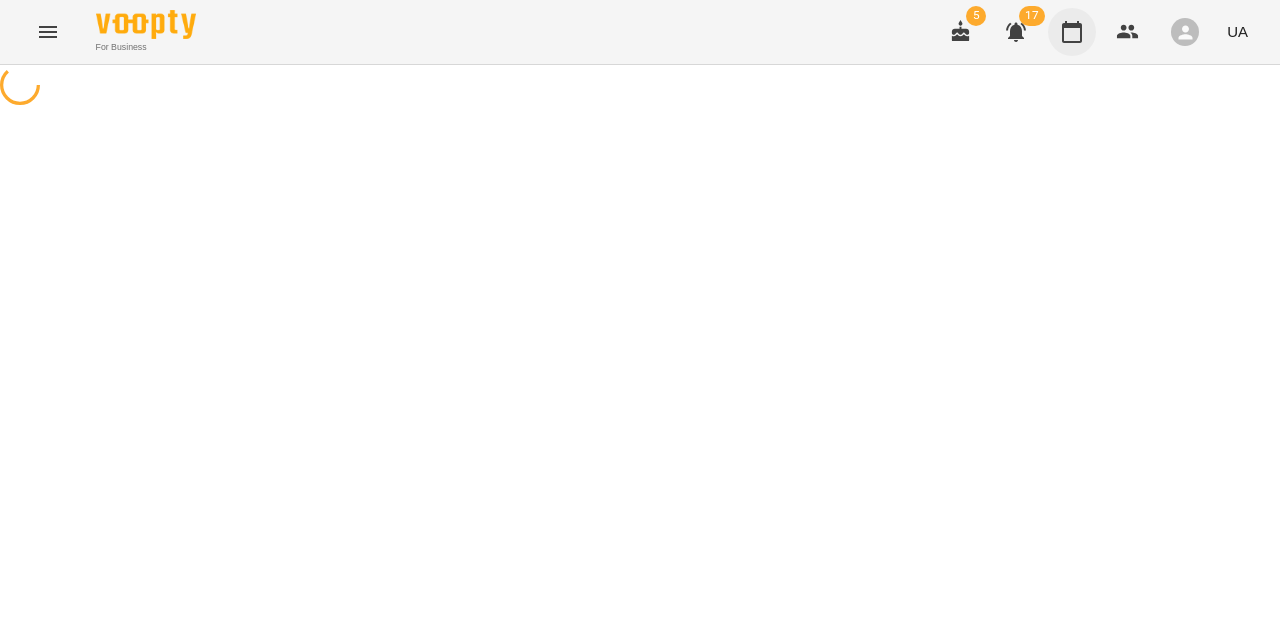 scroll, scrollTop: 0, scrollLeft: 0, axis: both 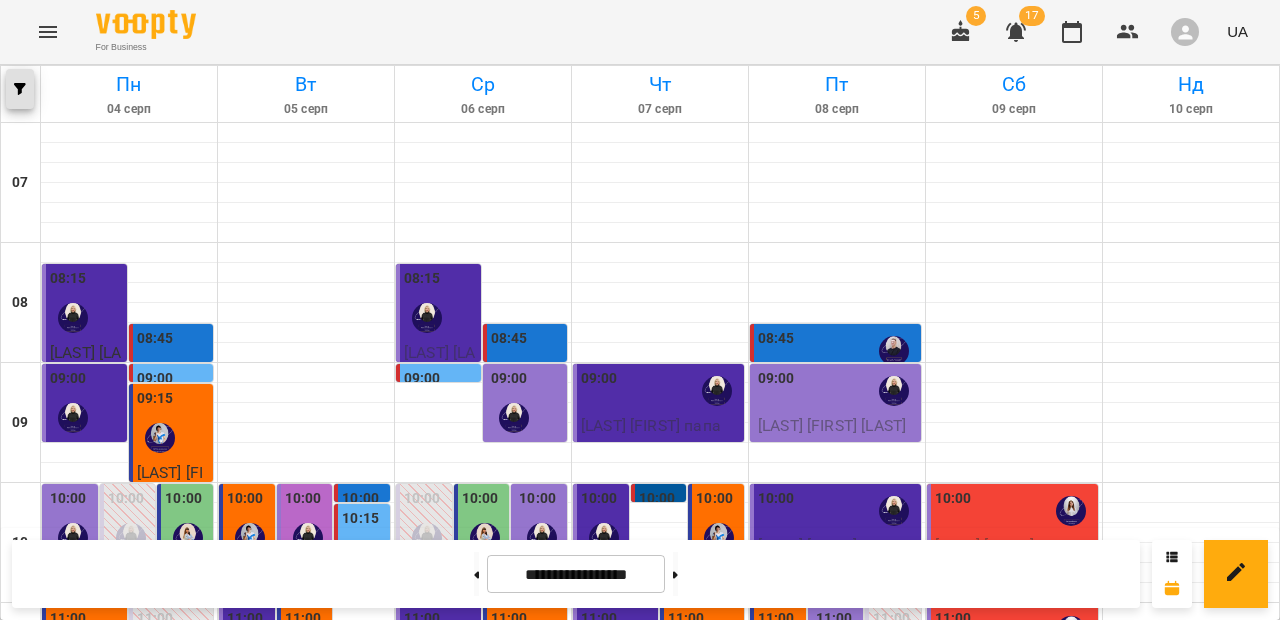 click at bounding box center (20, 89) 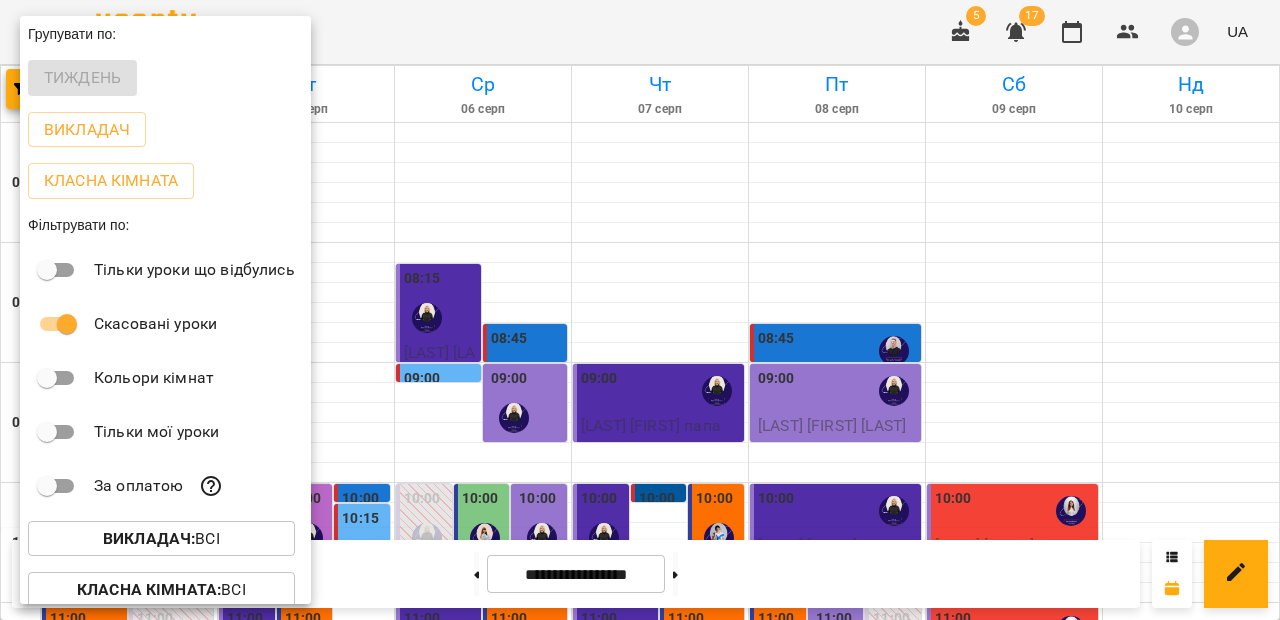 click on "Викладач :  Всі" at bounding box center (161, 539) 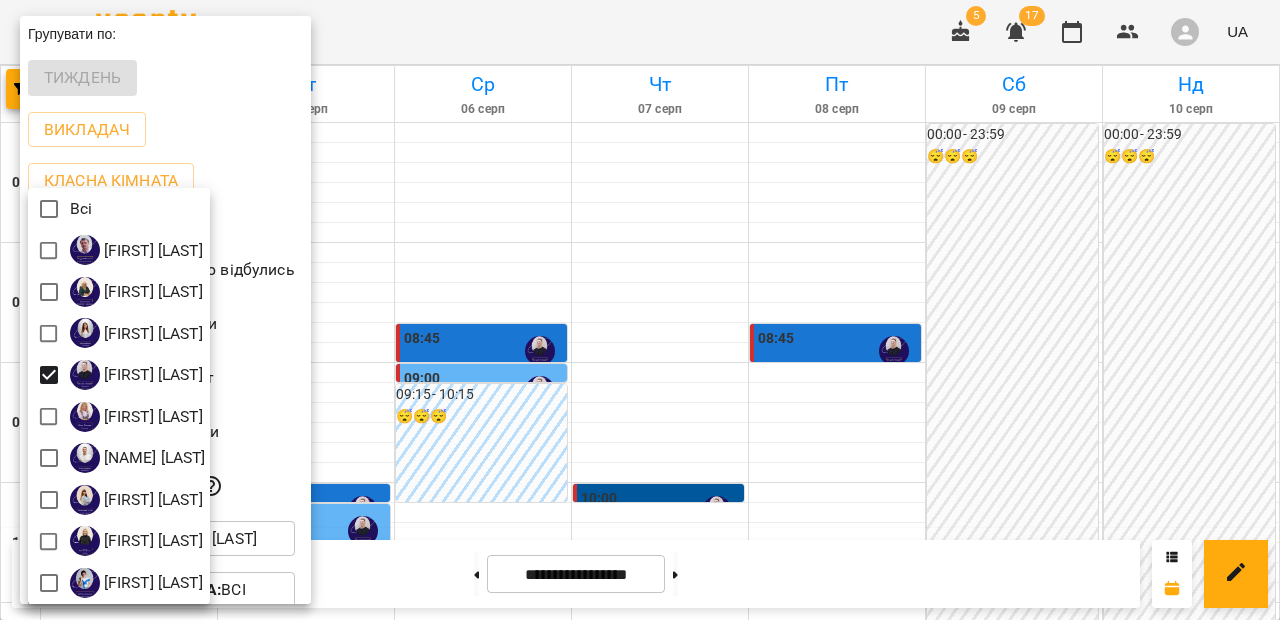 drag, startPoint x: 1273, startPoint y: 285, endPoint x: 1271, endPoint y: 206, distance: 79.025314 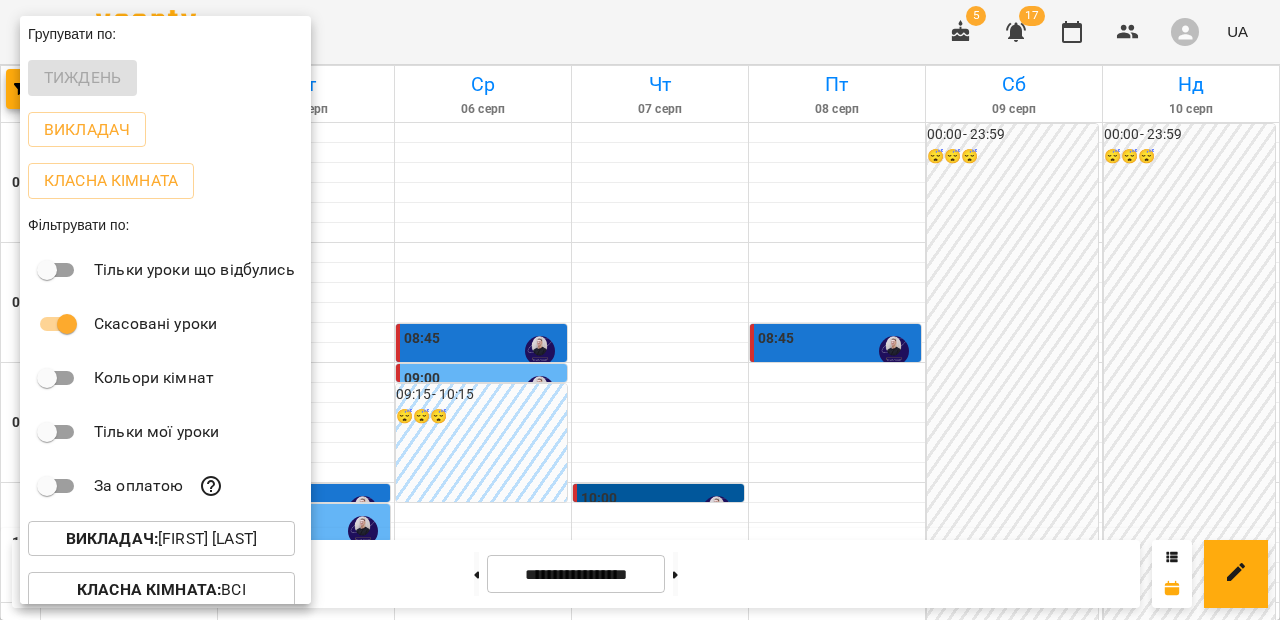 click at bounding box center [640, 310] 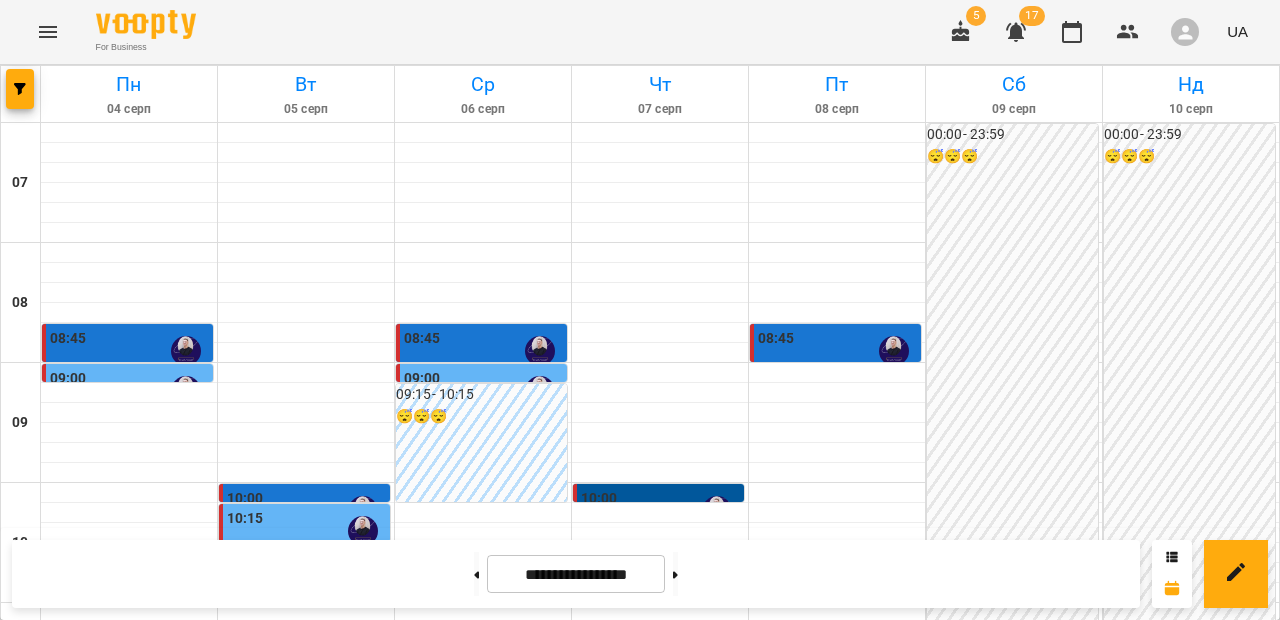 scroll, scrollTop: 0, scrollLeft: 0, axis: both 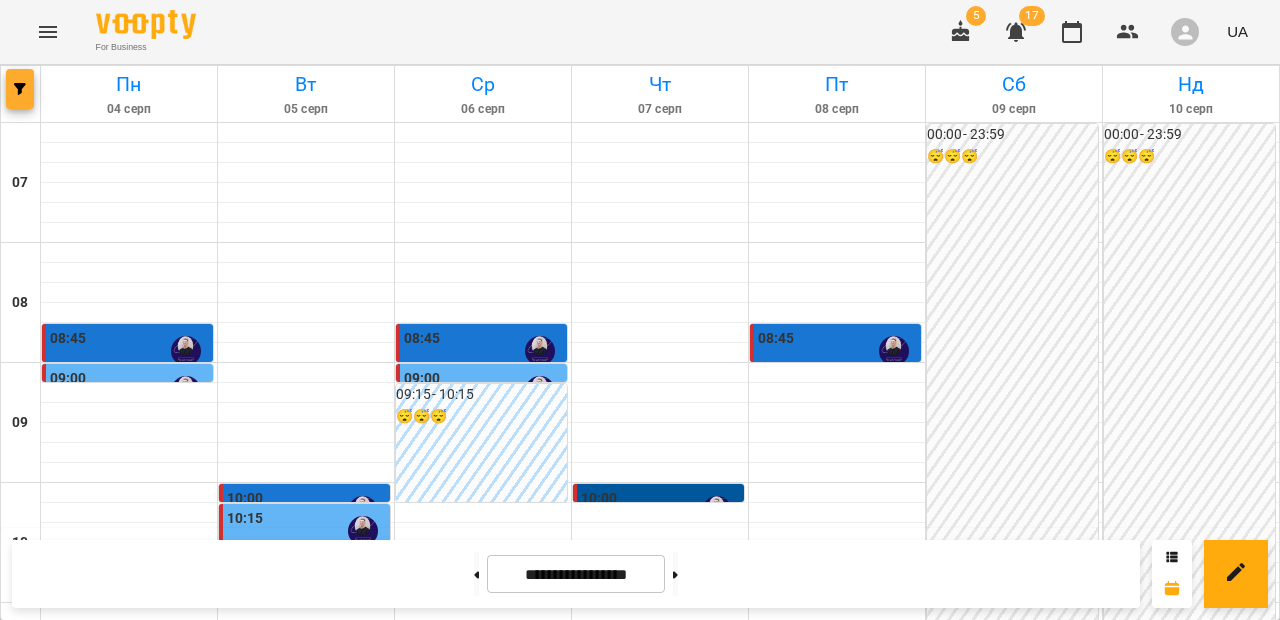 click at bounding box center [20, 89] 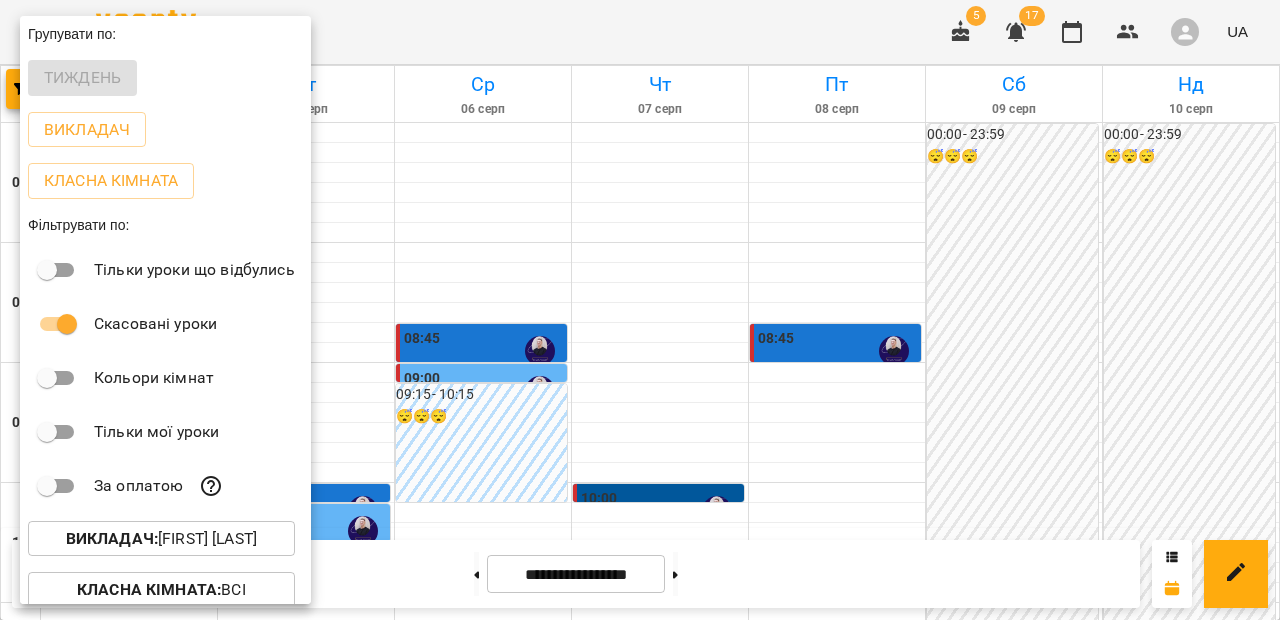 click on "Викладач : [FIRST] [LAST]" at bounding box center (161, 539) 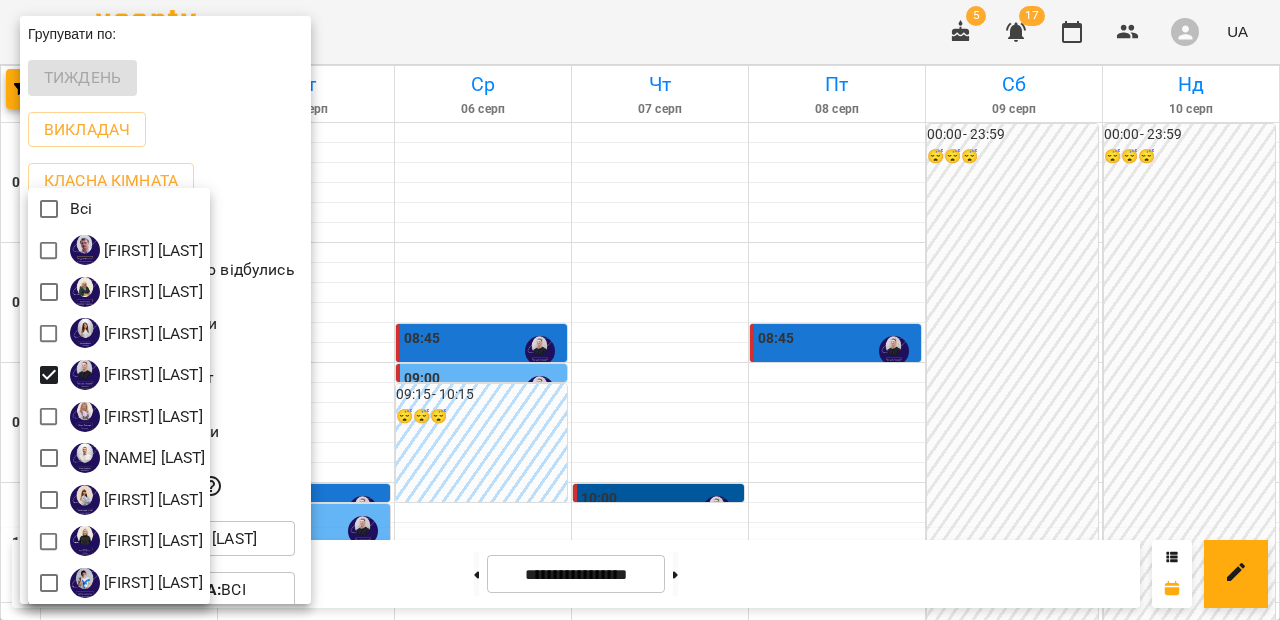 click at bounding box center (640, 310) 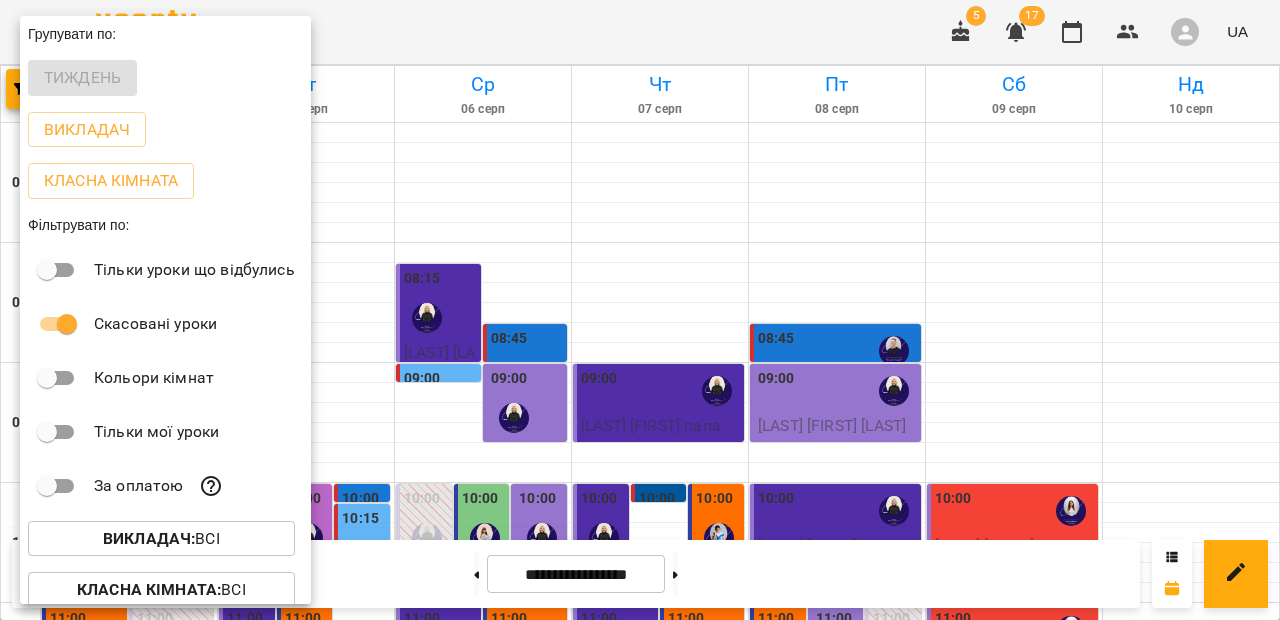 click at bounding box center (640, 310) 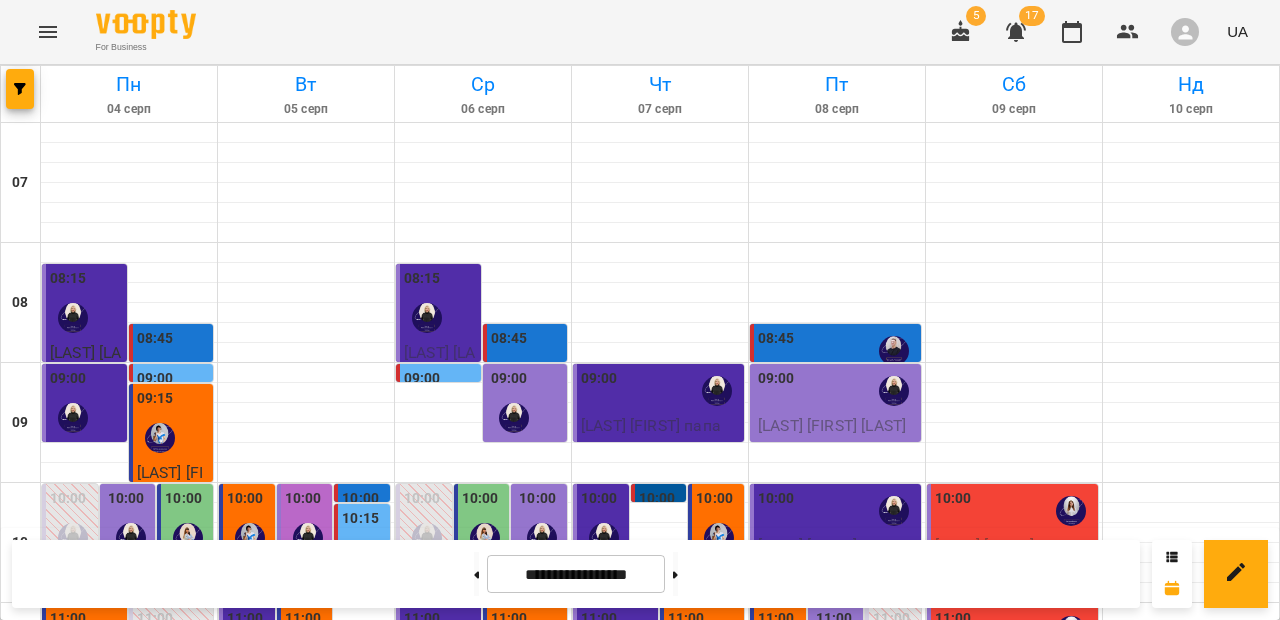 scroll, scrollTop: 206, scrollLeft: 0, axis: vertical 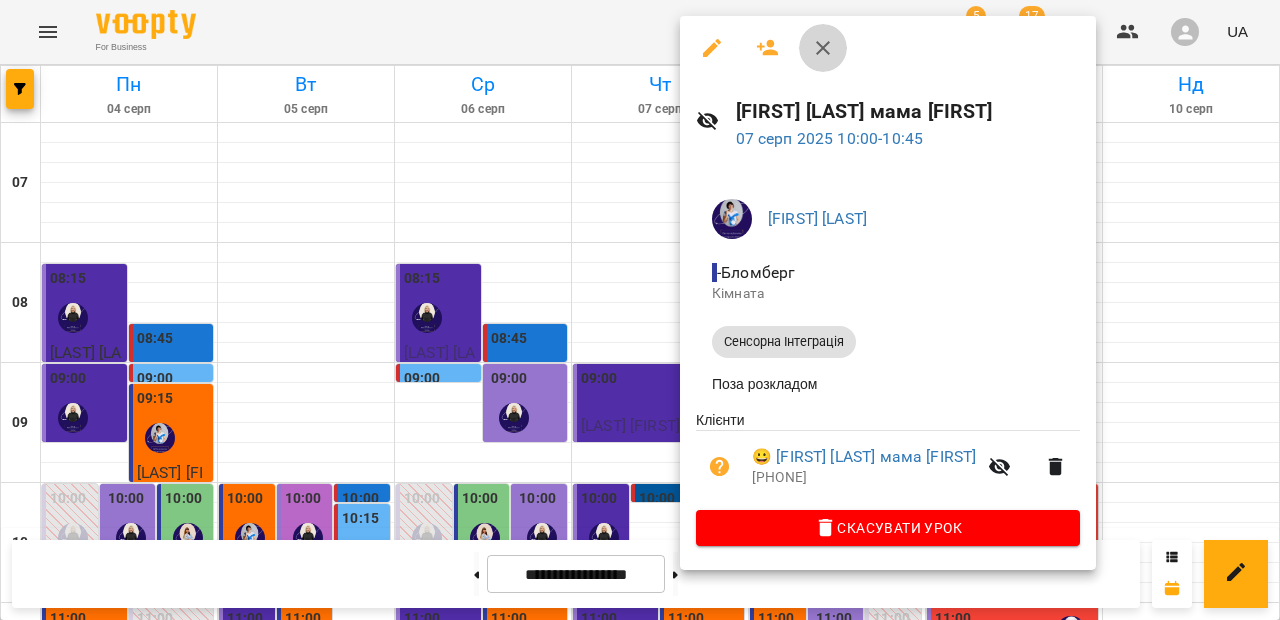 click 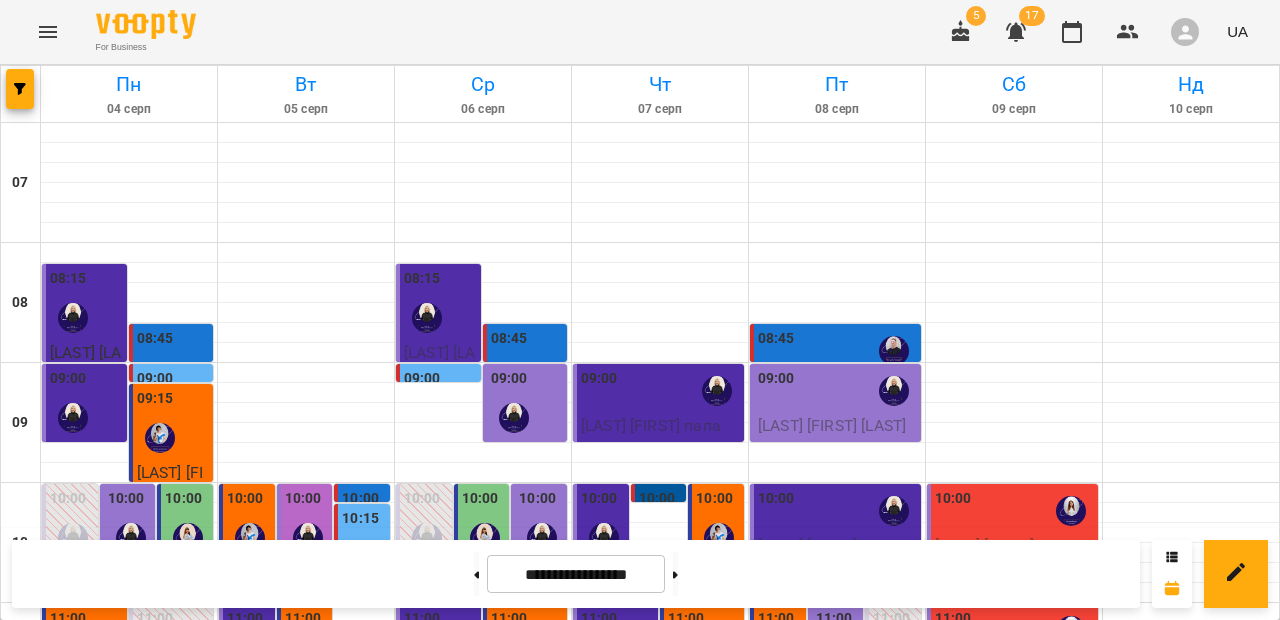 scroll, scrollTop: 197, scrollLeft: 0, axis: vertical 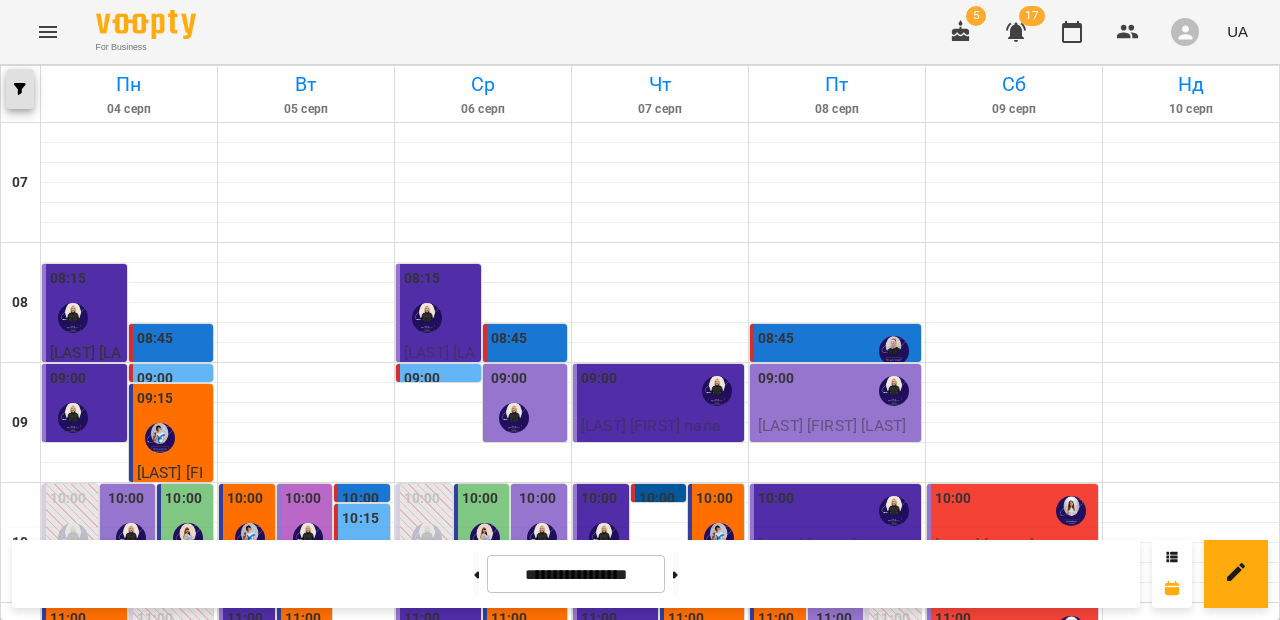 click at bounding box center (20, 89) 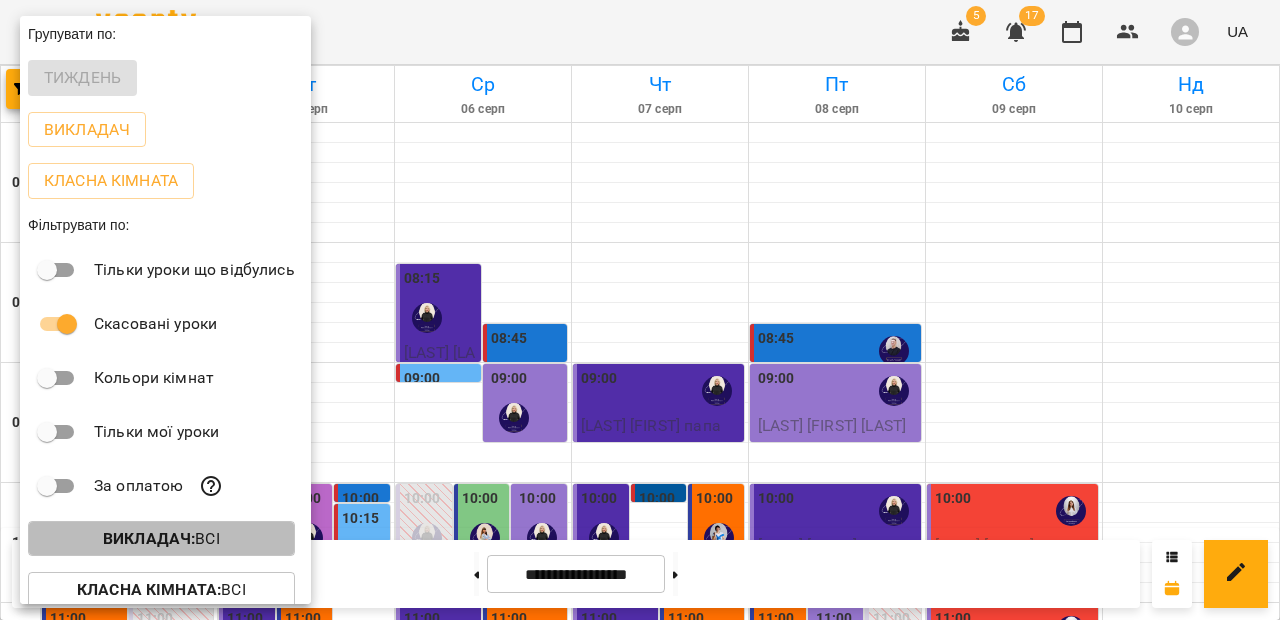 click on "Викладач :" at bounding box center [149, 538] 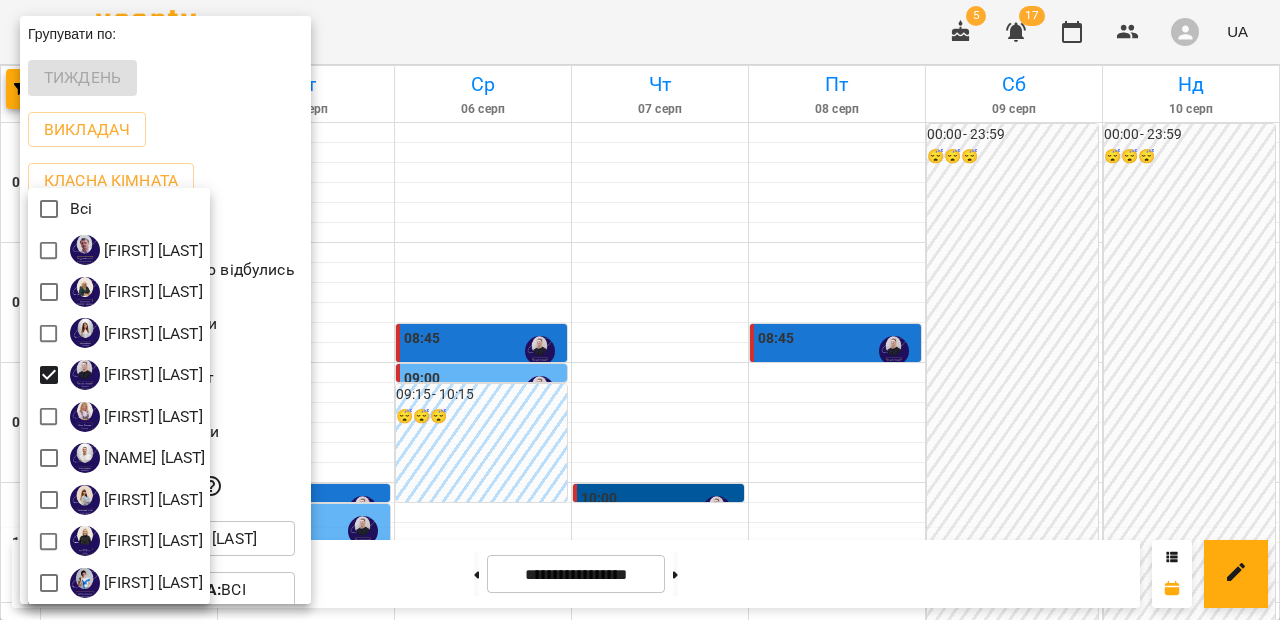 click at bounding box center [640, 310] 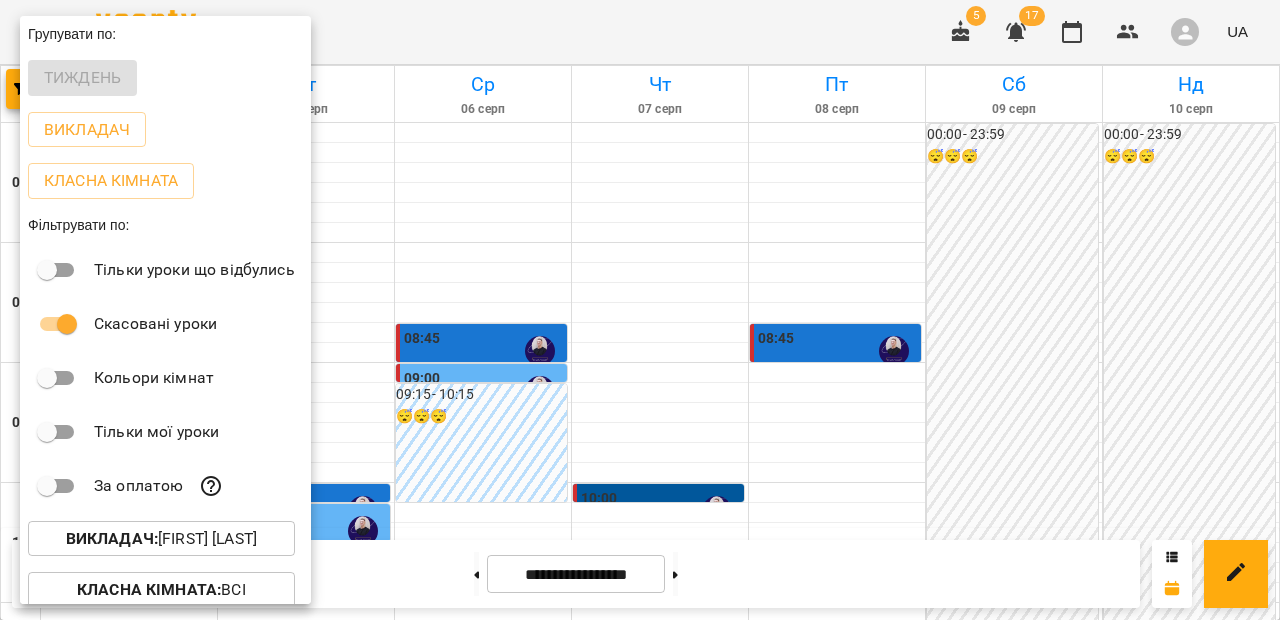 drag, startPoint x: 1272, startPoint y: 236, endPoint x: 1256, endPoint y: 296, distance: 62.0967 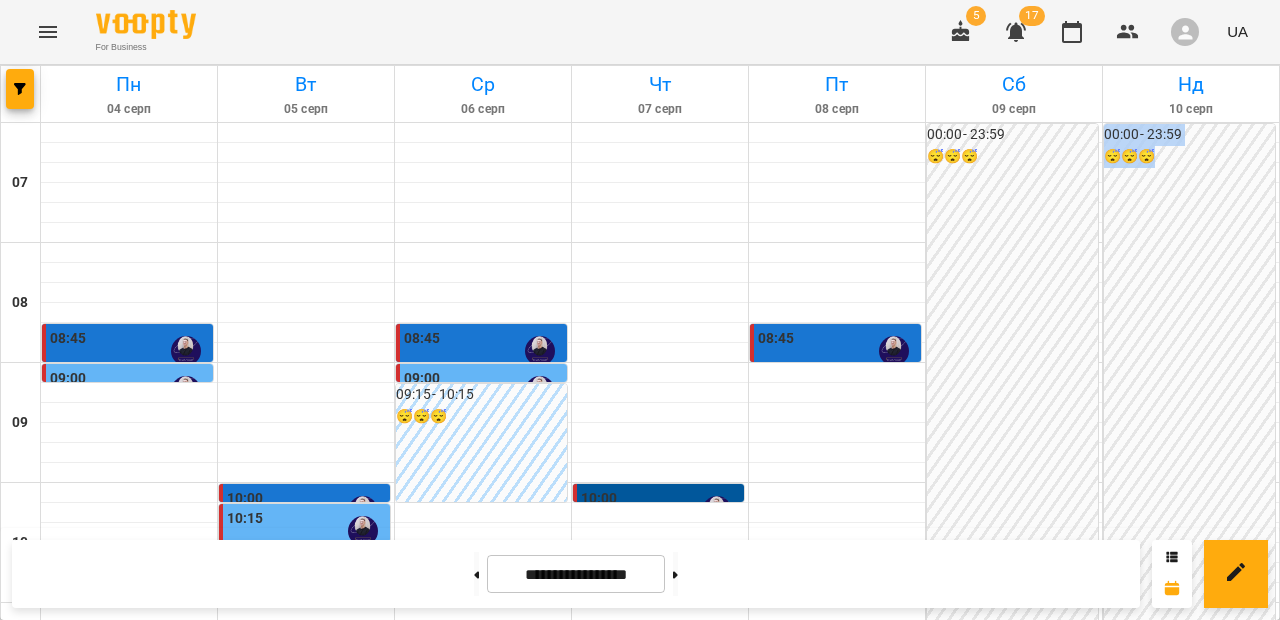 drag, startPoint x: 1256, startPoint y: 296, endPoint x: 1275, endPoint y: 291, distance: 19.646883 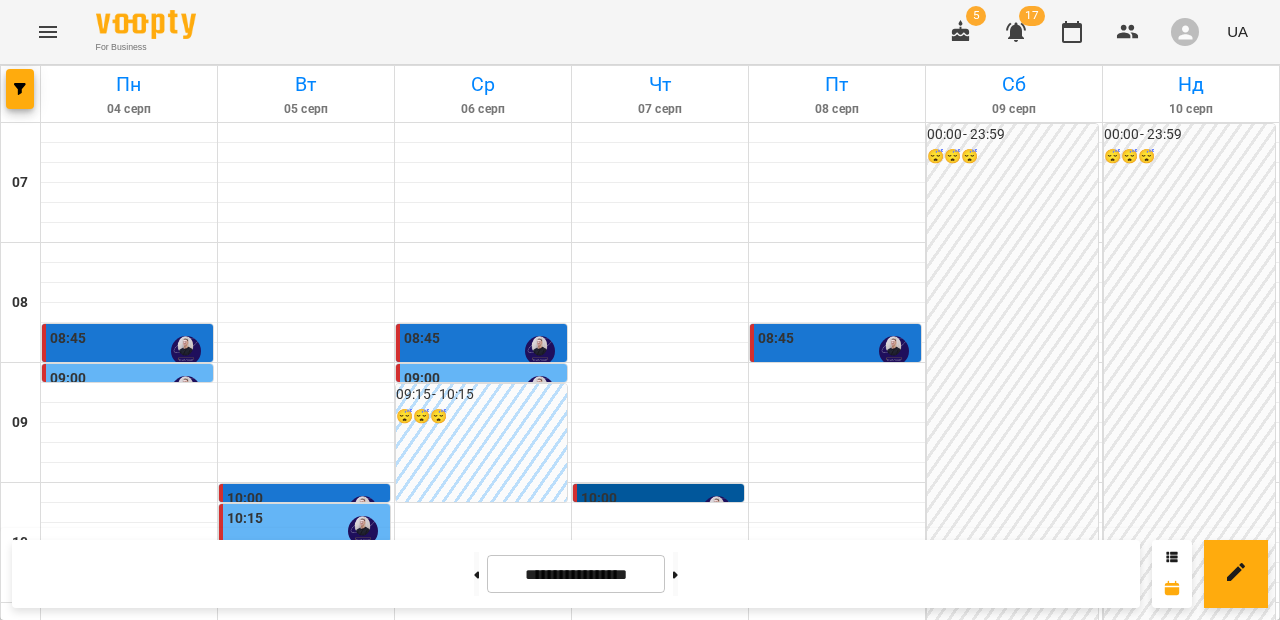 click at bounding box center (483, 673) 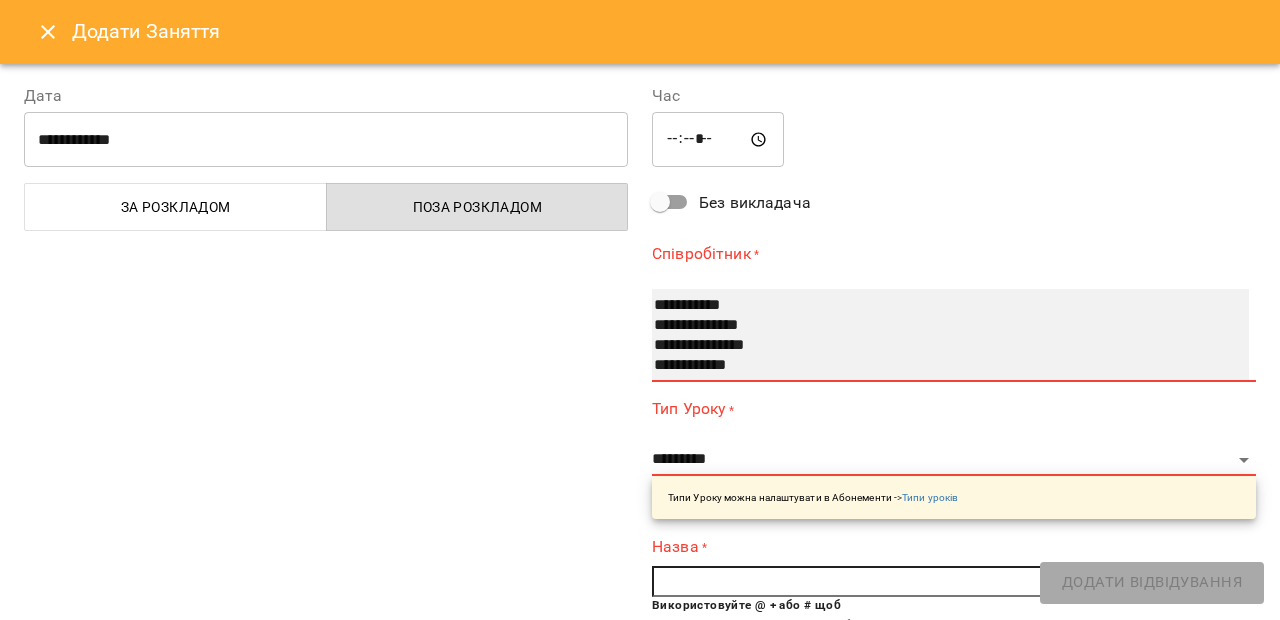 scroll, scrollTop: 21, scrollLeft: 0, axis: vertical 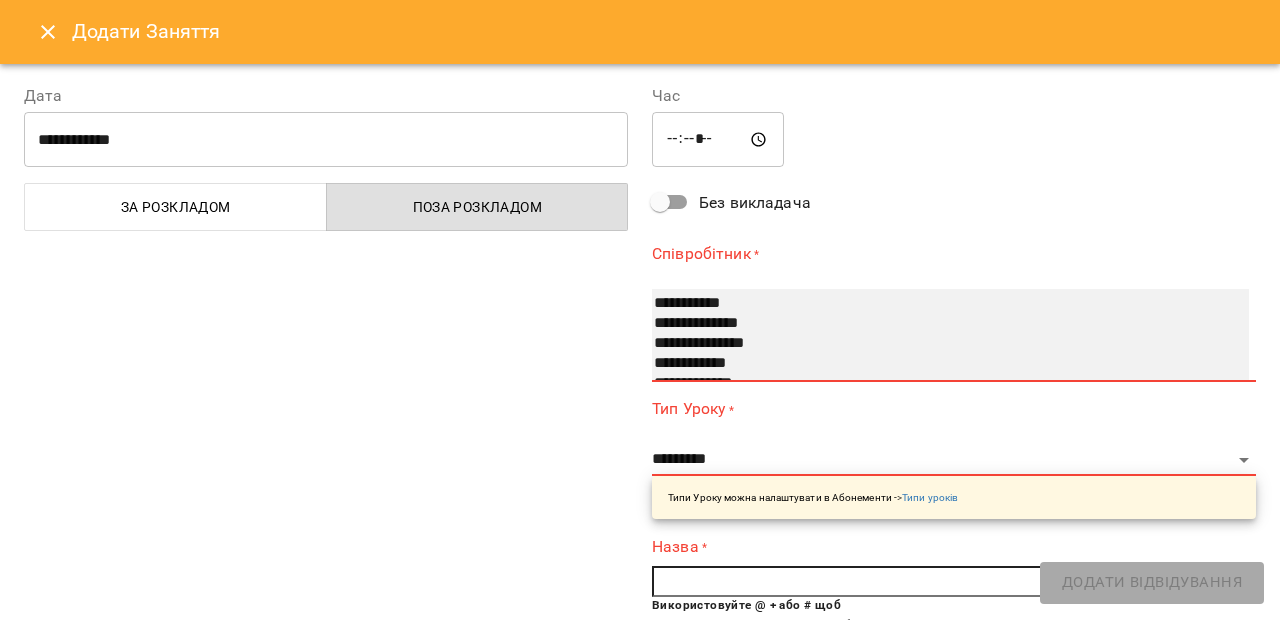 select on "**********" 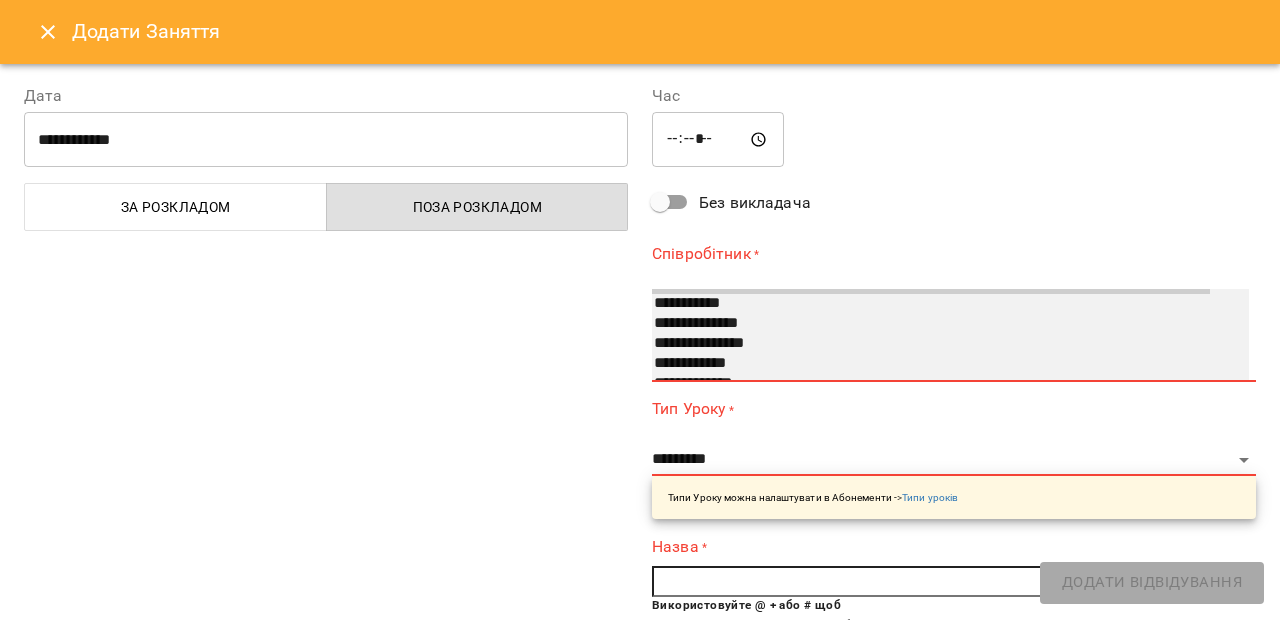 click on "**********" at bounding box center (931, 344) 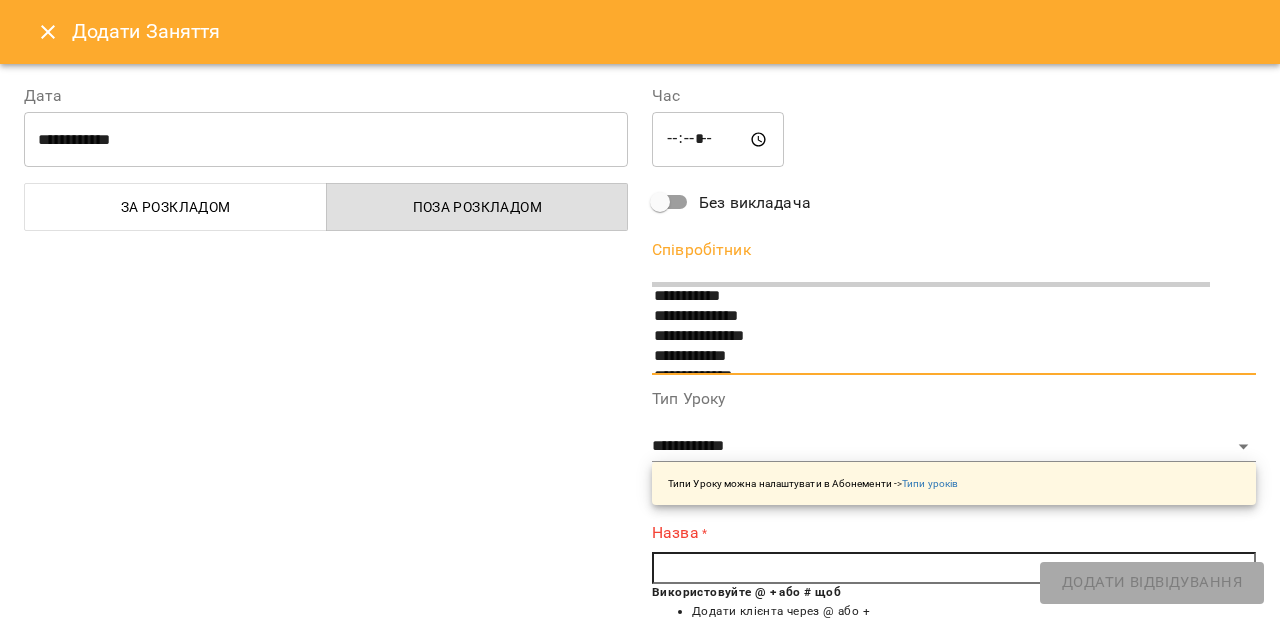 click at bounding box center [954, 568] 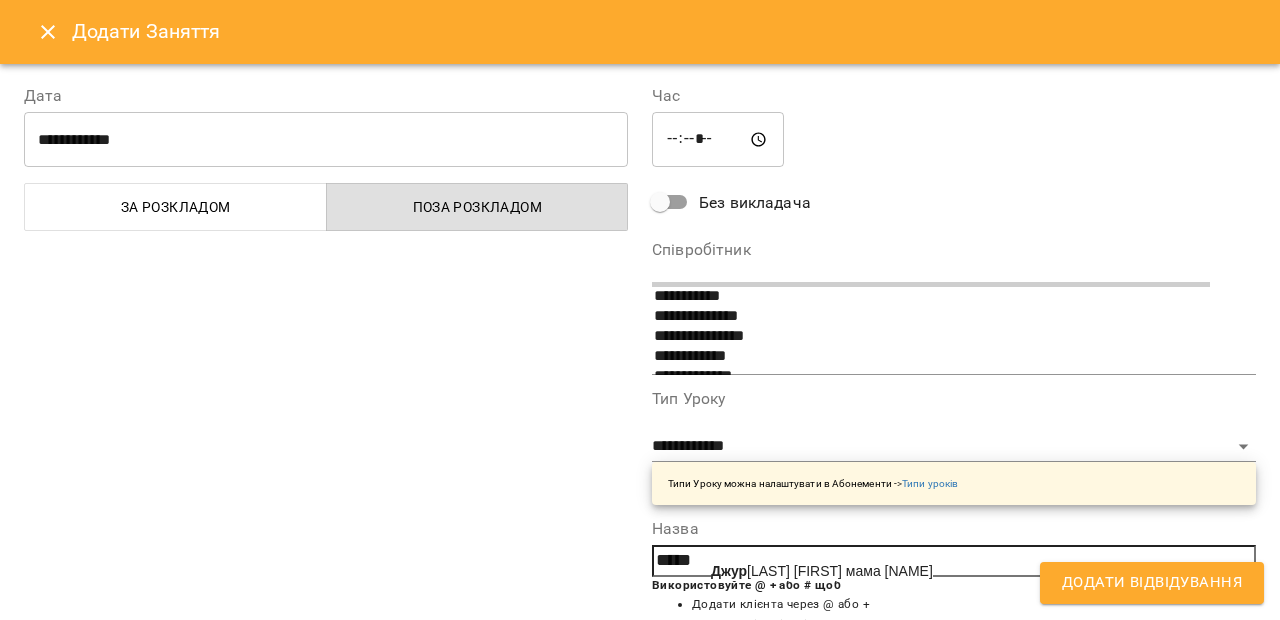 click on "[LAST] [FIRST] [RELATION] [NAME]" at bounding box center [822, 571] 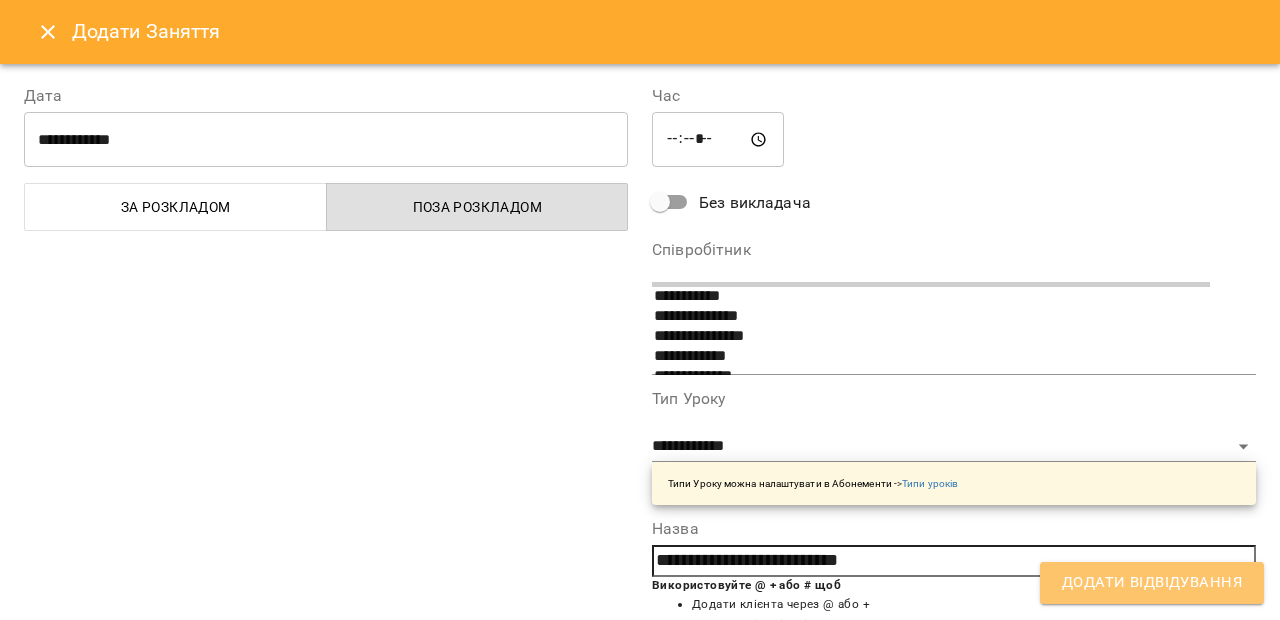 click on "Додати Відвідування" at bounding box center (1152, 583) 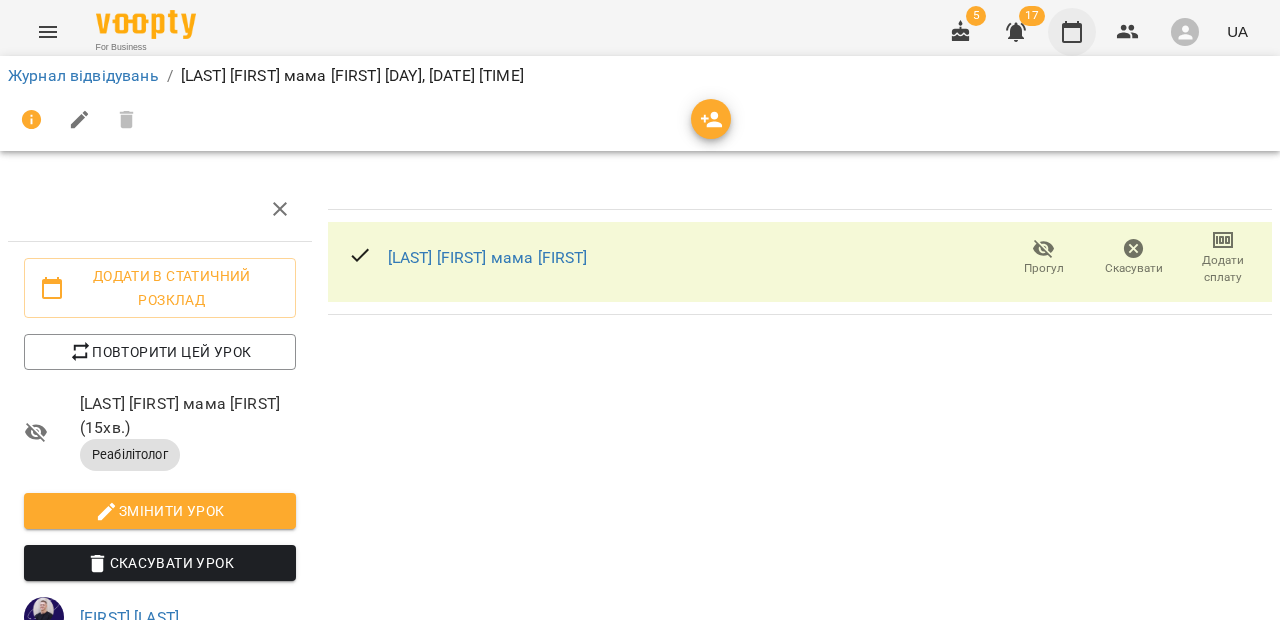click 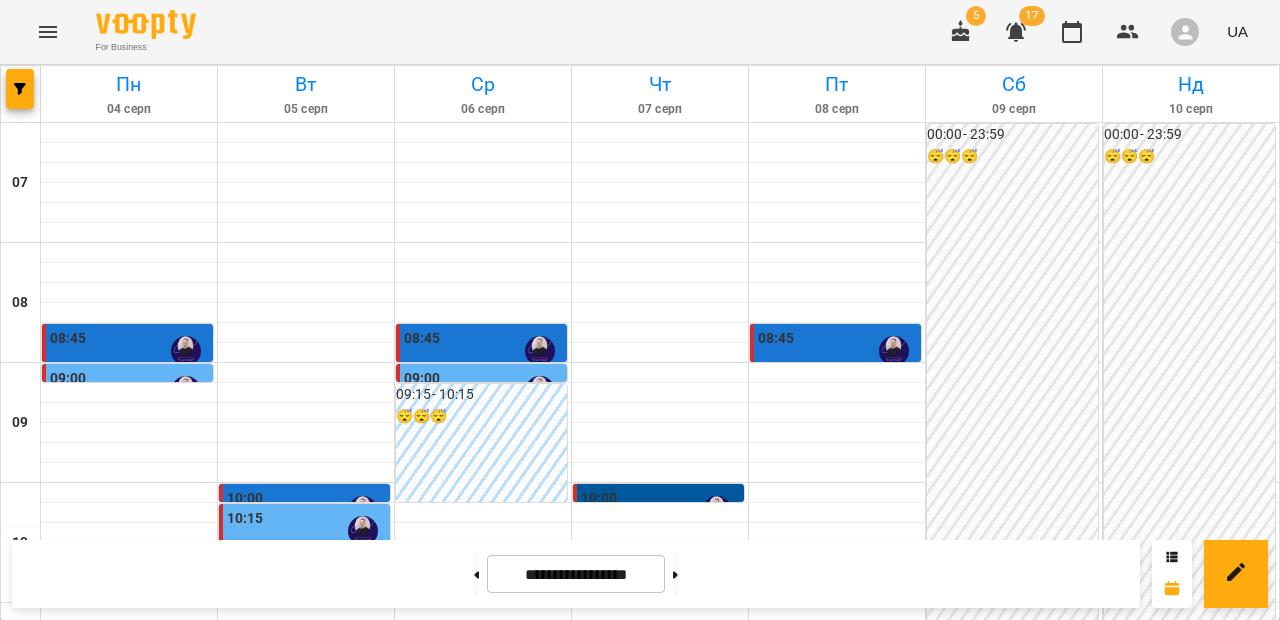 scroll, scrollTop: 253, scrollLeft: 0, axis: vertical 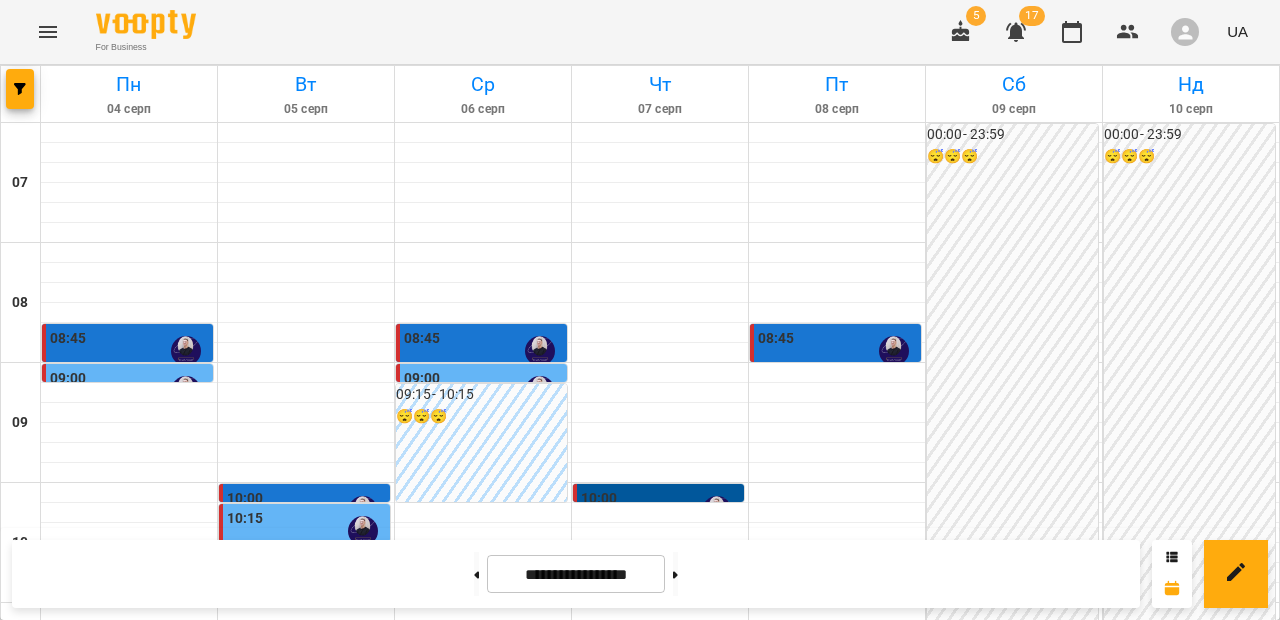 click on "10:15" at bounding box center (245, 519) 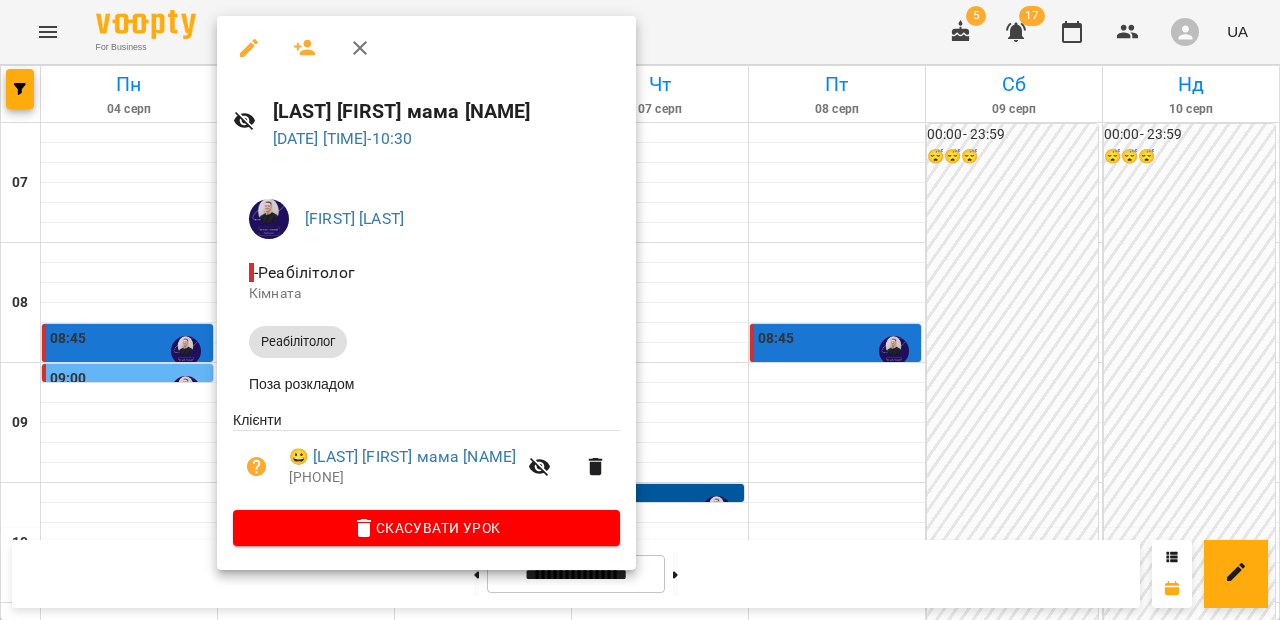 click at bounding box center [360, 48] 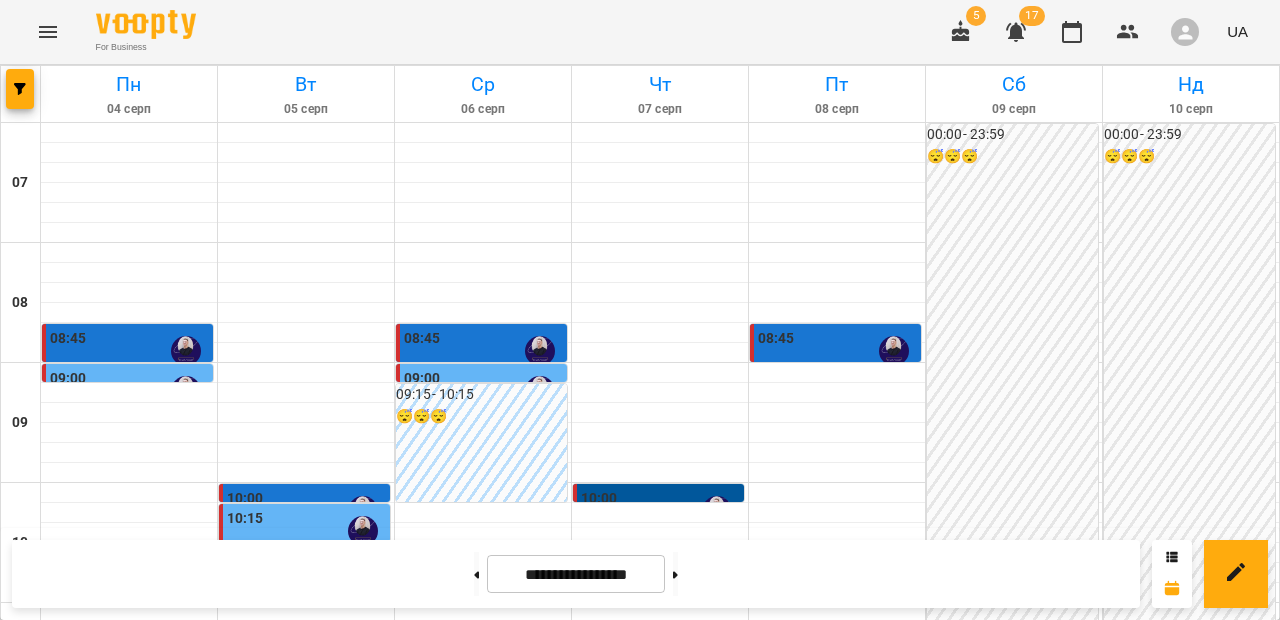 click on "11:15" at bounding box center (306, 651) 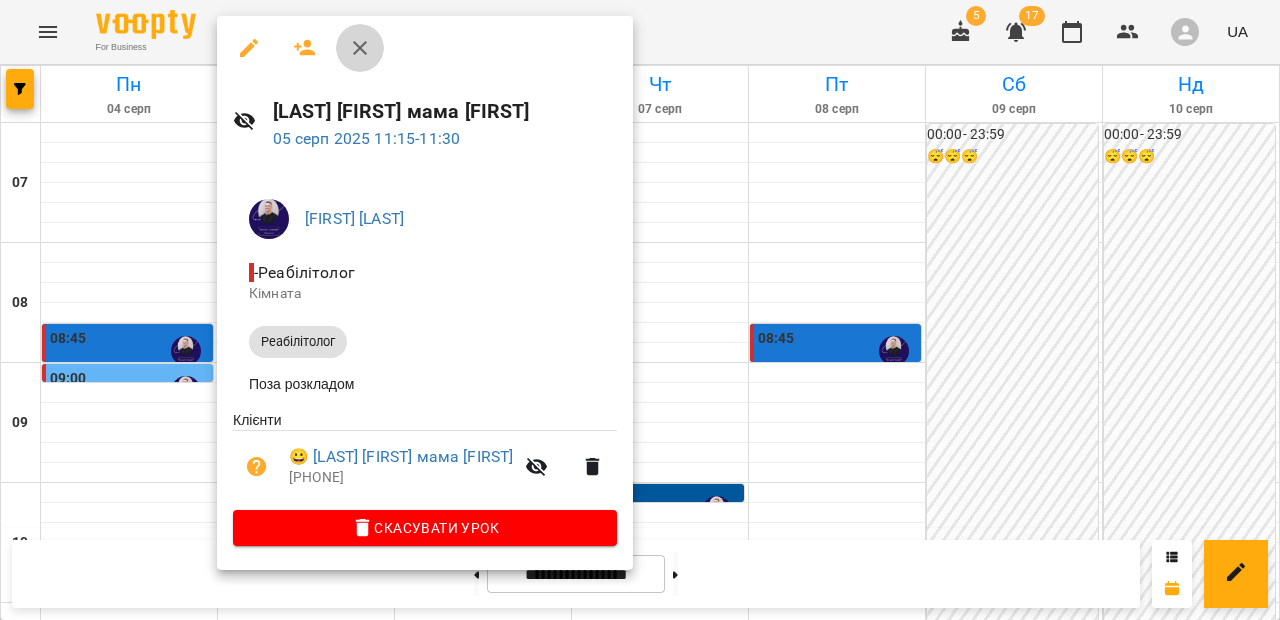 click at bounding box center (360, 48) 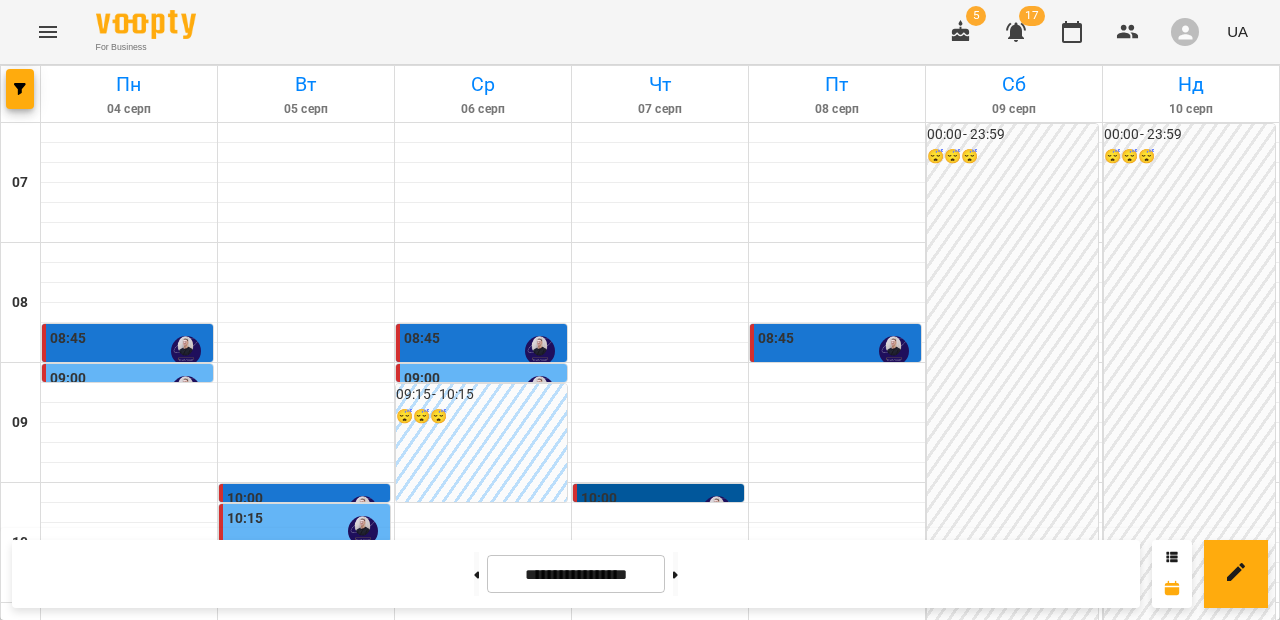 click on "11:30" at bounding box center [306, 691] 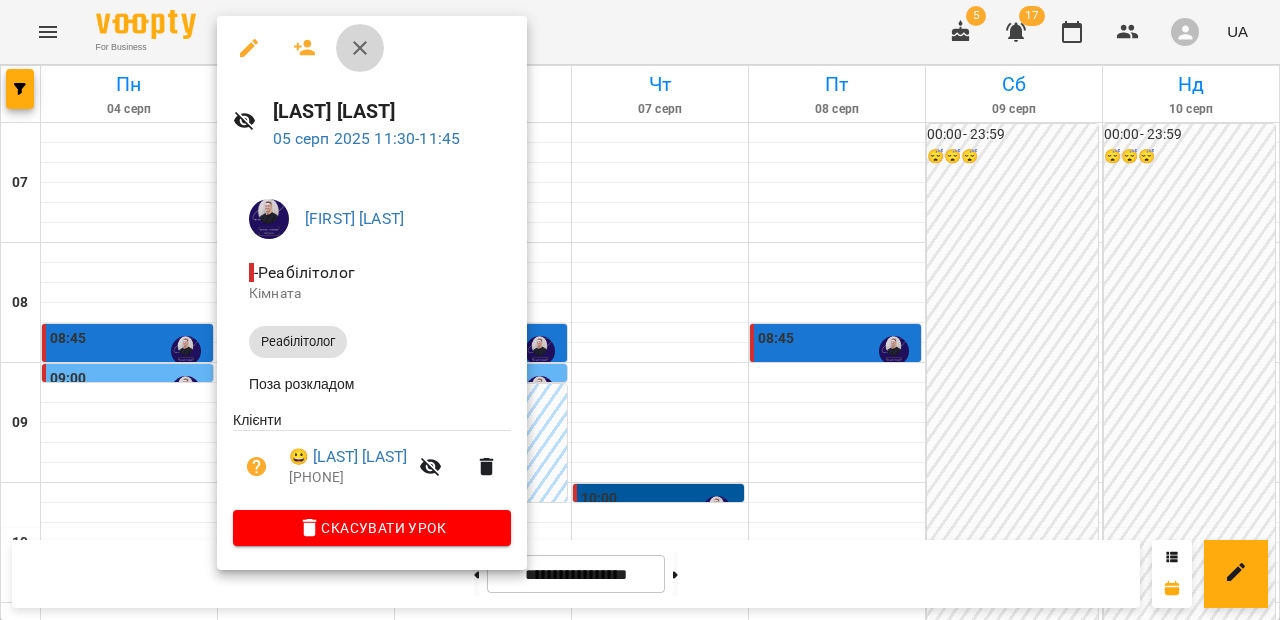 click at bounding box center (360, 48) 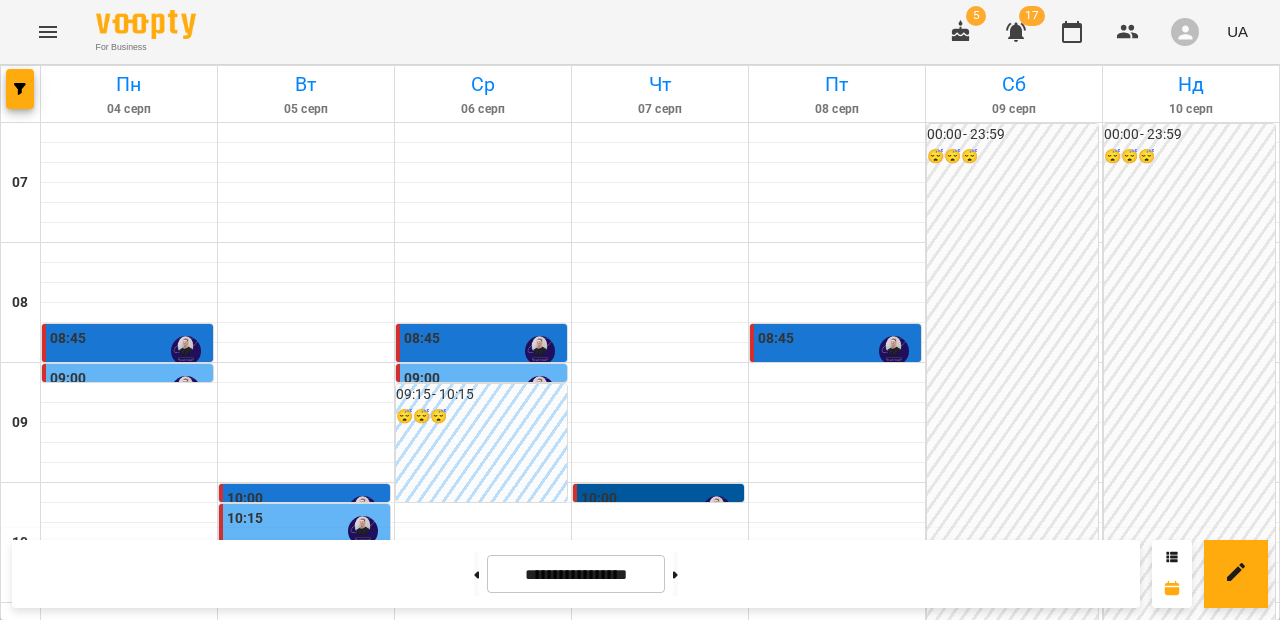 click at bounding box center [21, 94] 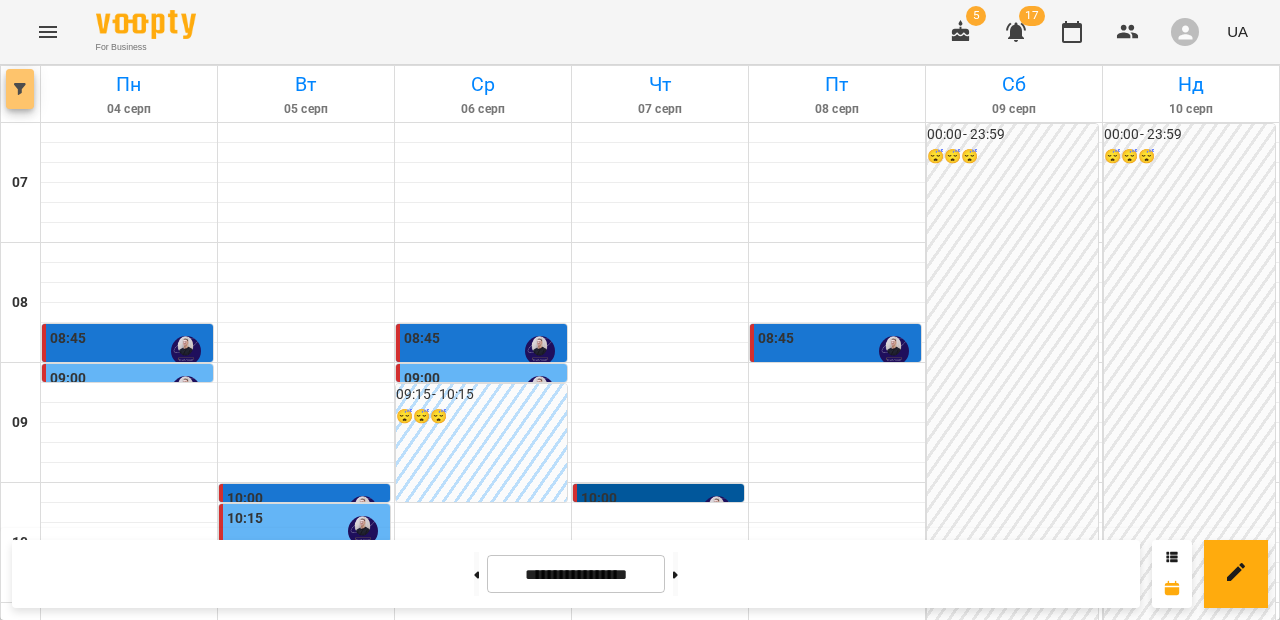 click at bounding box center [20, 89] 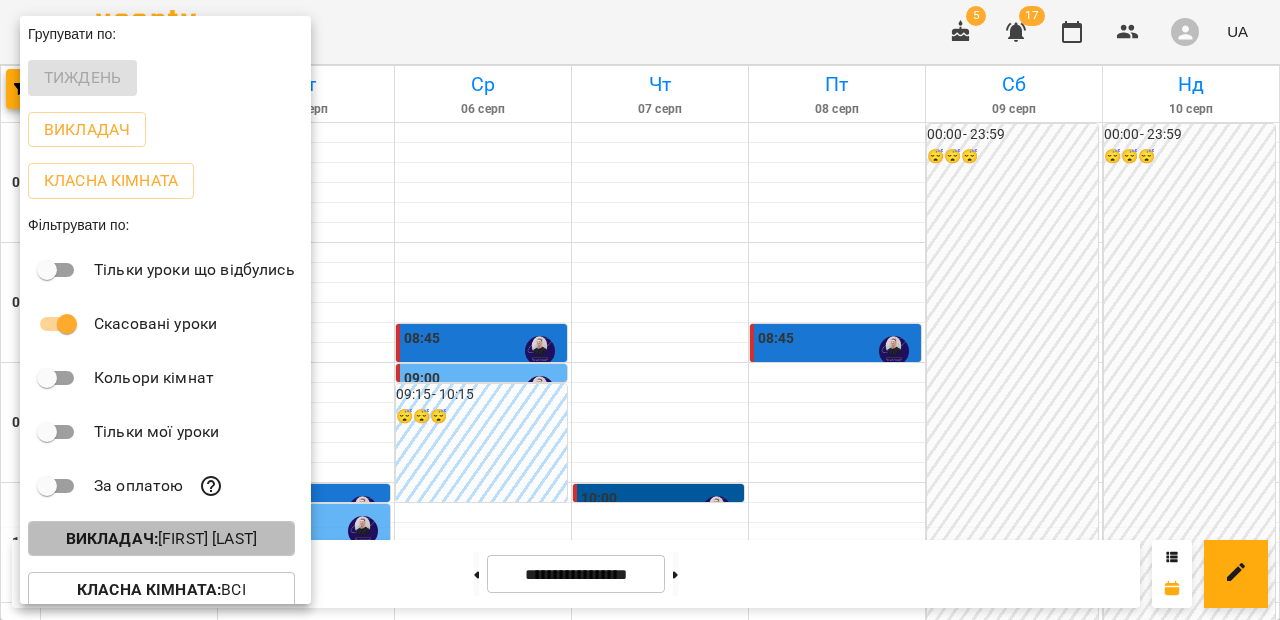 click on "Викладач : [FIRST] [LAST]" at bounding box center [161, 539] 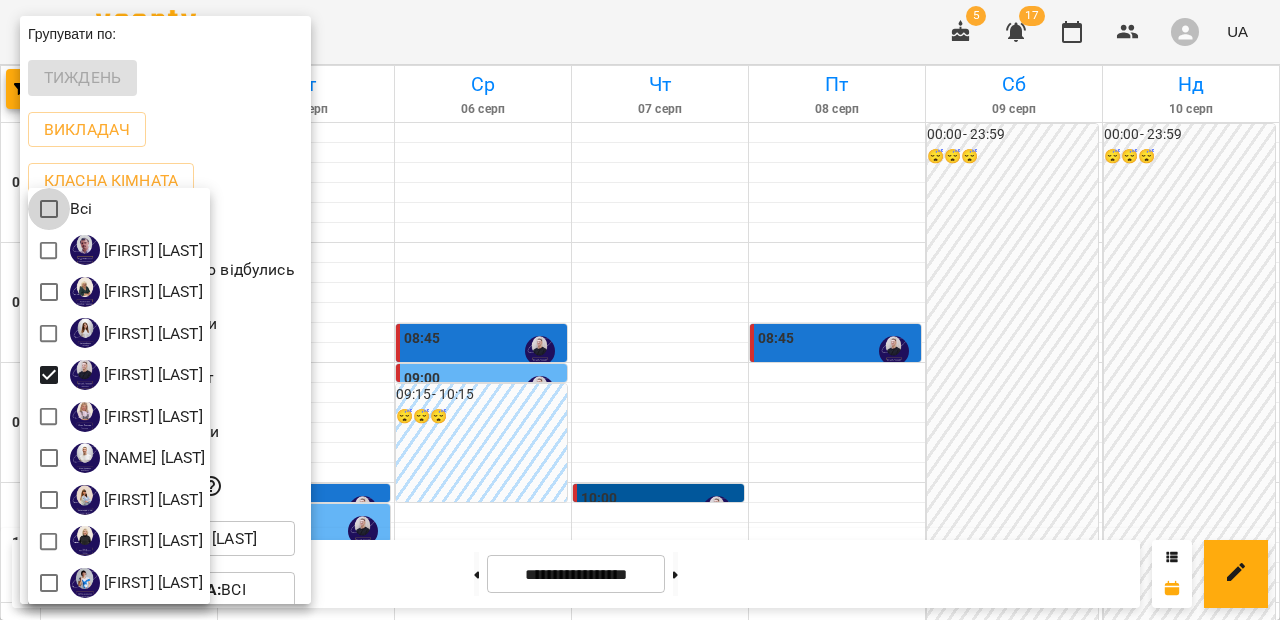 click at bounding box center (640, 310) 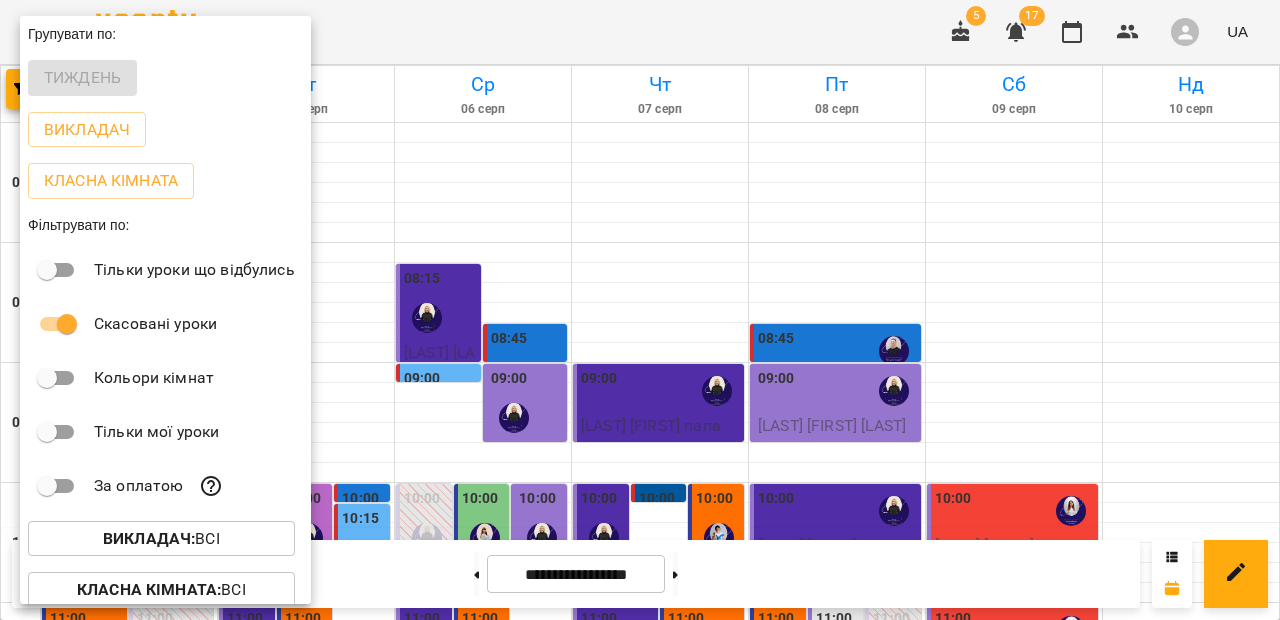click at bounding box center (640, 310) 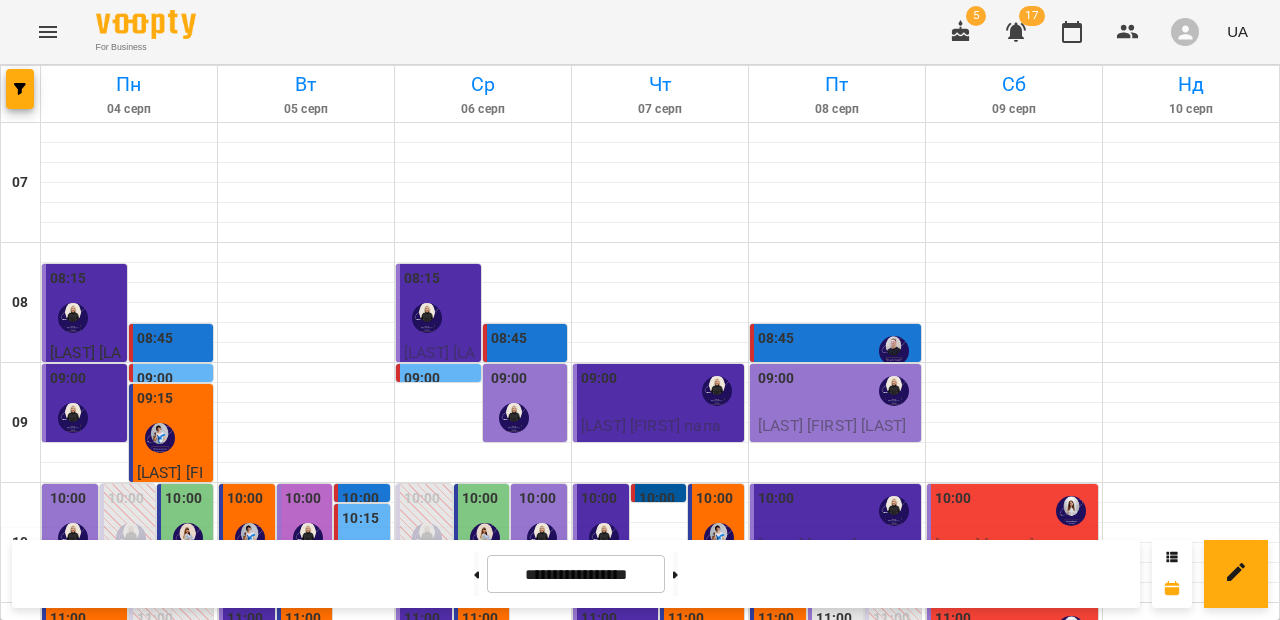 click on "12:00" at bounding box center [360, 739] 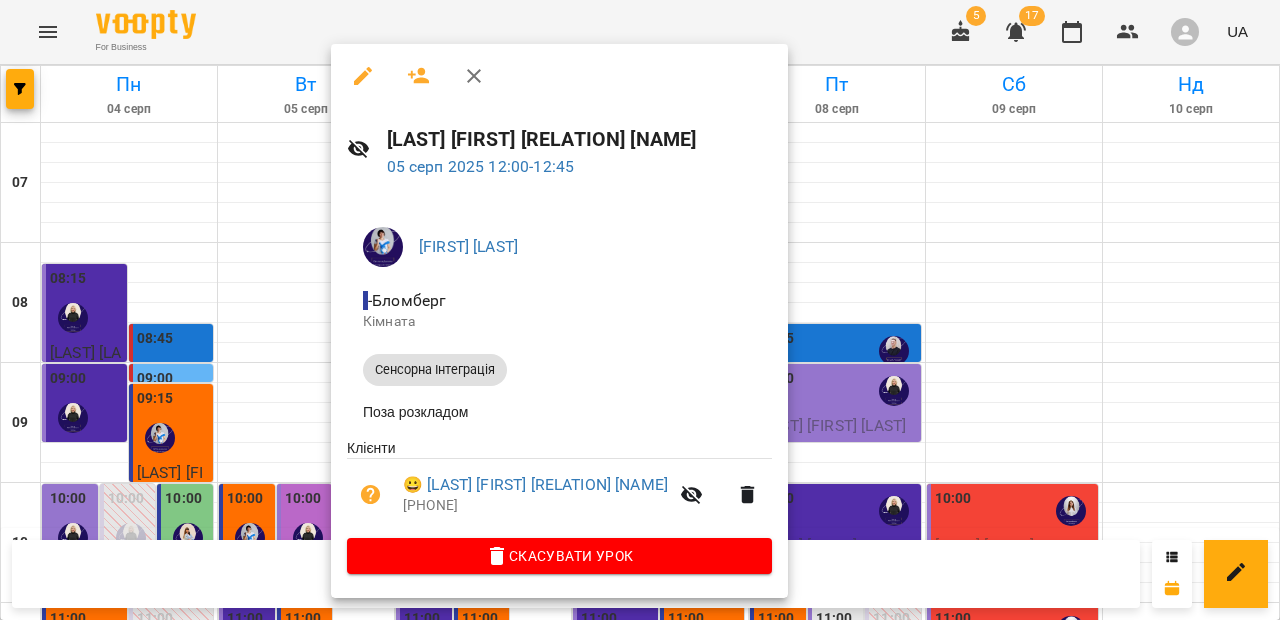 click 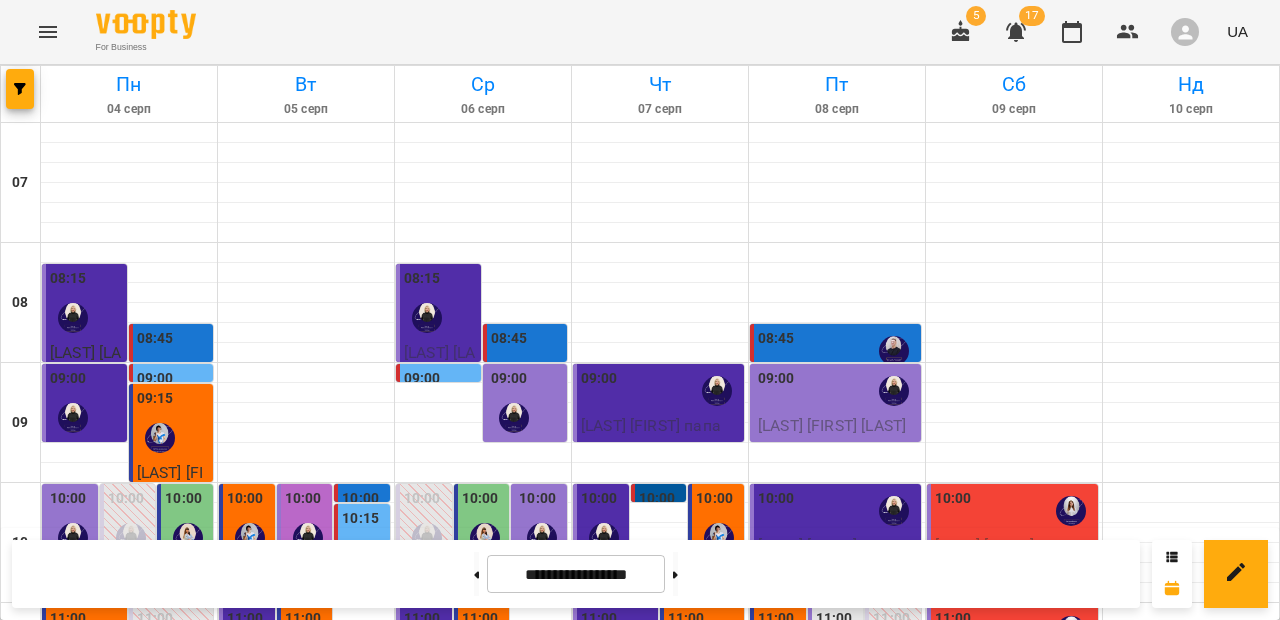 scroll, scrollTop: 379, scrollLeft: 0, axis: vertical 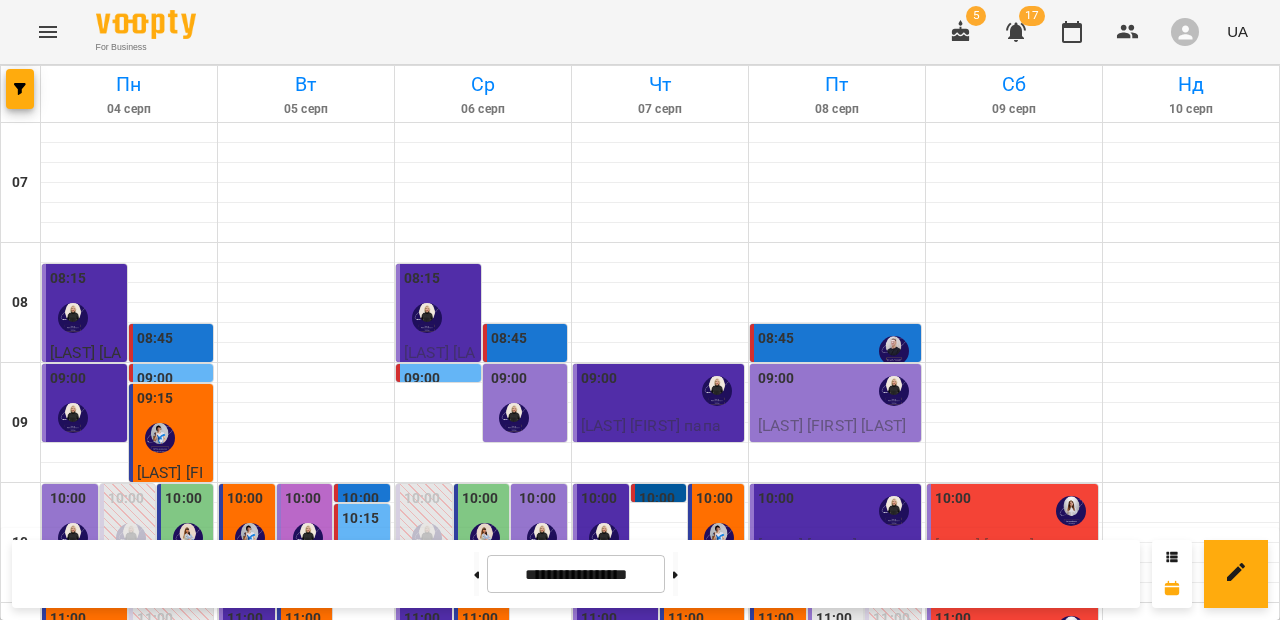 click on "[DAY] [DATE] [DAY] [DATE] [DAY] [DATE] [DAY] [DATE] [DAY] [DATE] [DAY] [DATE] [DAY] [DATE] [TIME] [FIRST] [FIRST] [RELATION] [NAME] [ROLE] [NUMBER] [FIRST] [LAST] [RELATION] [NAME] [ROLE] [NUMBER] [FIRST] [LAST] [RELATION] [NAME] [ROLE] [NUMBER] [FIRST] [LAST] [RELATION] [NAME] [ROLE] [NUMBER] [FIRST] [LAST] [RELATION] [NAME] [ROLE] [NUMBER] [FIRST] [LAST] [RELATION] [NAME] [ROLE] [NUMBER] [FIRST] [LAST] [RELATION] [NAME] [ROLE] [NUMBER] [FIRST] [LAST] [RELATION] [NAME] [ROLE] [NUMBER] [FIRST] [LAST] [RELATION] [NAME] [ROLE] [NUMBER] [FIRST] [LAST] [RELATION] [NAME] [ROLE] [NUMBER] [FIRST] [LAST] [RELATION] [NAME] [ROLE] [NUMBER] [FIRST] [LAST] [RELATION] [NAME] [ROLE] [NUMBER] [FIRST] [LAST] [RELATION] [NAME] [ROLE] [NUMBER]" at bounding box center [640, 919] 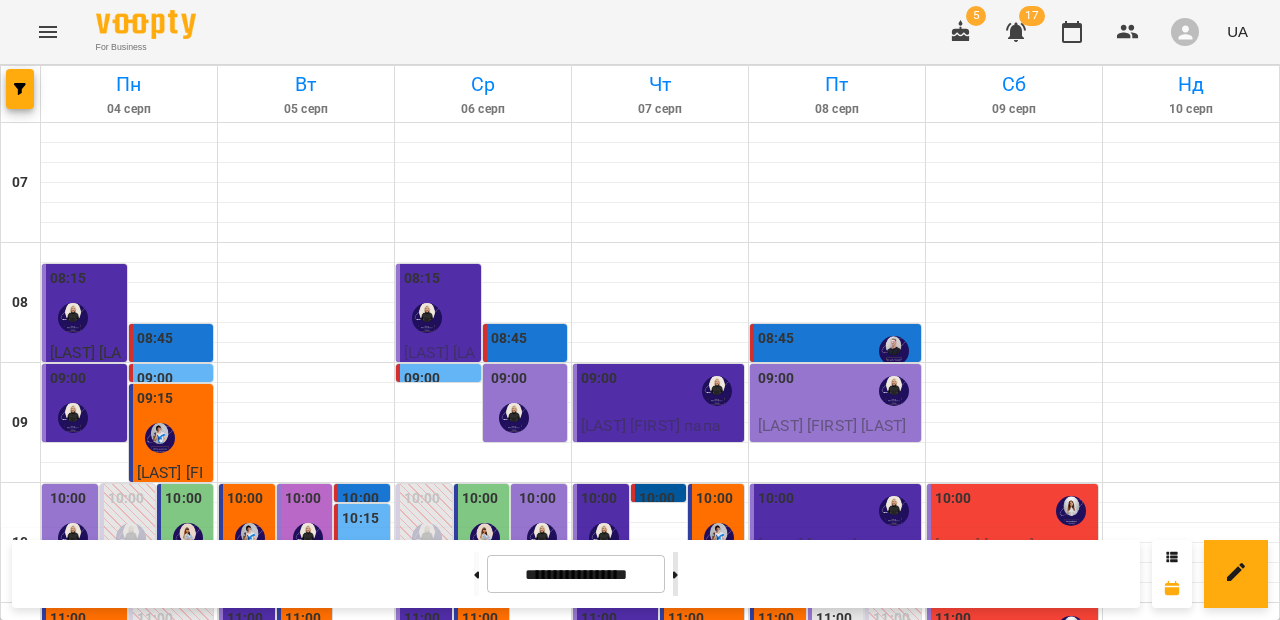 click at bounding box center [675, 574] 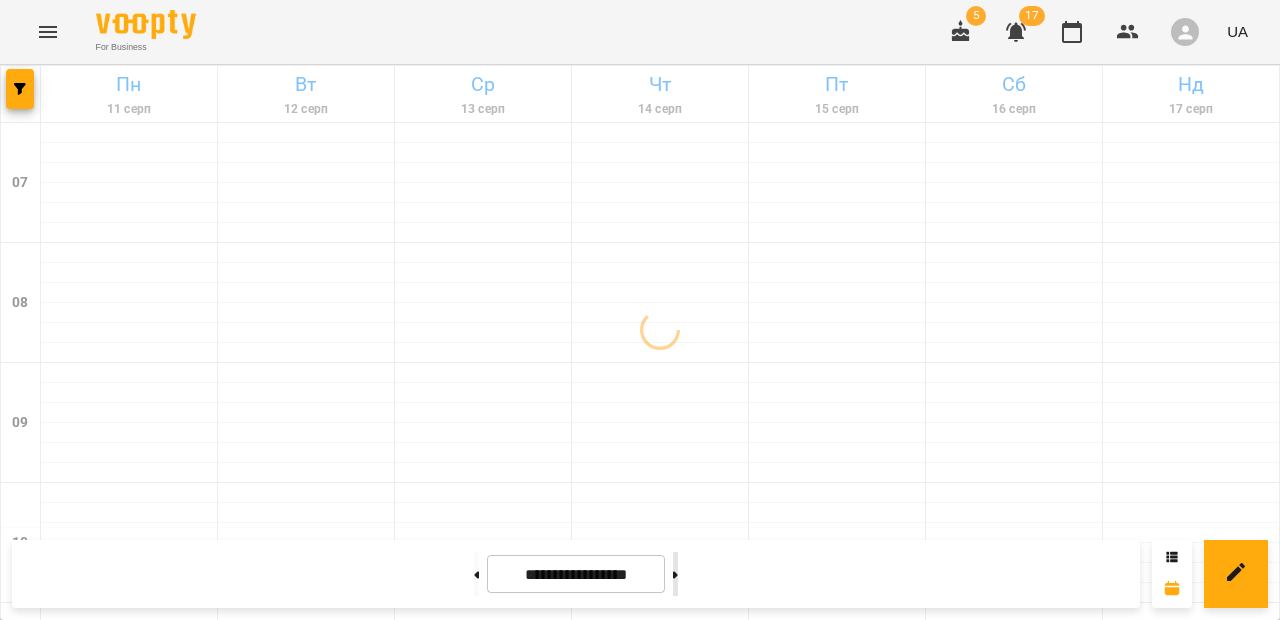 click at bounding box center (675, 574) 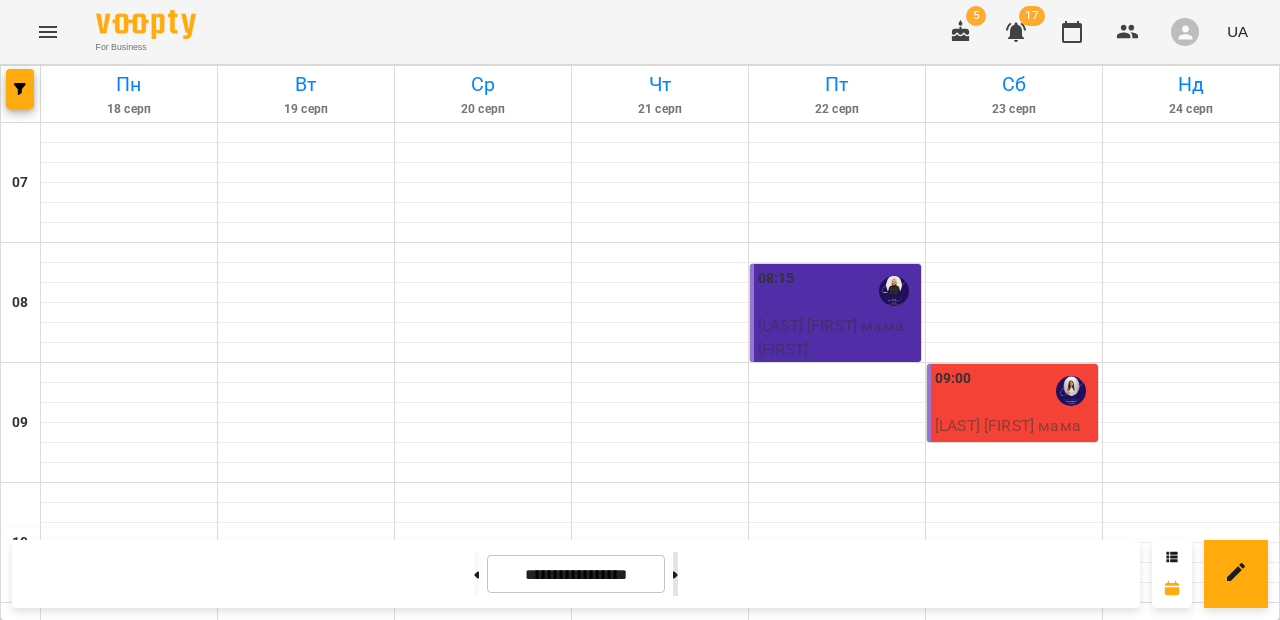 click at bounding box center [675, 574] 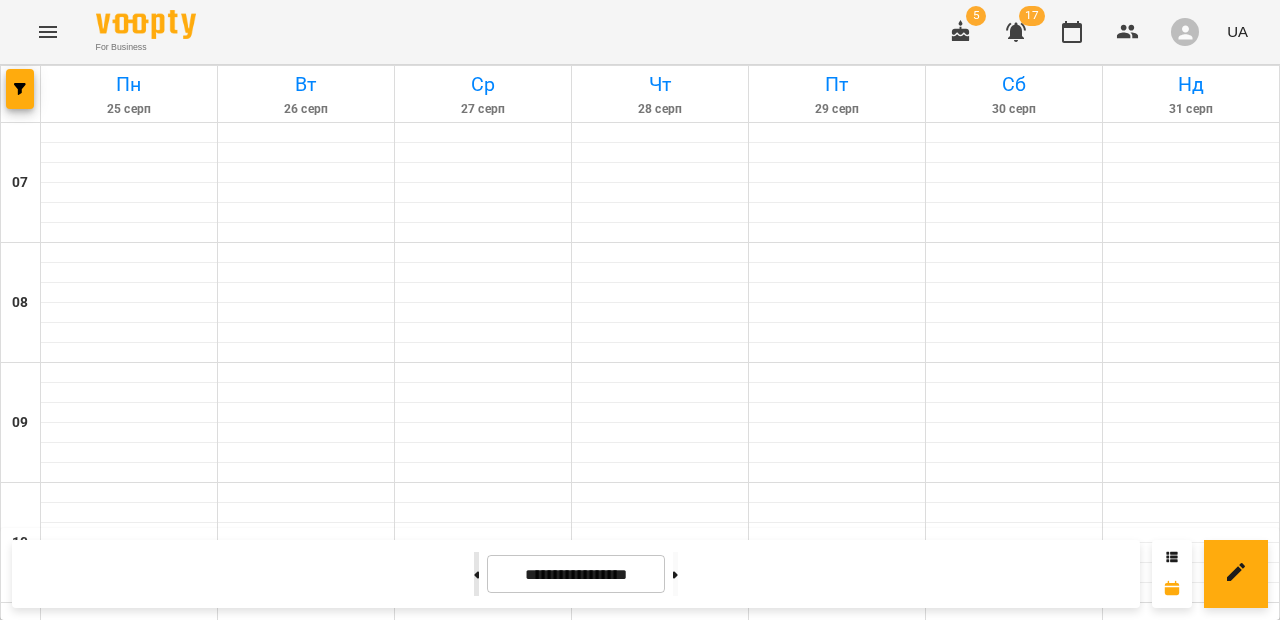 click at bounding box center (476, 574) 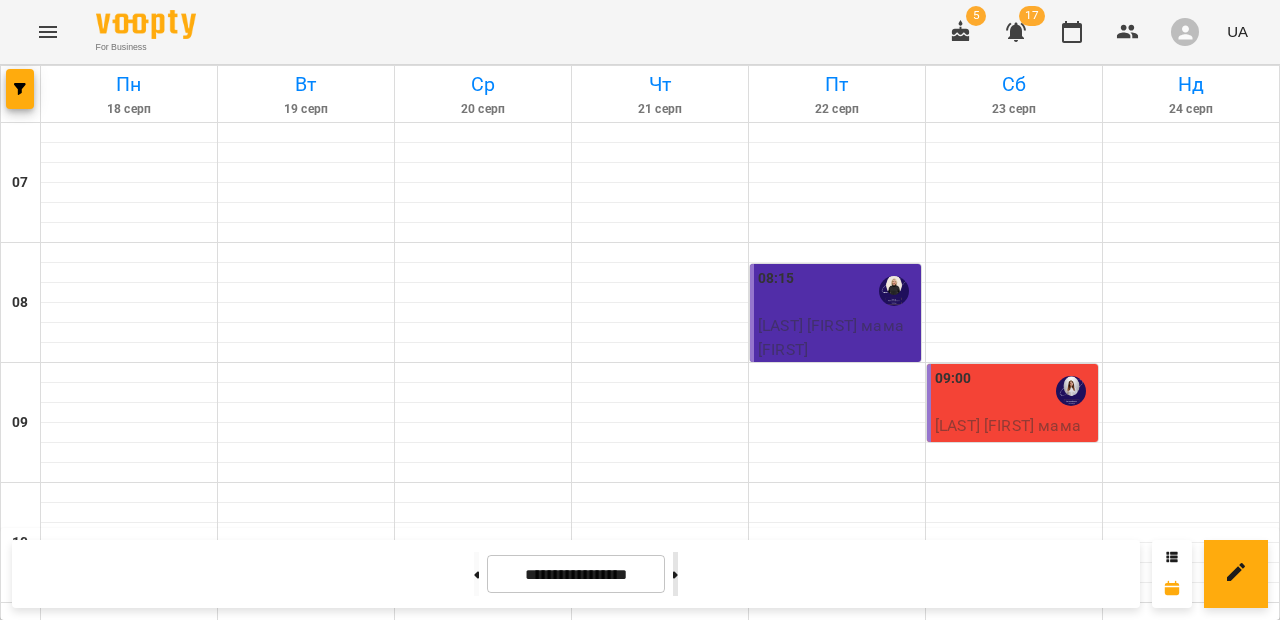 click at bounding box center (675, 574) 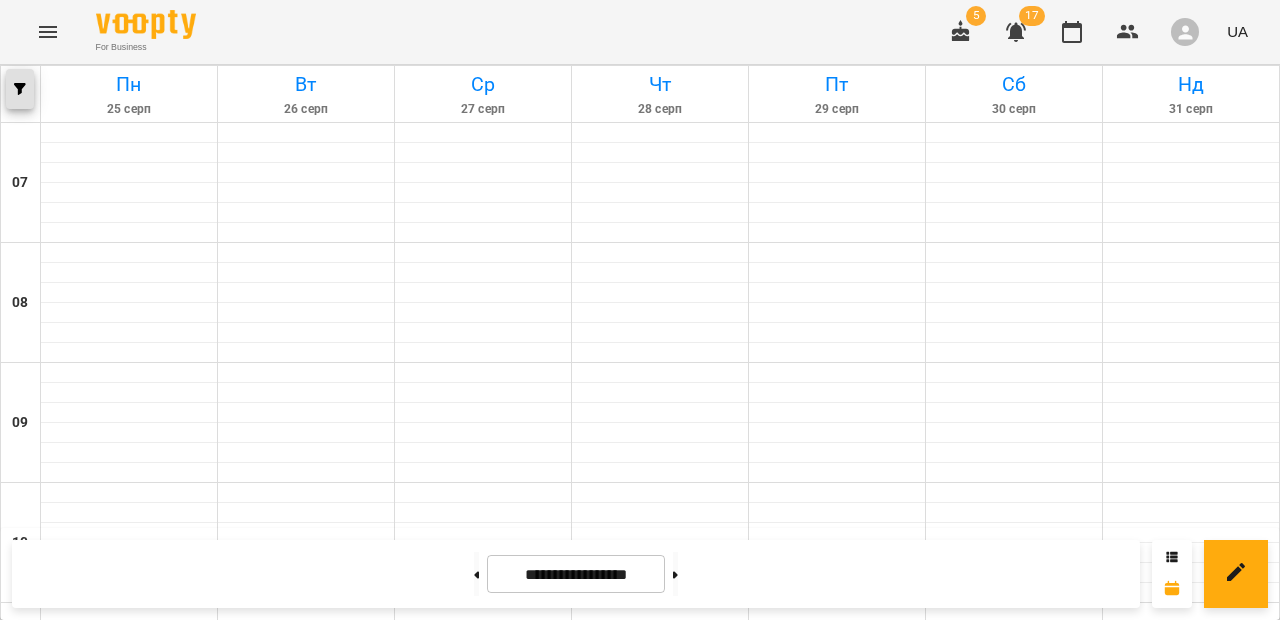 click at bounding box center (20, 89) 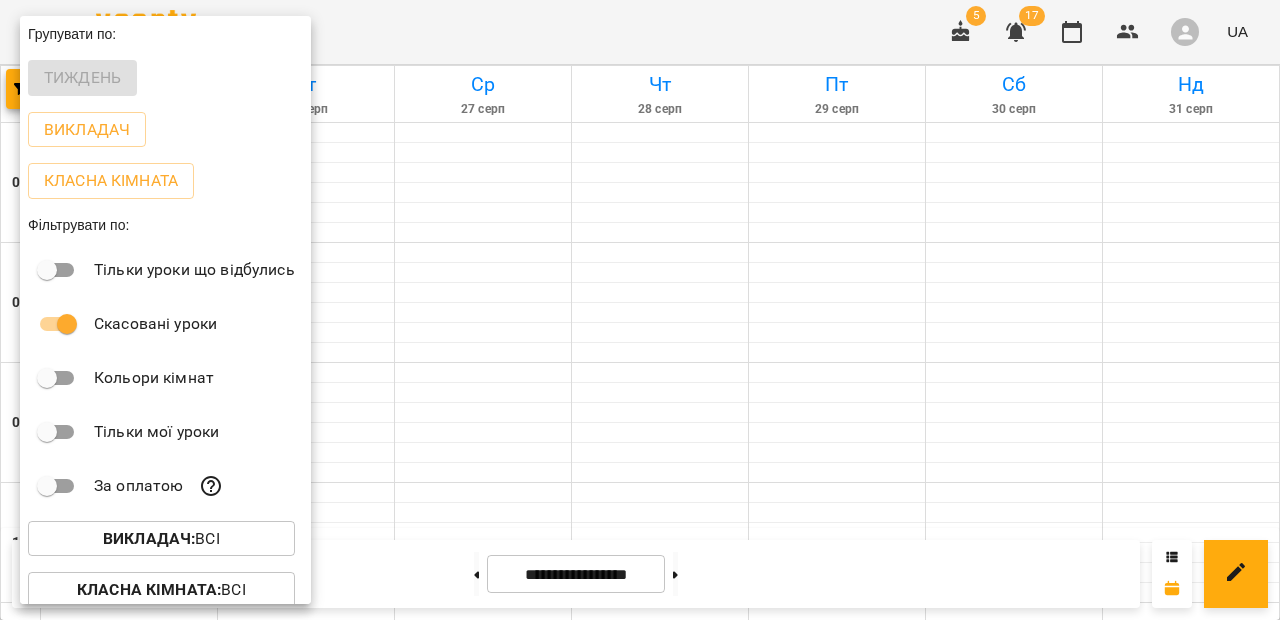 click on "Викладач :  Всі" at bounding box center [161, 539] 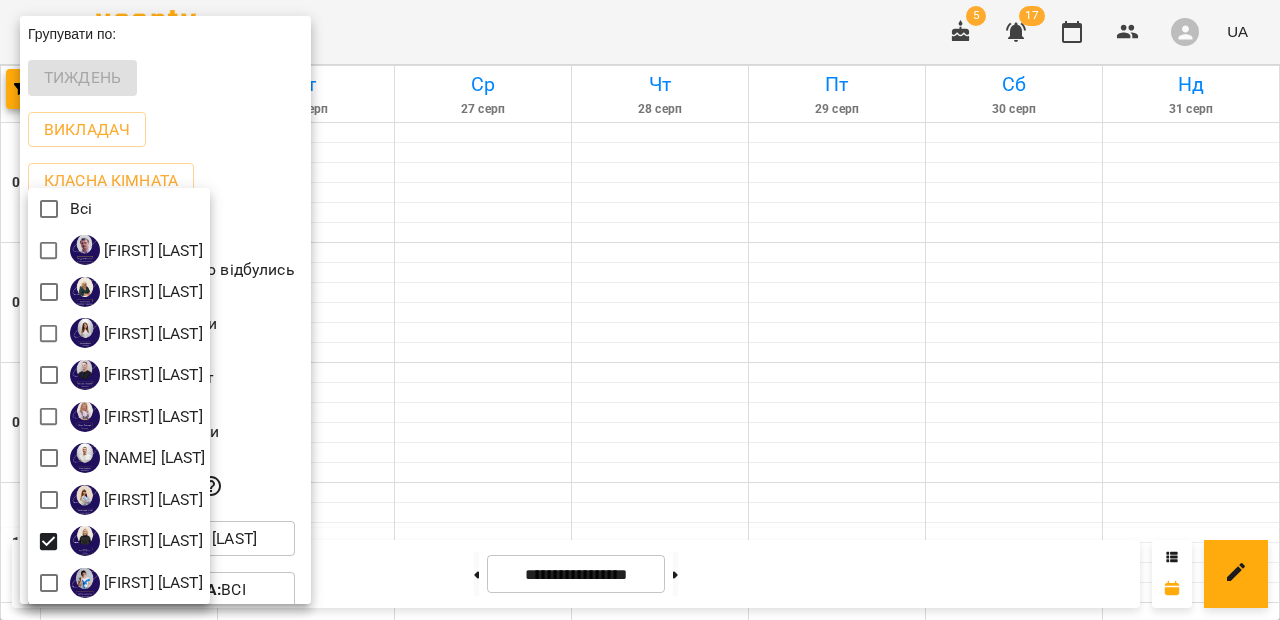 click at bounding box center [640, 310] 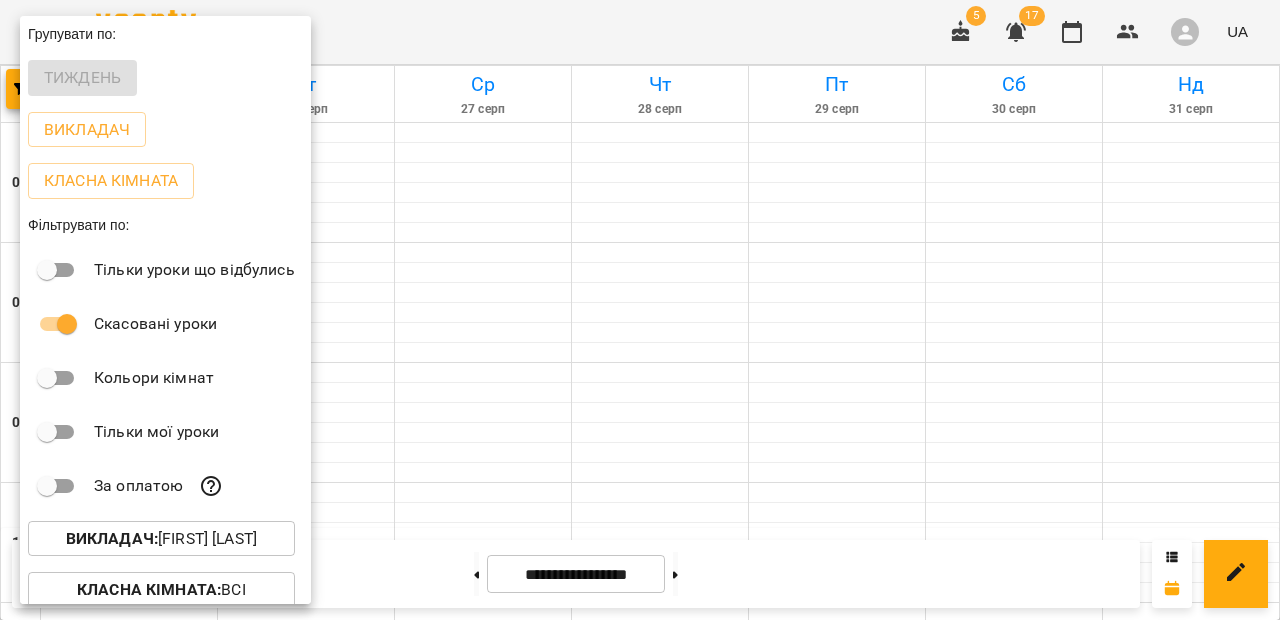 click on "[FIRST] [LAST] [FIRST] [LAST] [FIRST] [LAST] [FIRST] [LAST] [FIRST] [LAST] [FIRST] [LAST] [FIRST] [LAST] [FIRST] [LAST] [FIRST] [LAST]" at bounding box center (640, 310) 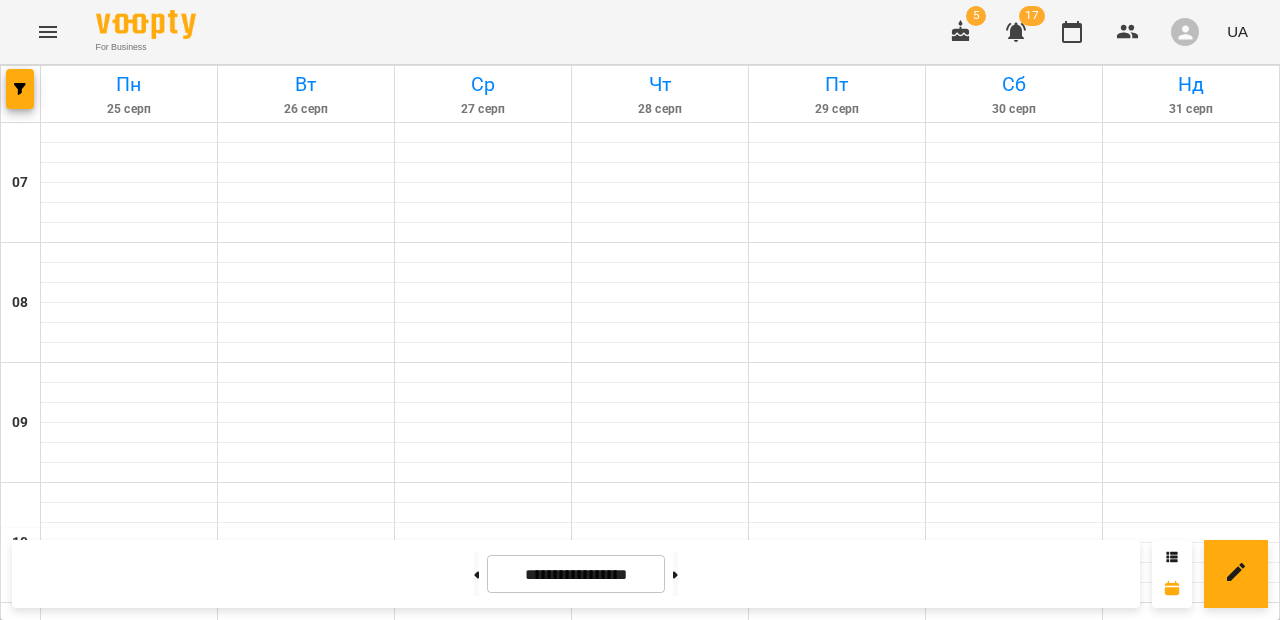 click on "Групувати по: Тиждень Викладач Класна кімната Фільтрувати по: Тільки уроки що відбулись Скасовані уроки Кольори кімнат Тільки мої уроки За оплатою Викладач : [NAME] [LAST] Класна кімната : Всі Список" at bounding box center (640, 310) 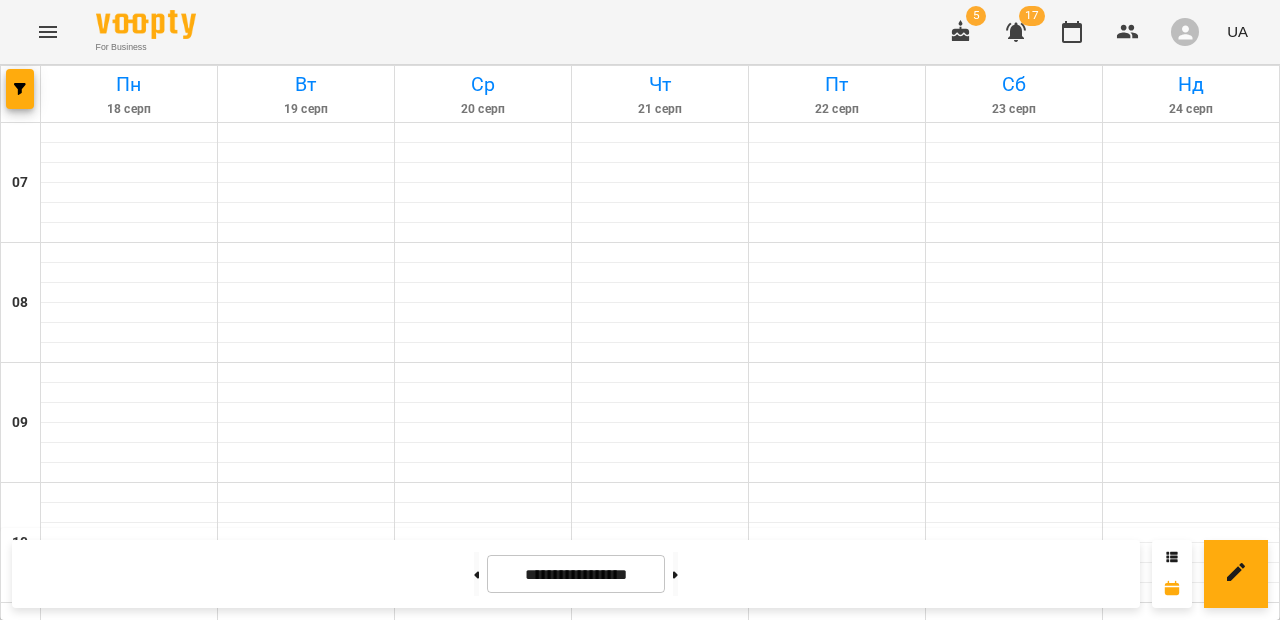 click at bounding box center (476, 574) 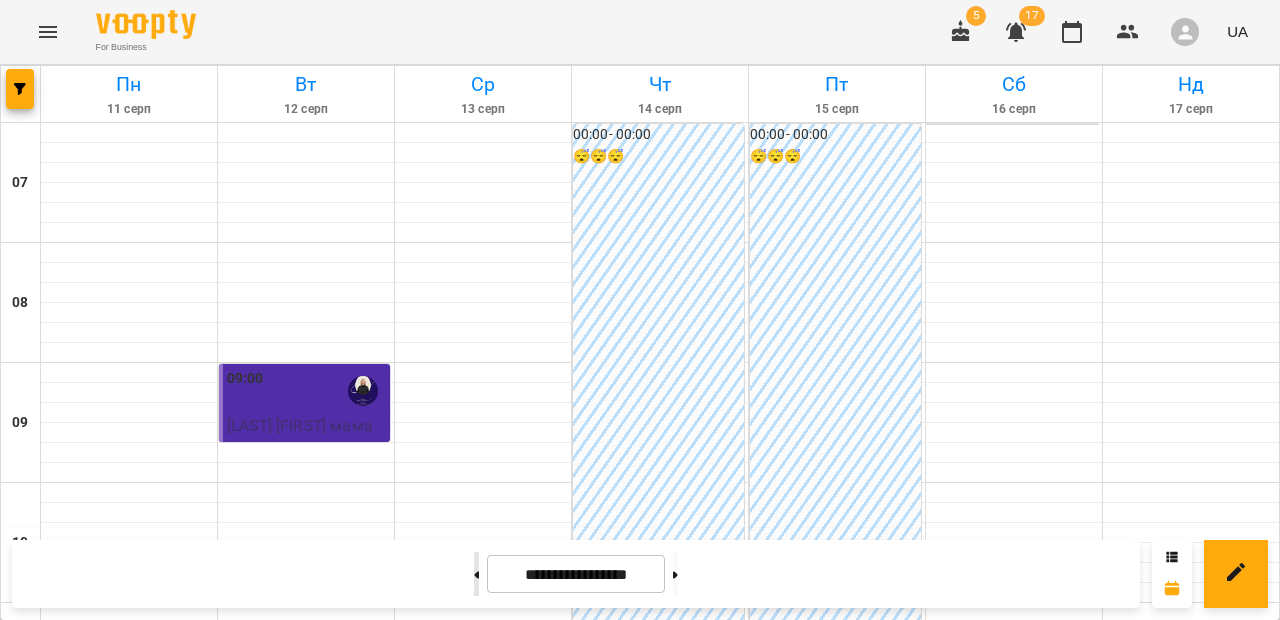 click at bounding box center (476, 574) 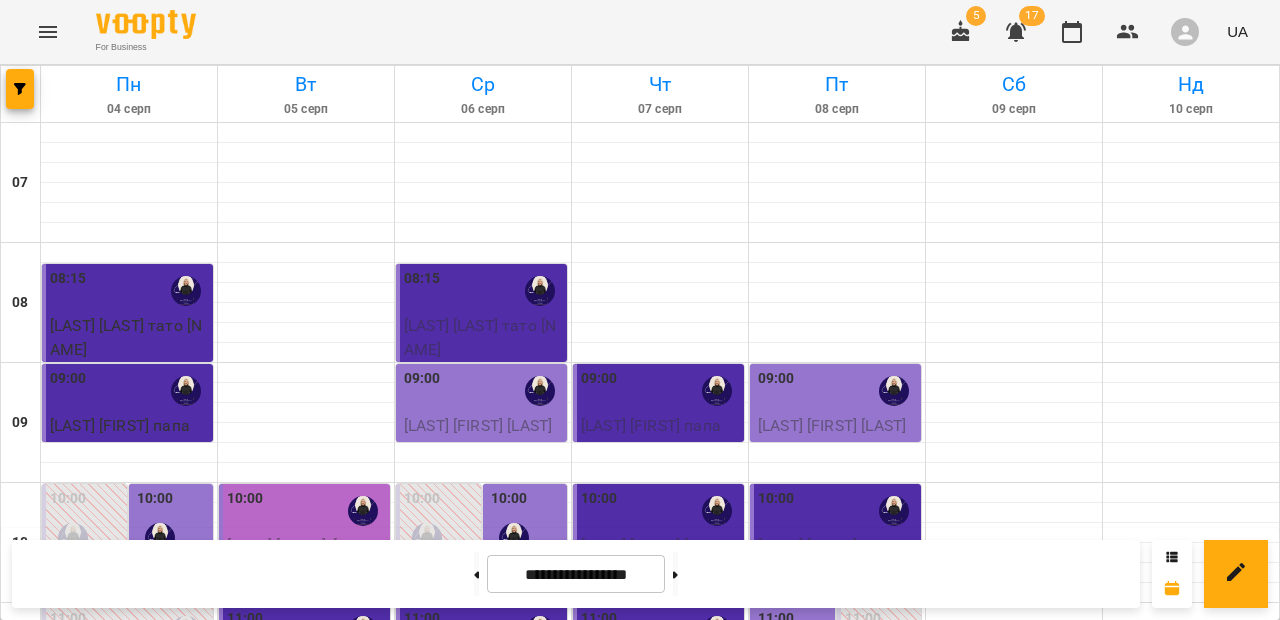 scroll, scrollTop: 91, scrollLeft: 0, axis: vertical 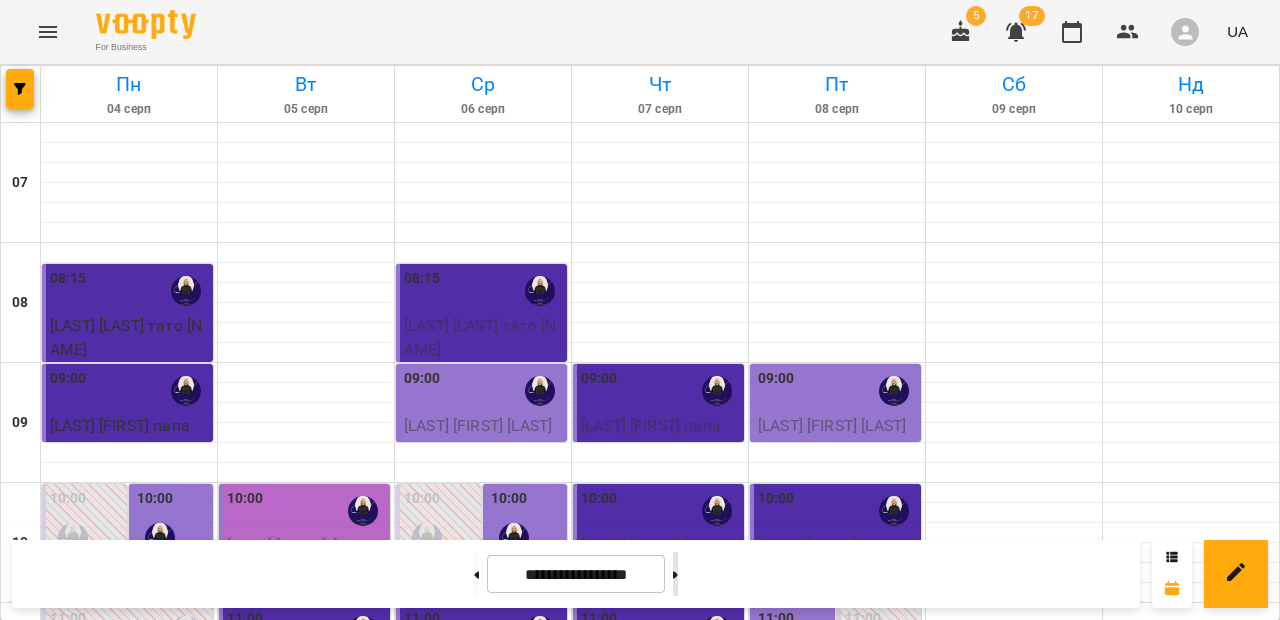 click at bounding box center (675, 574) 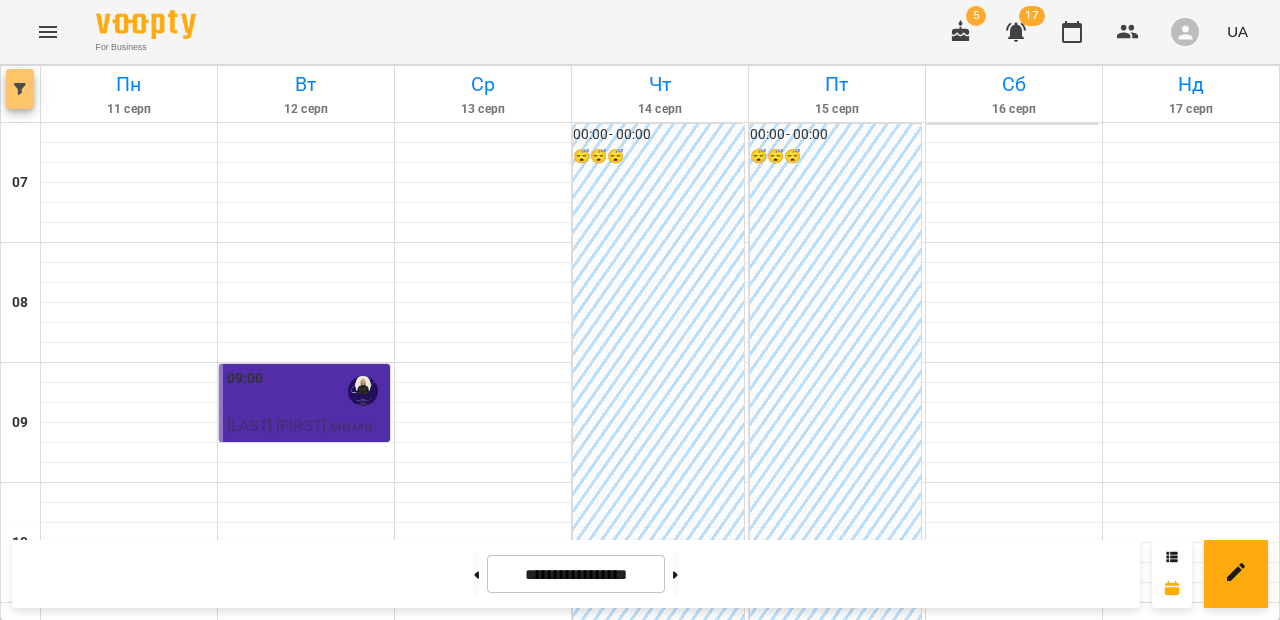 click at bounding box center (20, 89) 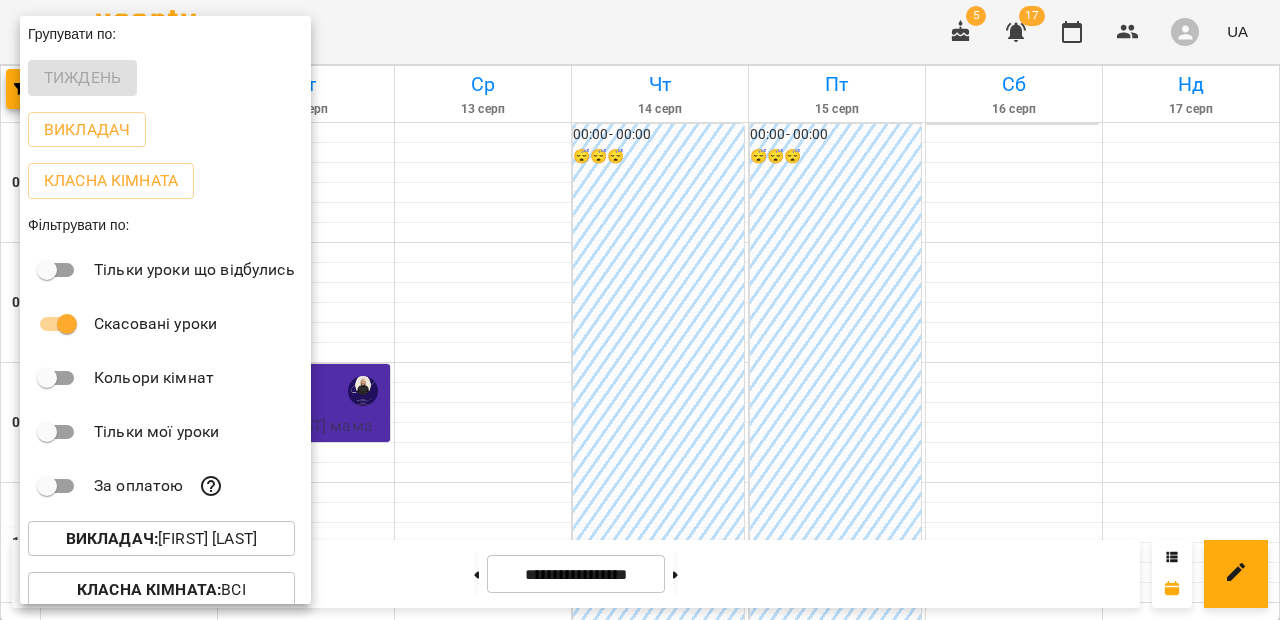 click on "Викладач : [FIRST] [LAST]" at bounding box center (161, 539) 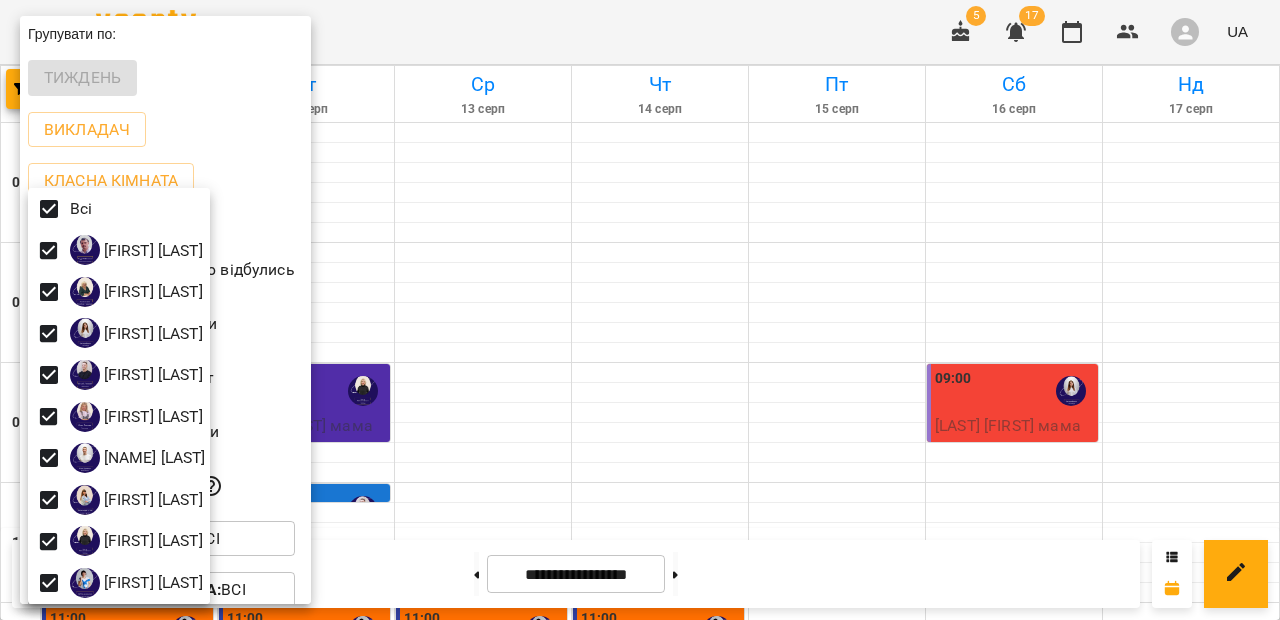 click at bounding box center (640, 310) 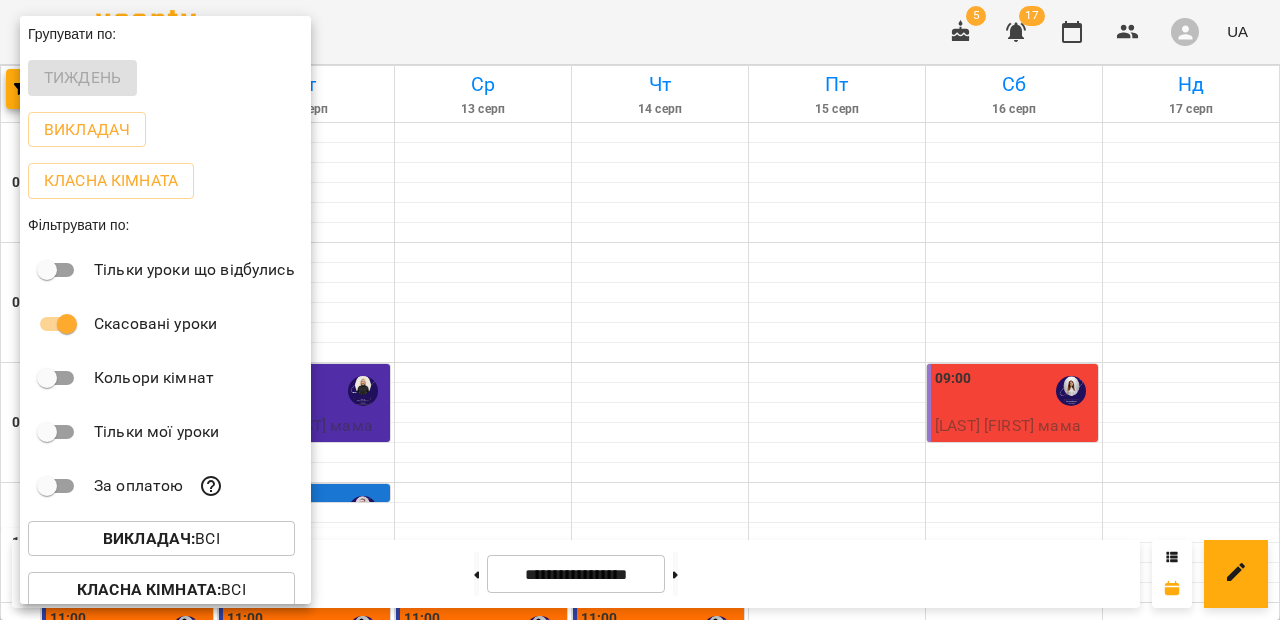 click at bounding box center [640, 310] 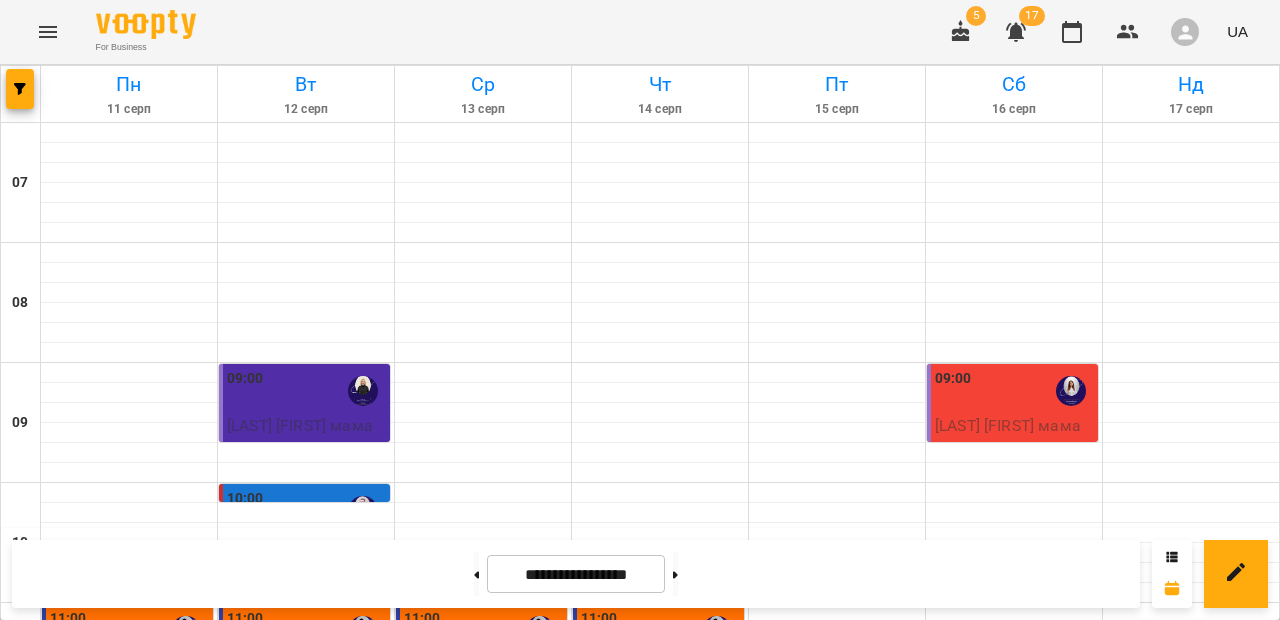 scroll, scrollTop: 77, scrollLeft: 0, axis: vertical 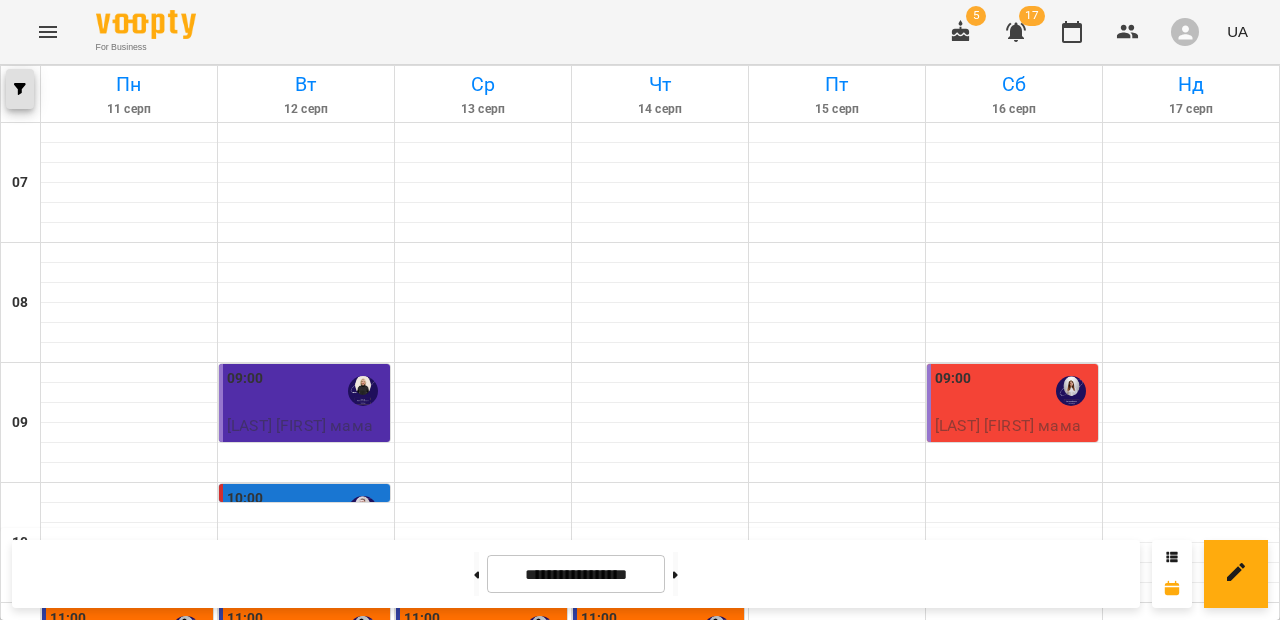 click 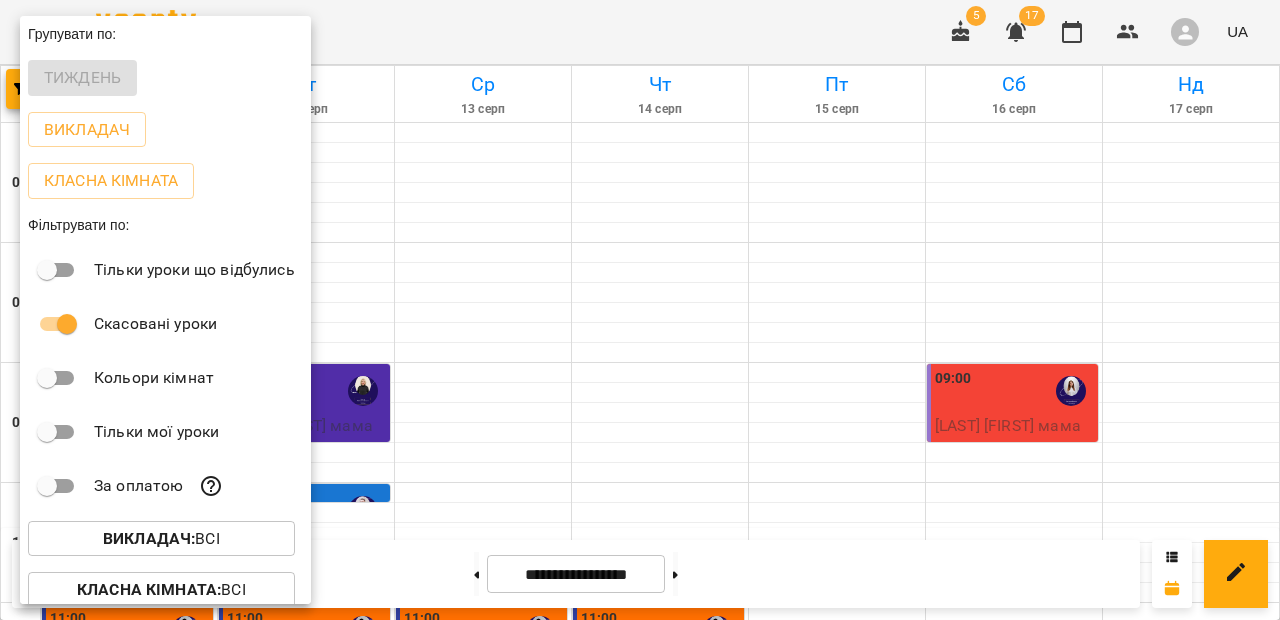 click at bounding box center (640, 310) 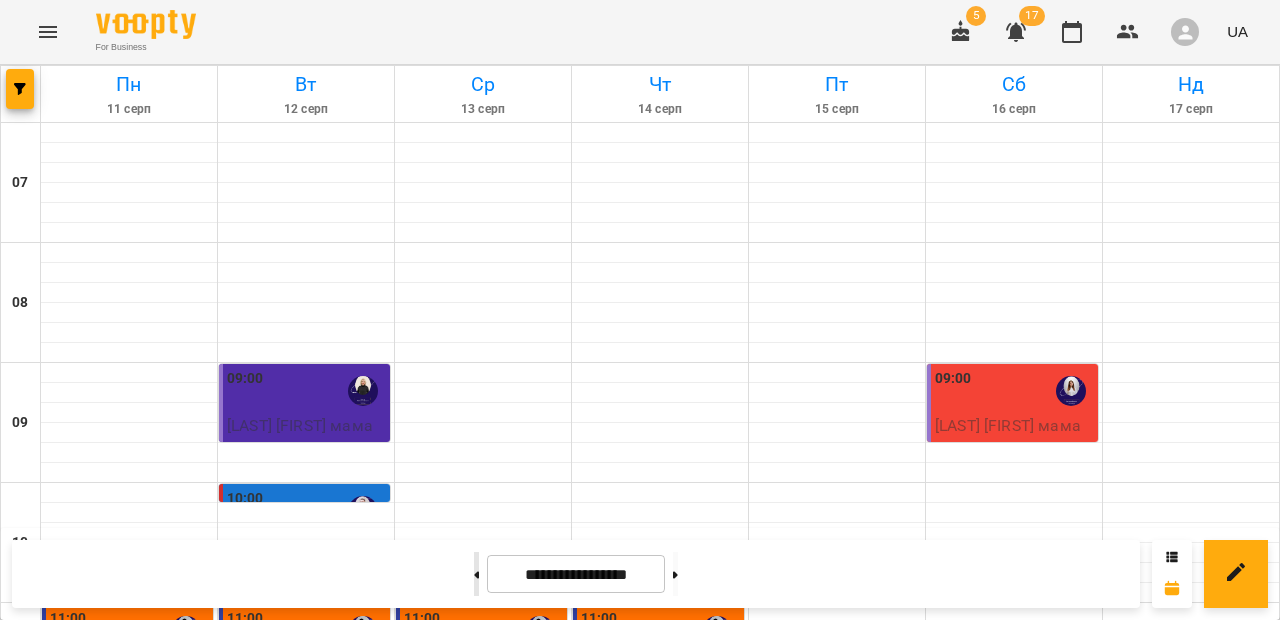 click at bounding box center [476, 574] 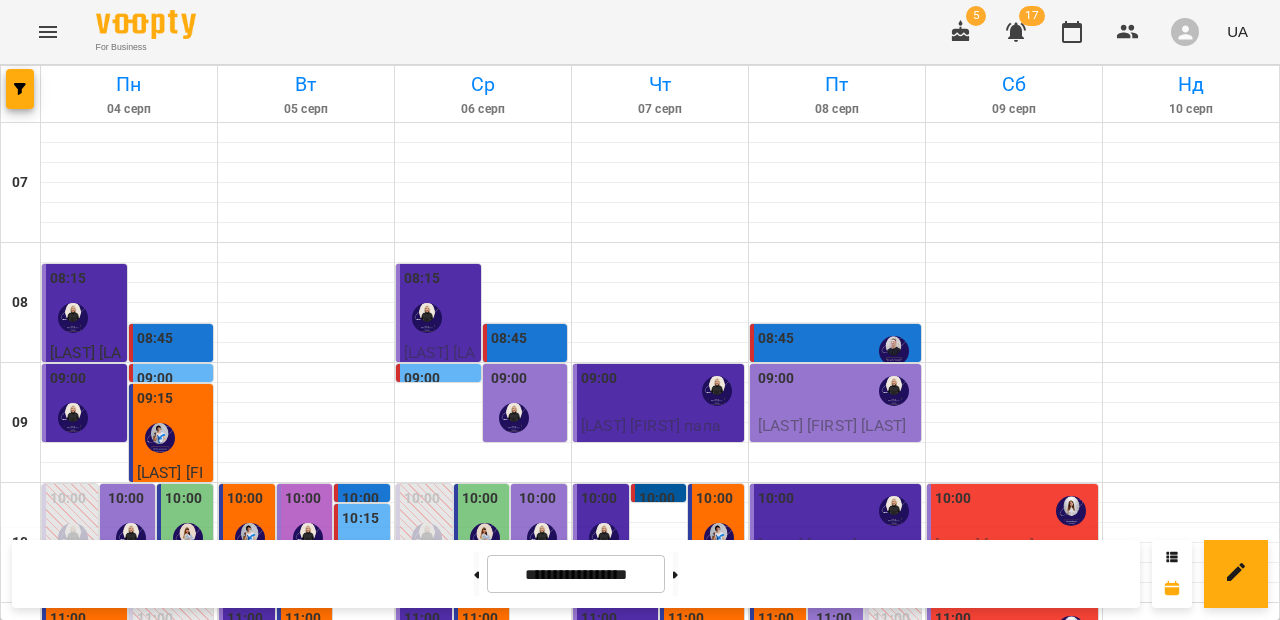scroll, scrollTop: 406, scrollLeft: 0, axis: vertical 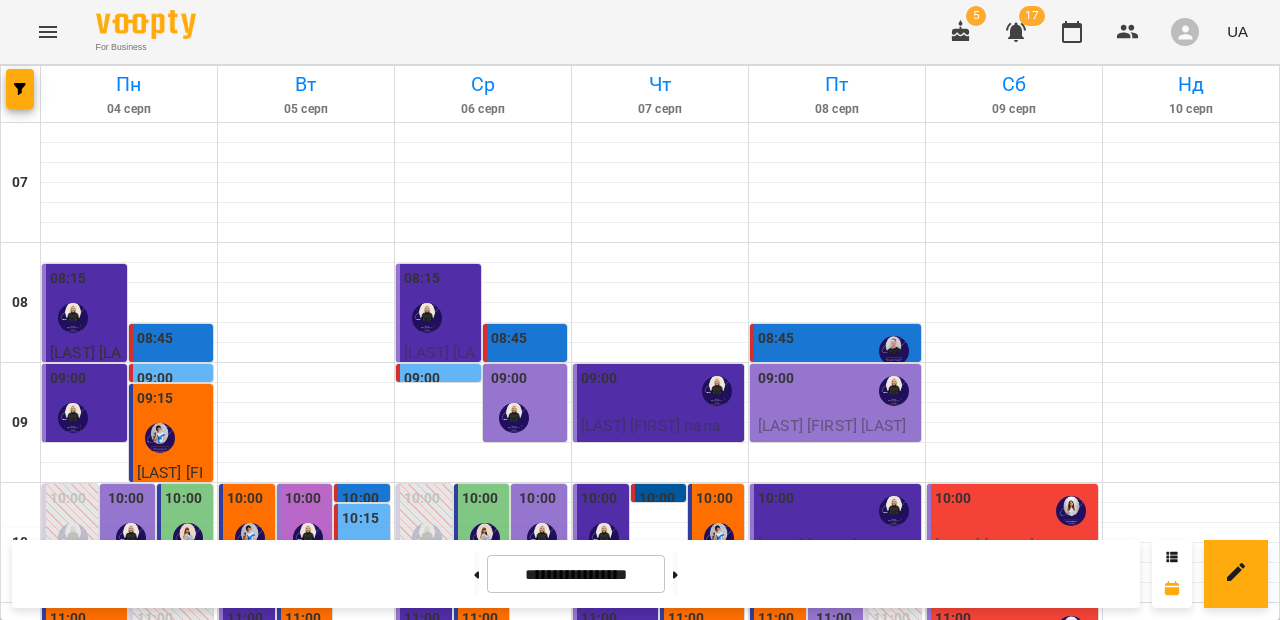 click at bounding box center [250, 898] 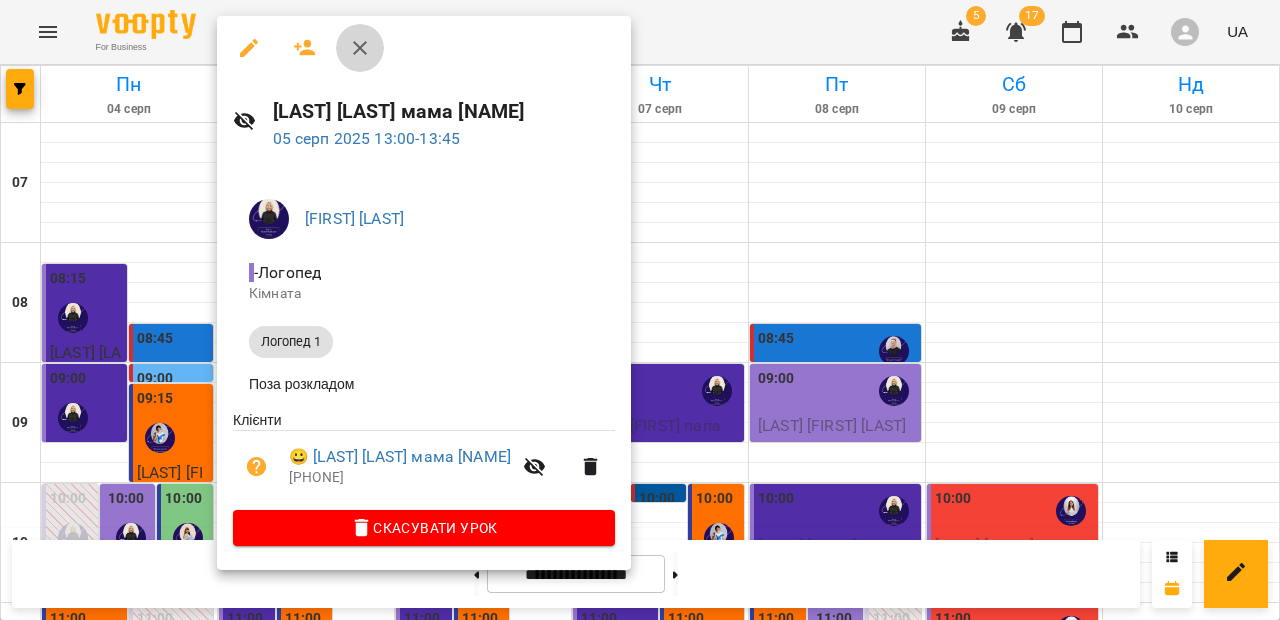 click 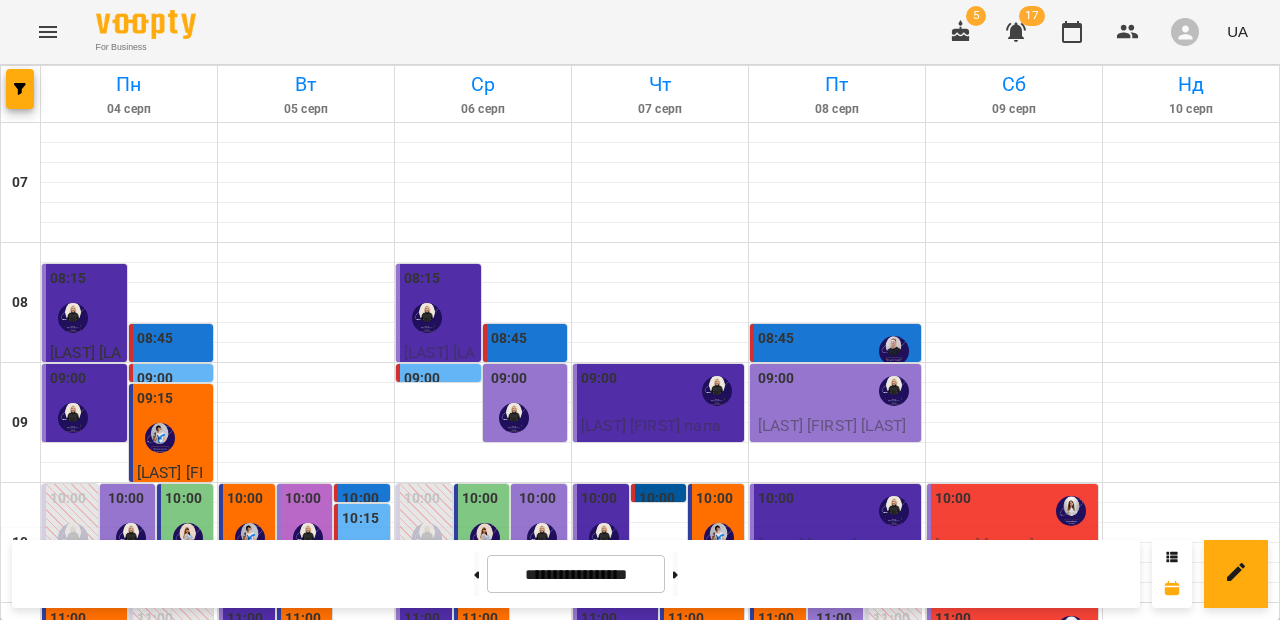 scroll, scrollTop: 1153, scrollLeft: 0, axis: vertical 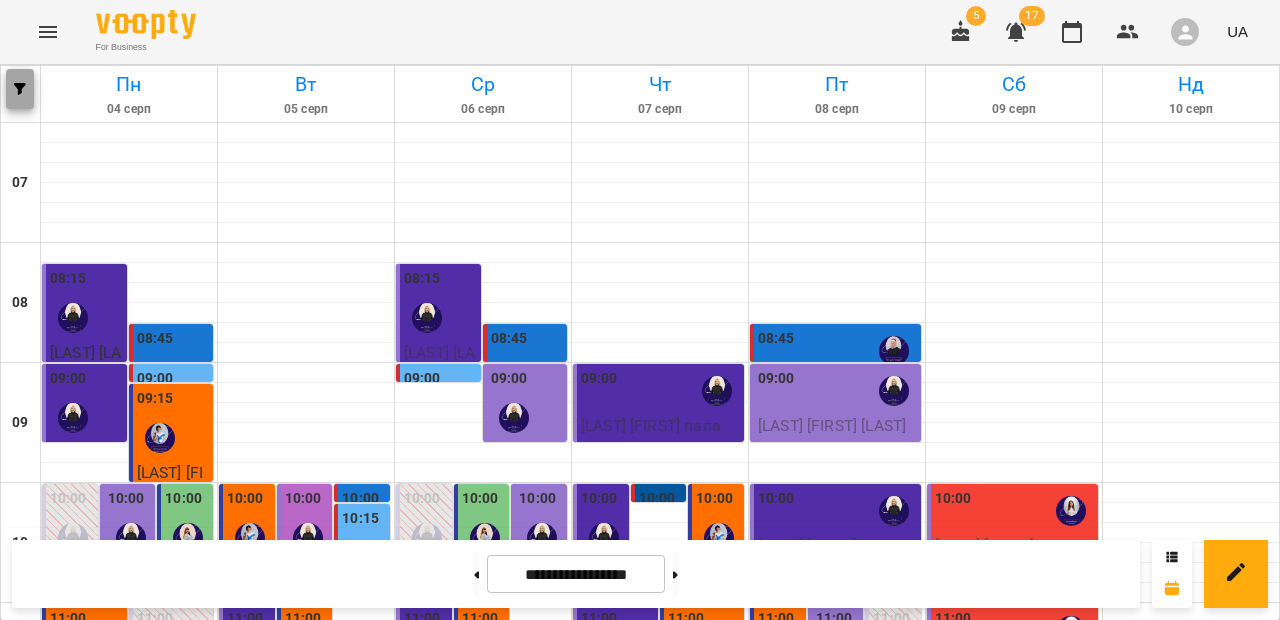 click at bounding box center [20, 89] 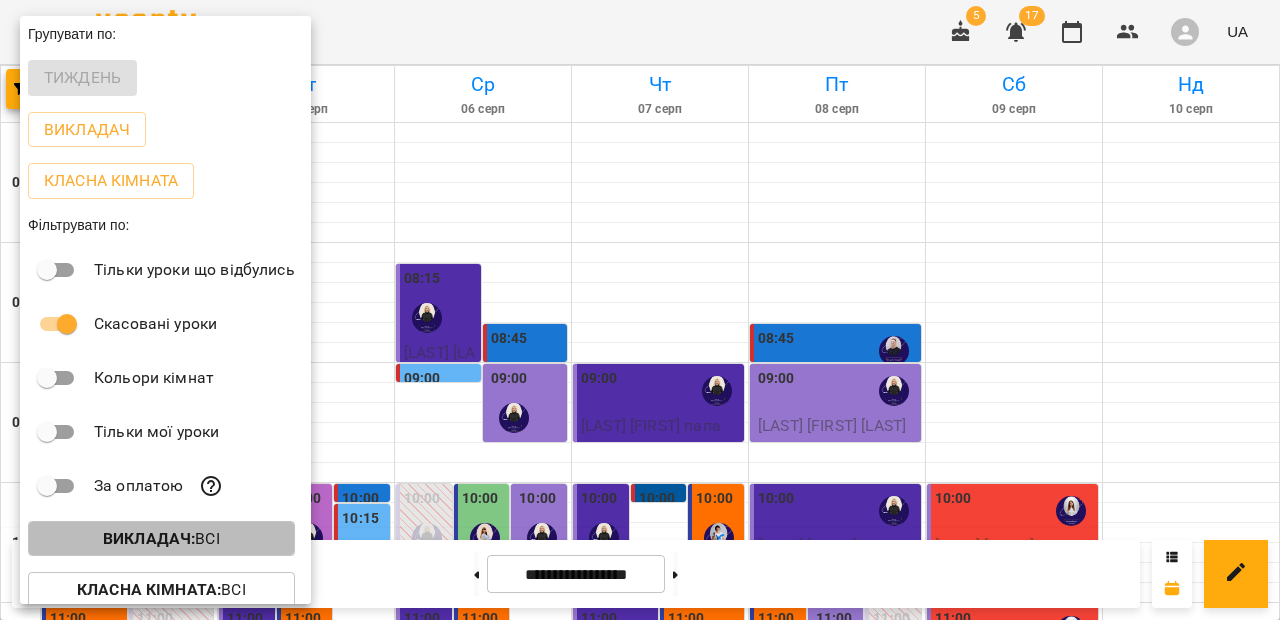 click on "Викладач :  Всі" at bounding box center (161, 539) 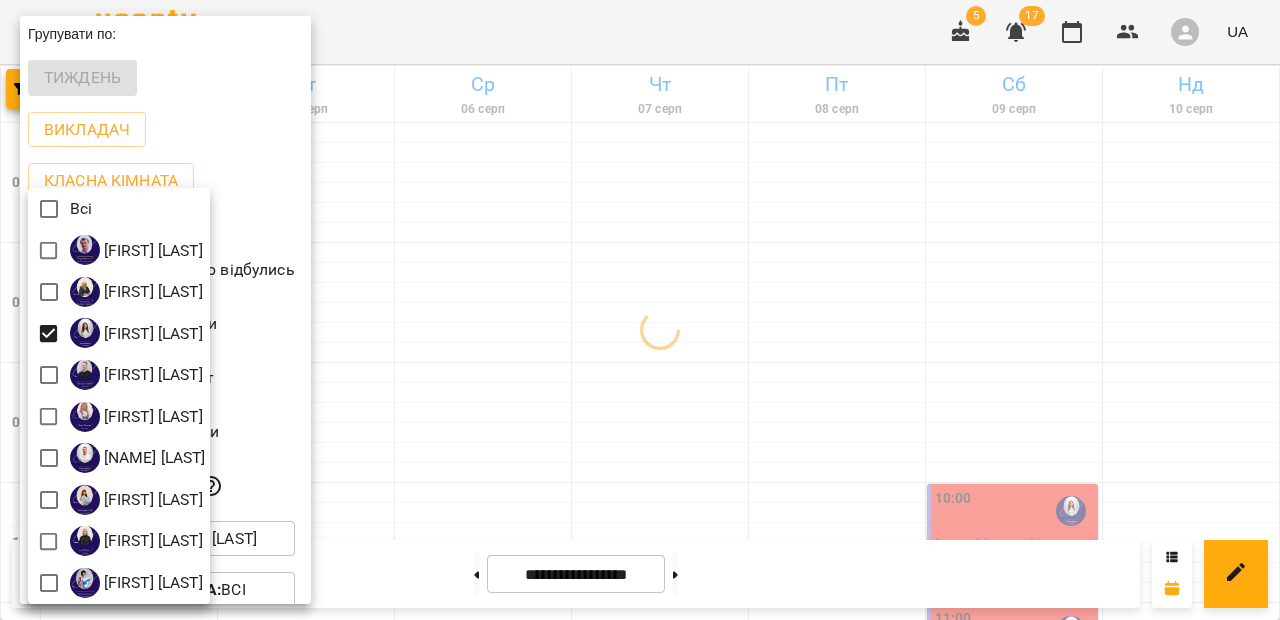 click at bounding box center [640, 310] 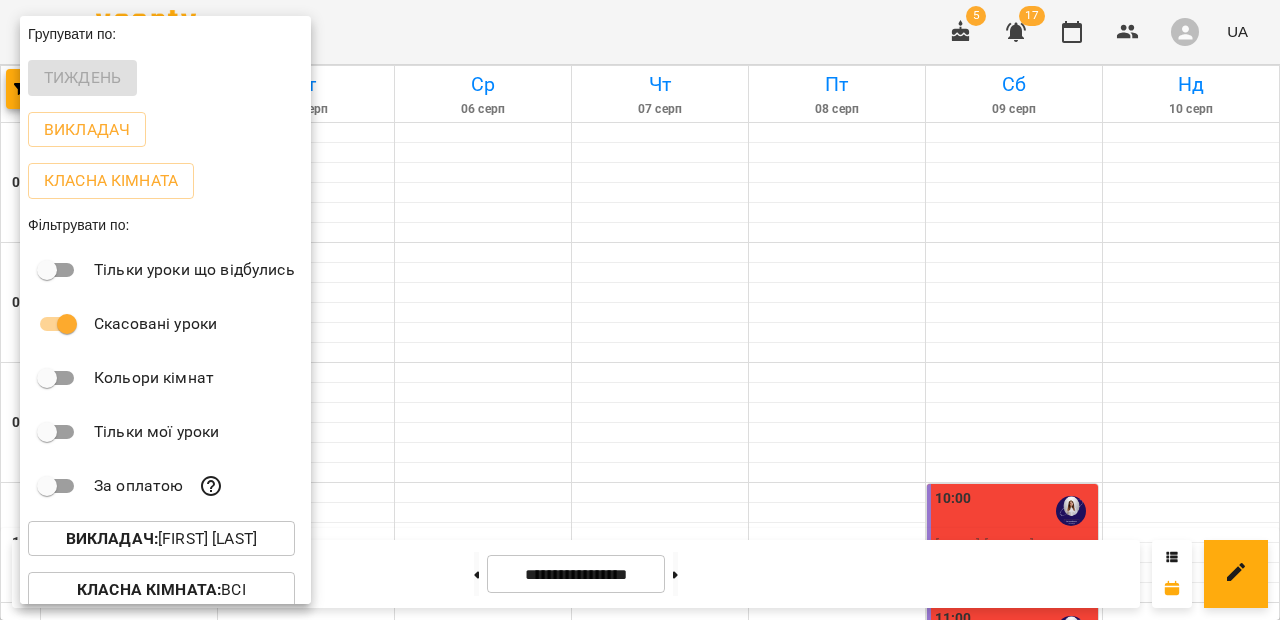 click at bounding box center (640, 310) 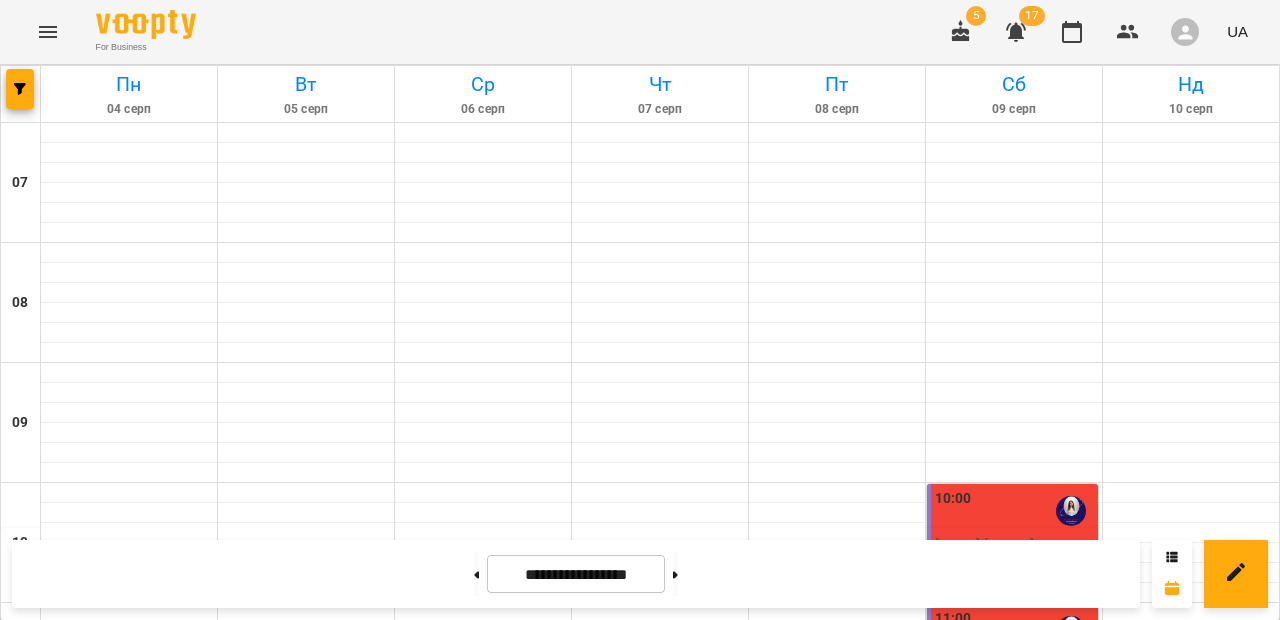 drag, startPoint x: 1271, startPoint y: 527, endPoint x: 1279, endPoint y: 440, distance: 87.36704 